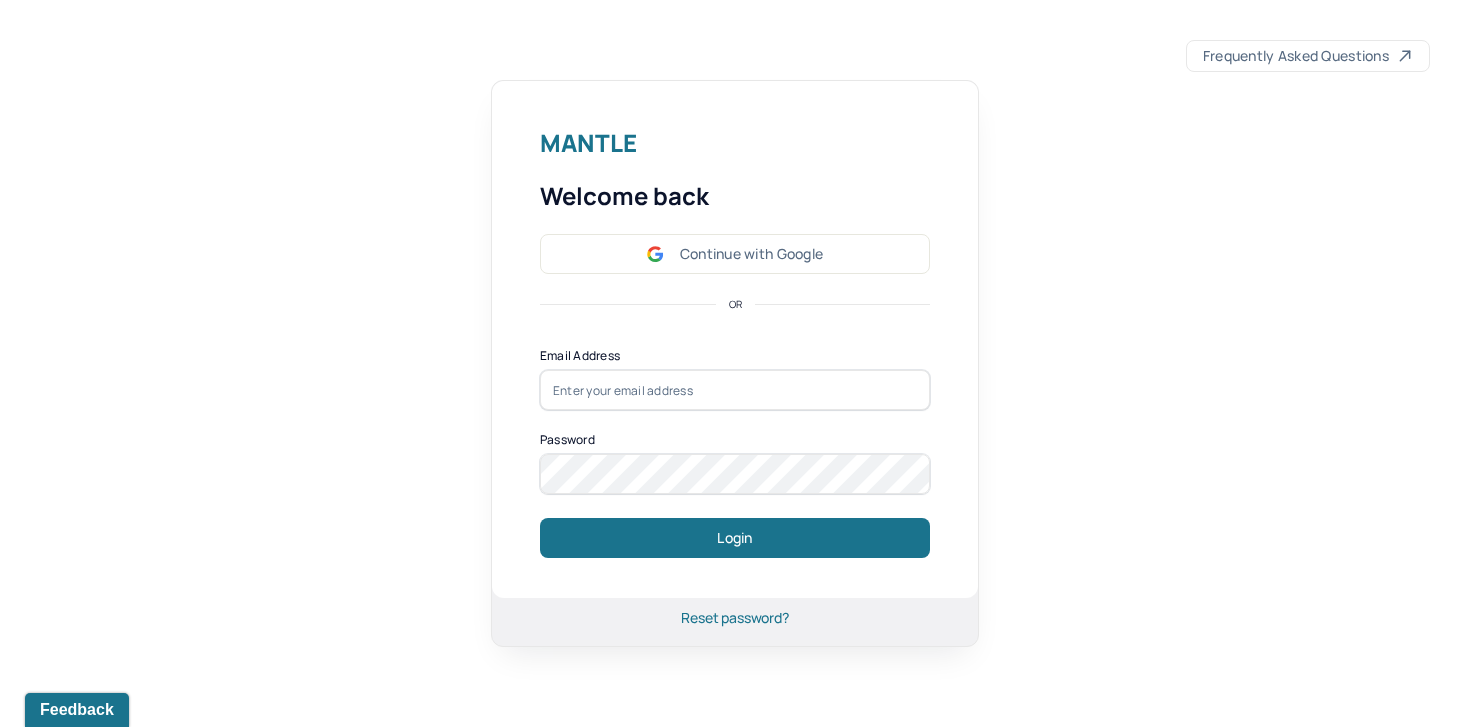 scroll, scrollTop: 0, scrollLeft: 0, axis: both 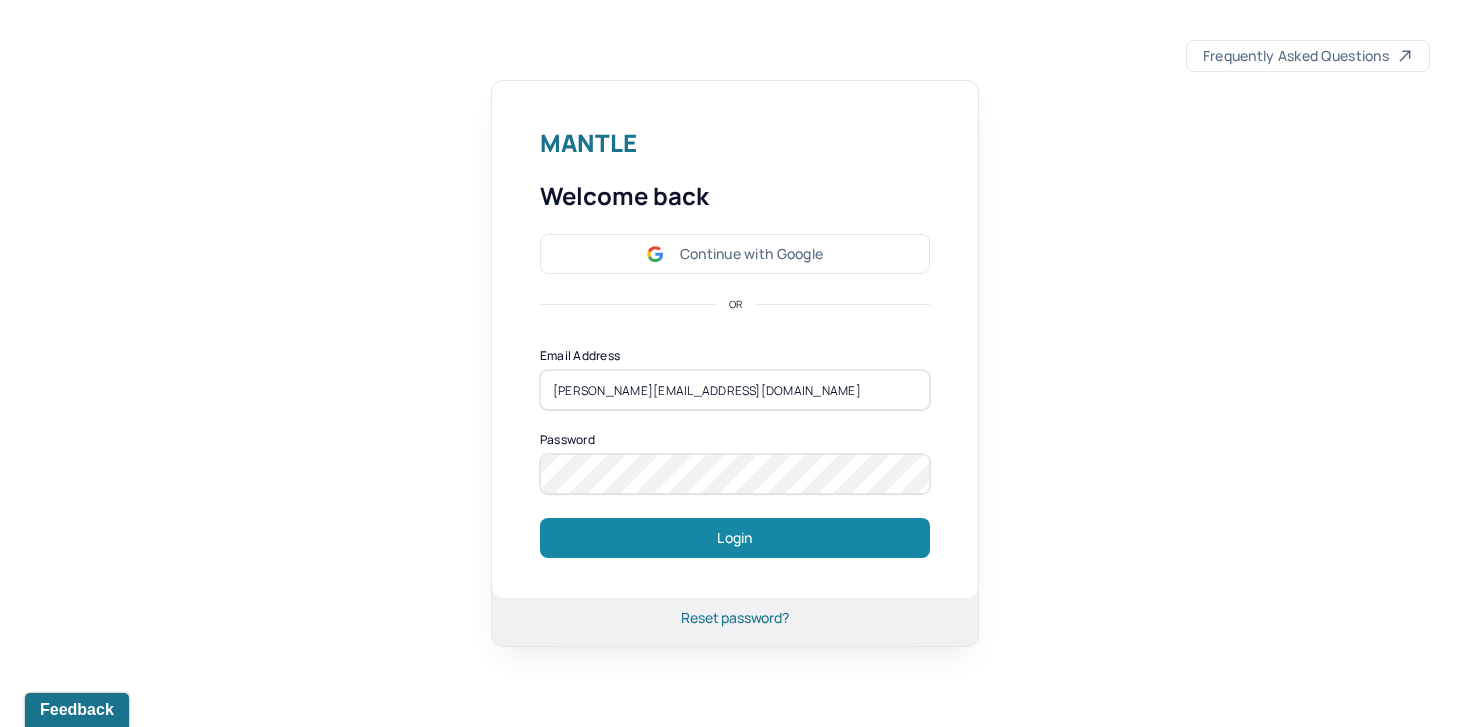 click on "Login" at bounding box center (735, 538) 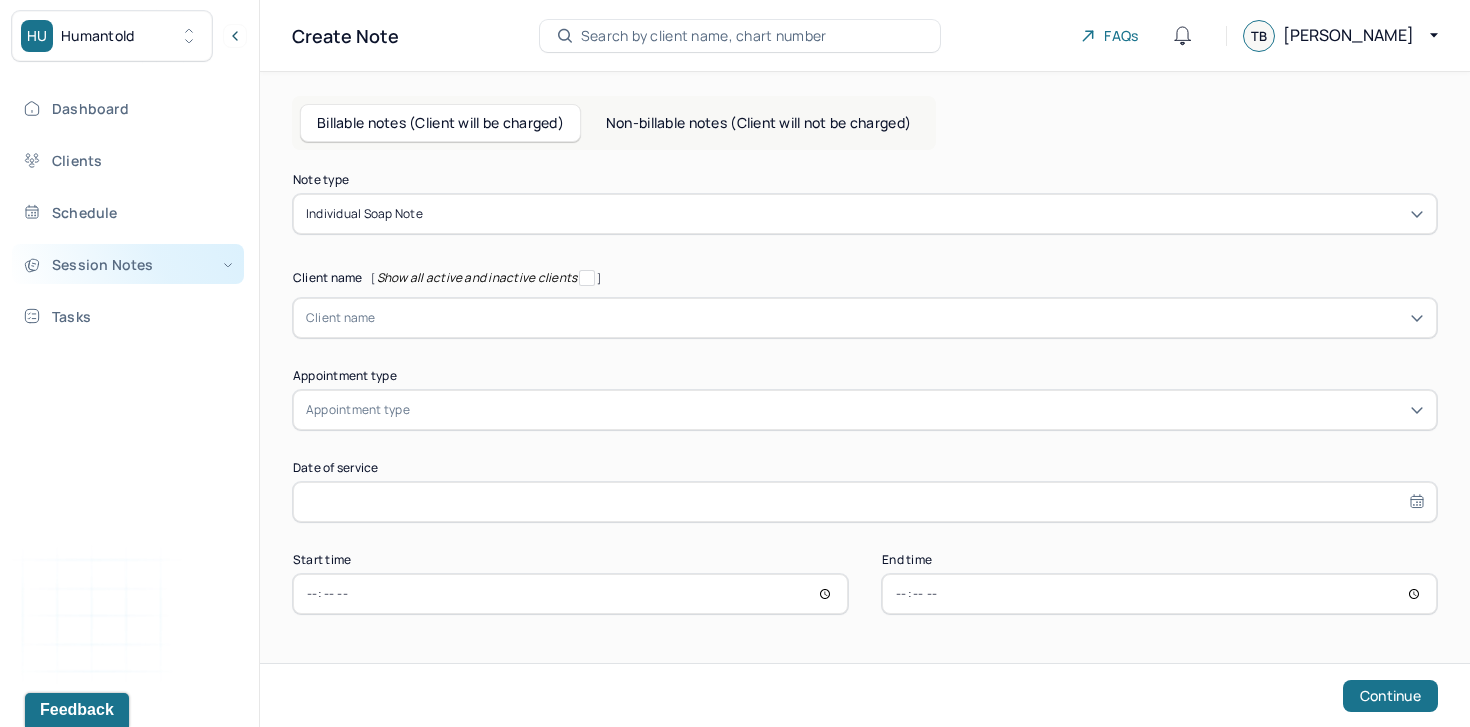 click on "Session Notes" at bounding box center (128, 264) 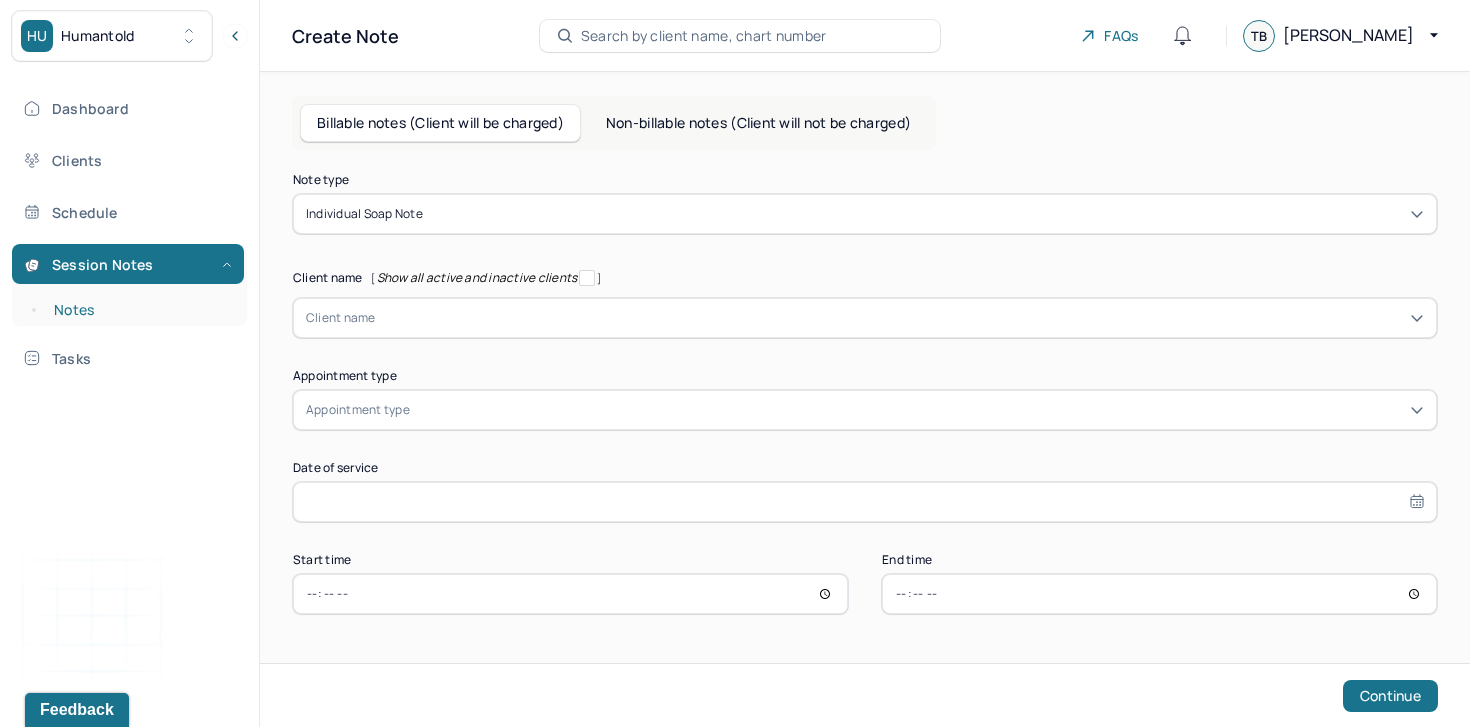 click on "Notes" at bounding box center (139, 310) 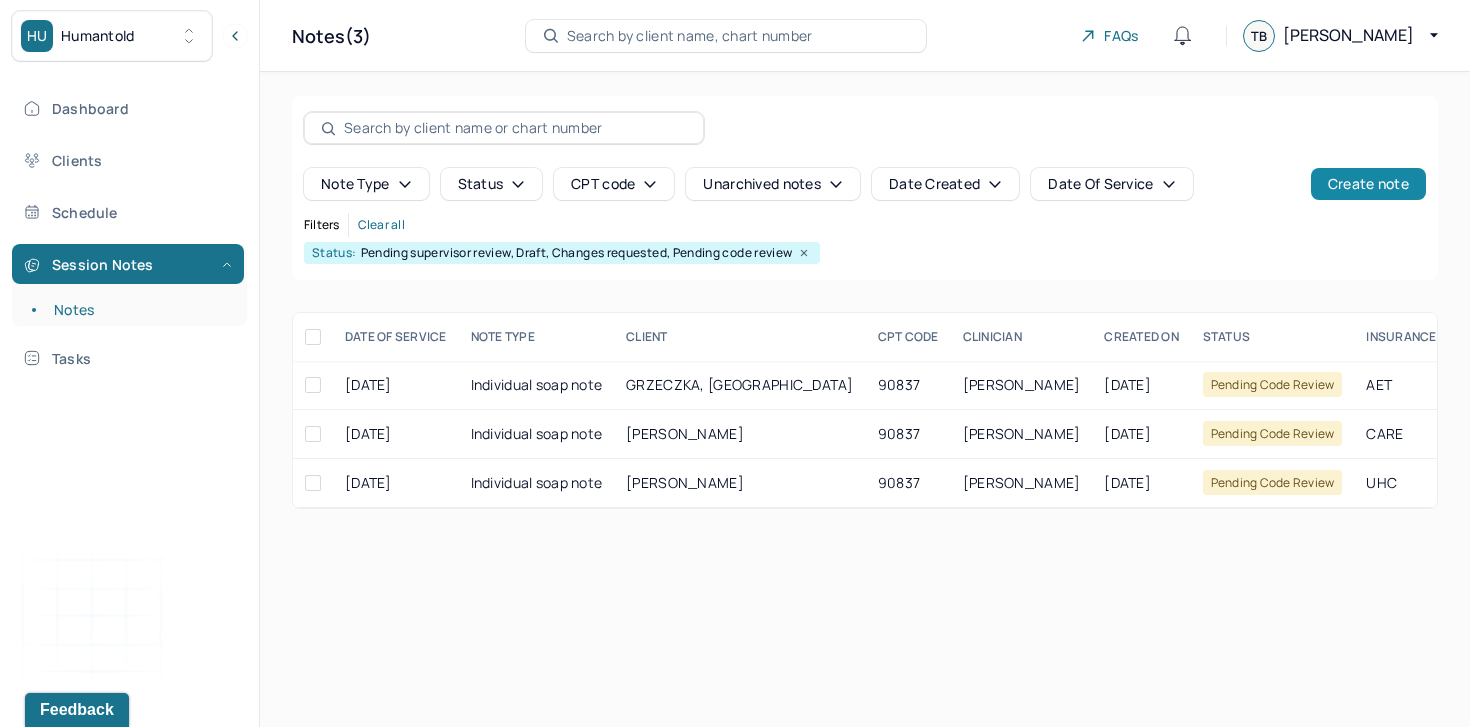 click on "Create note" at bounding box center (1368, 184) 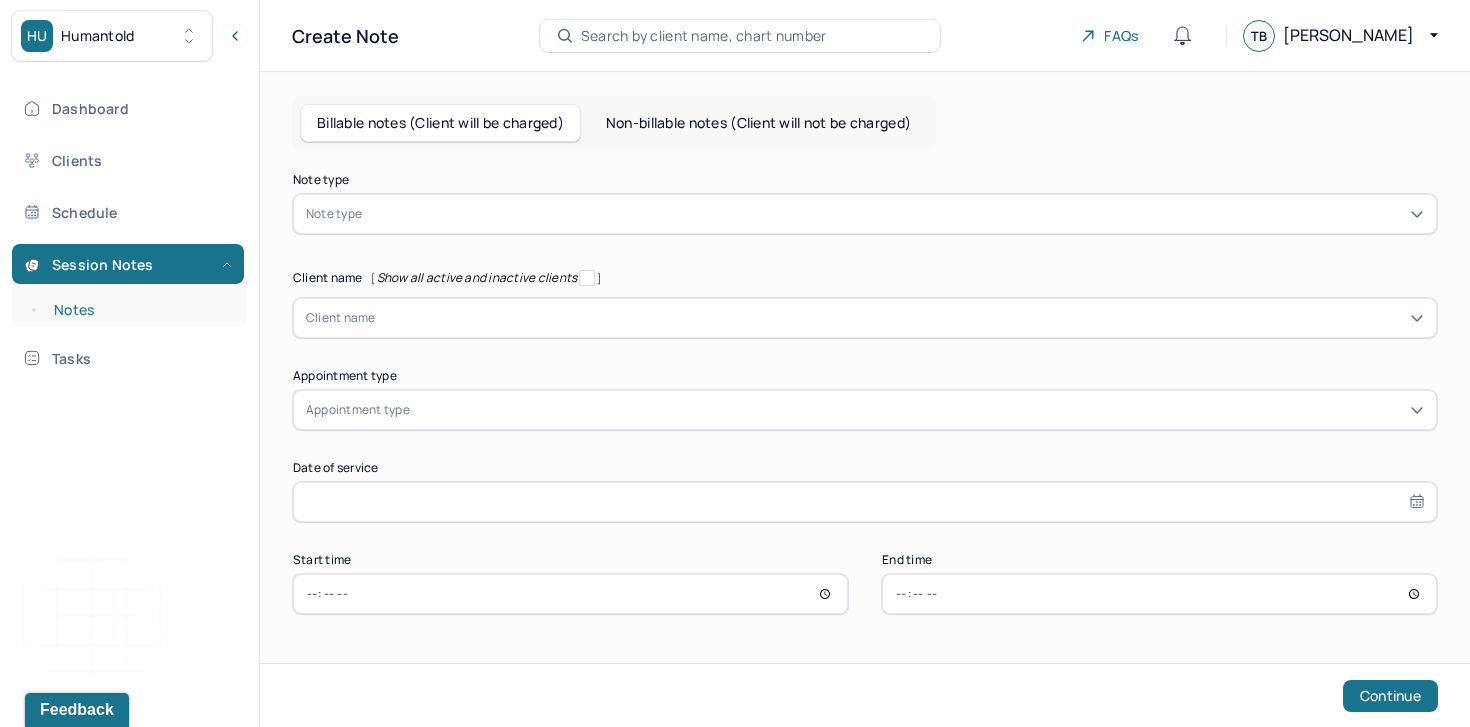 click on "Notes" at bounding box center (139, 310) 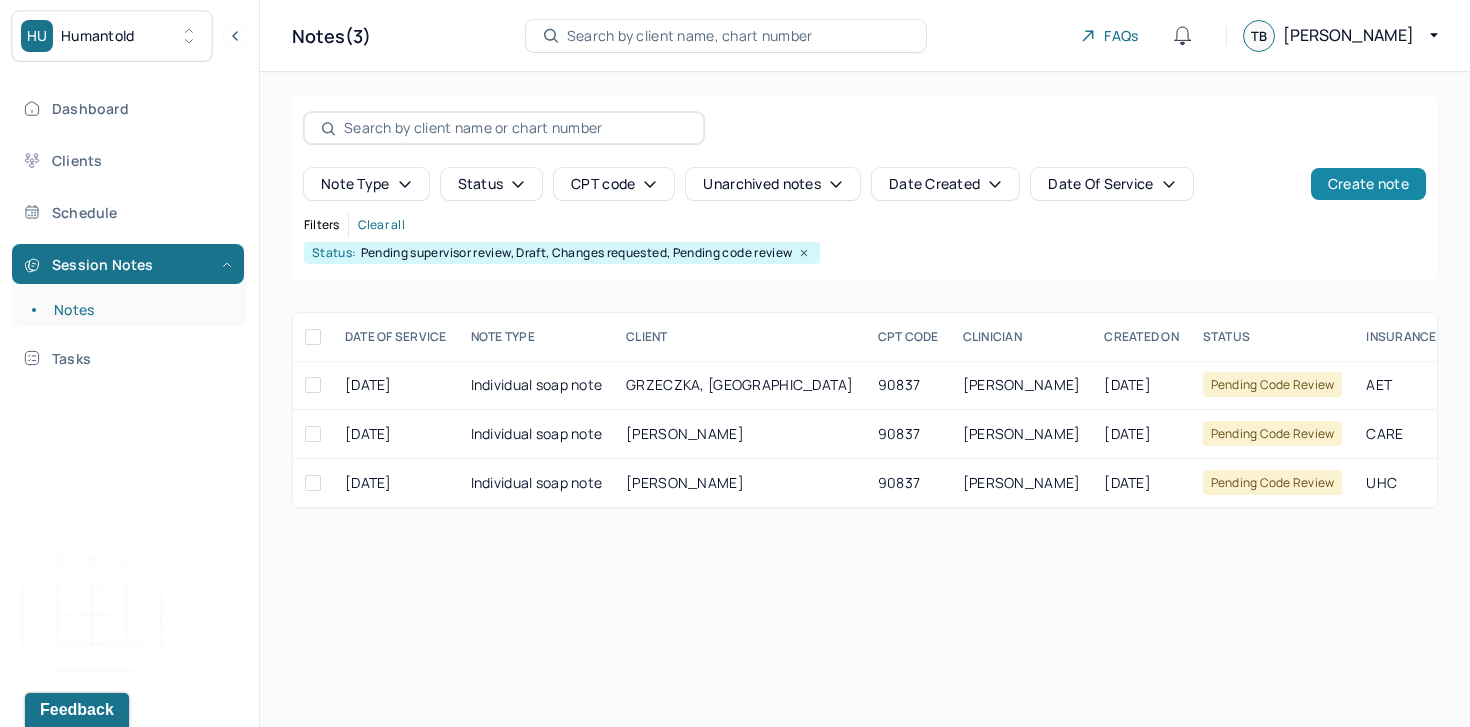 click on "Create note" at bounding box center (1368, 184) 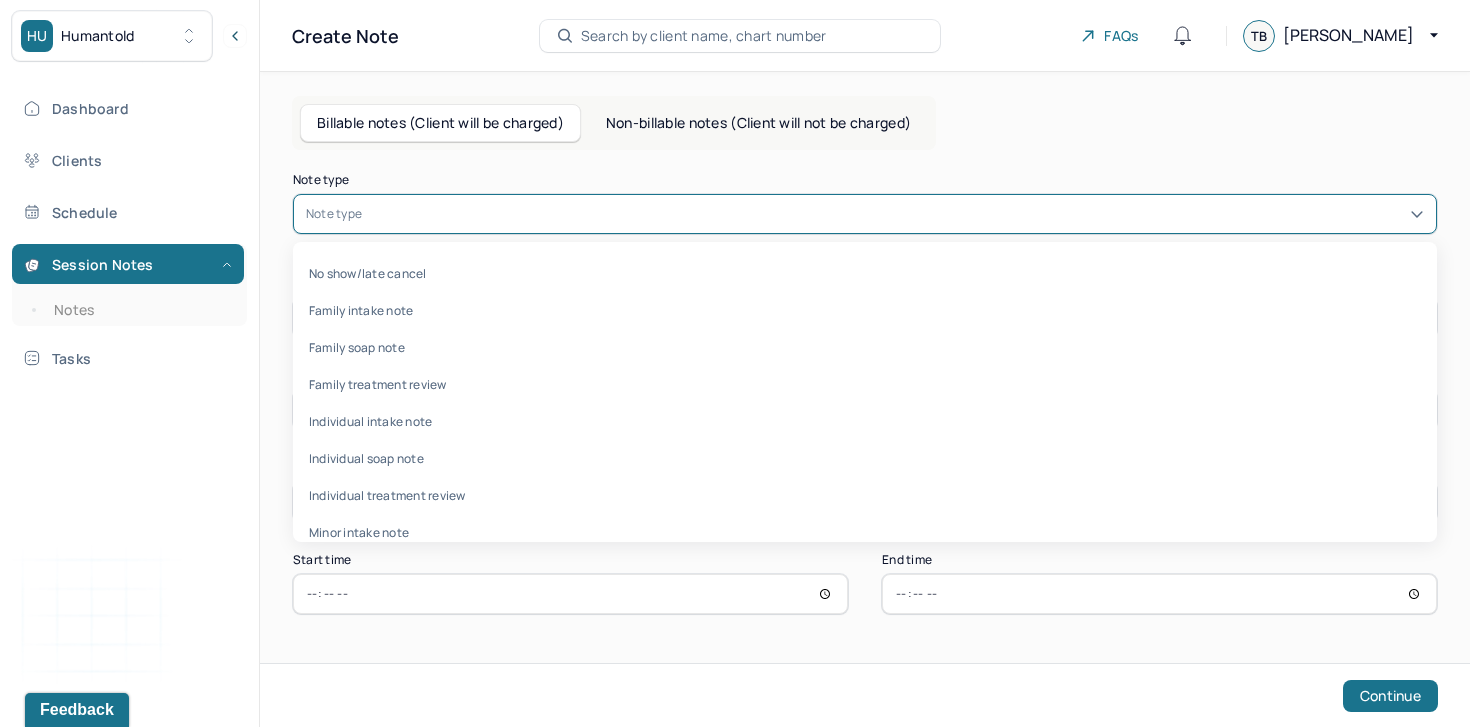 click at bounding box center [895, 214] 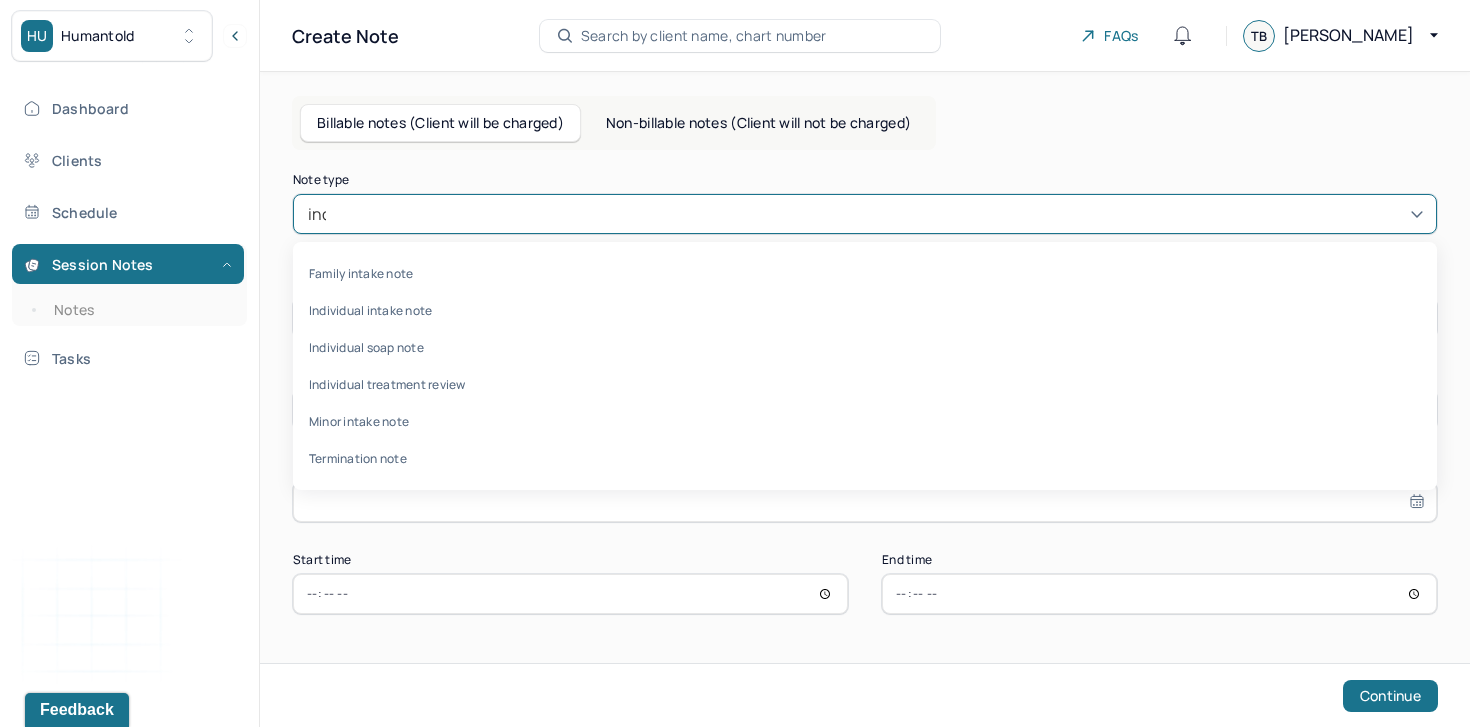type on "indi" 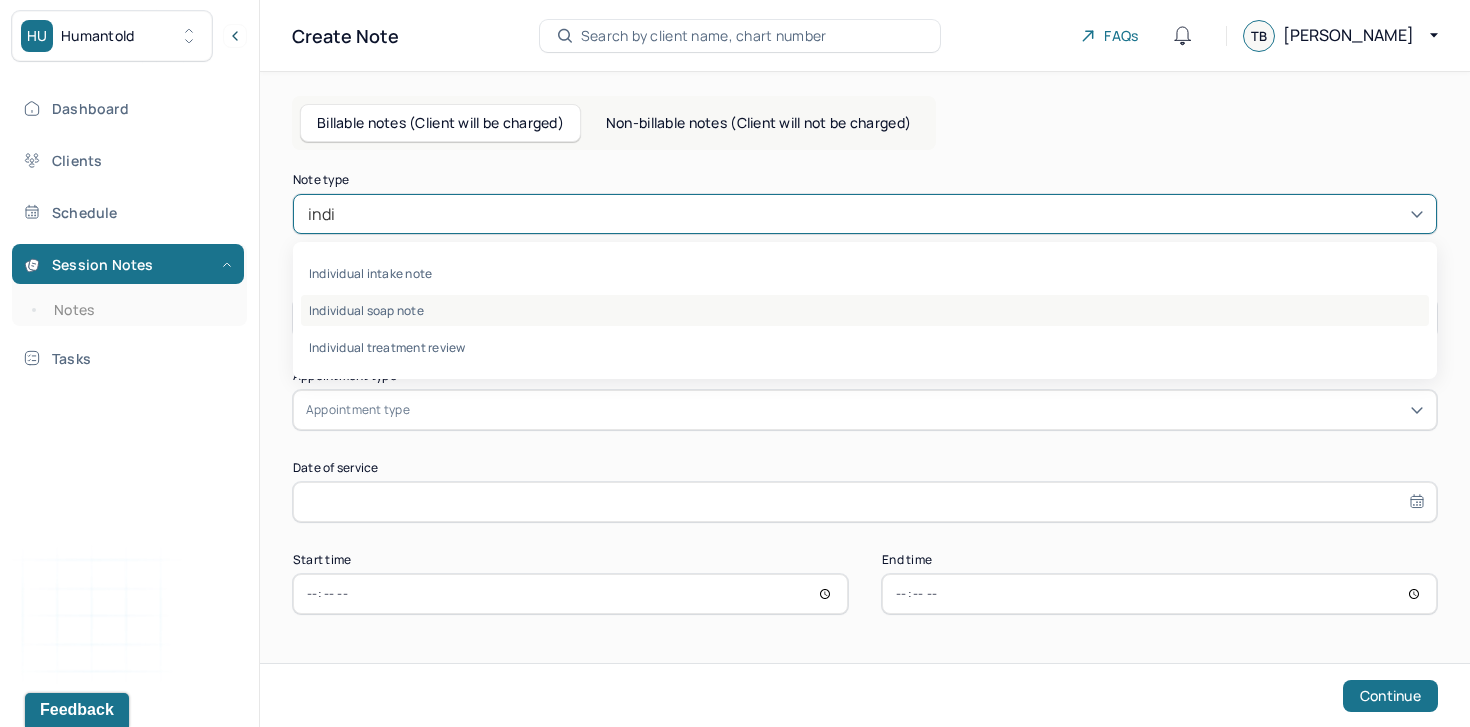 click on "Individual soap note" at bounding box center [865, 310] 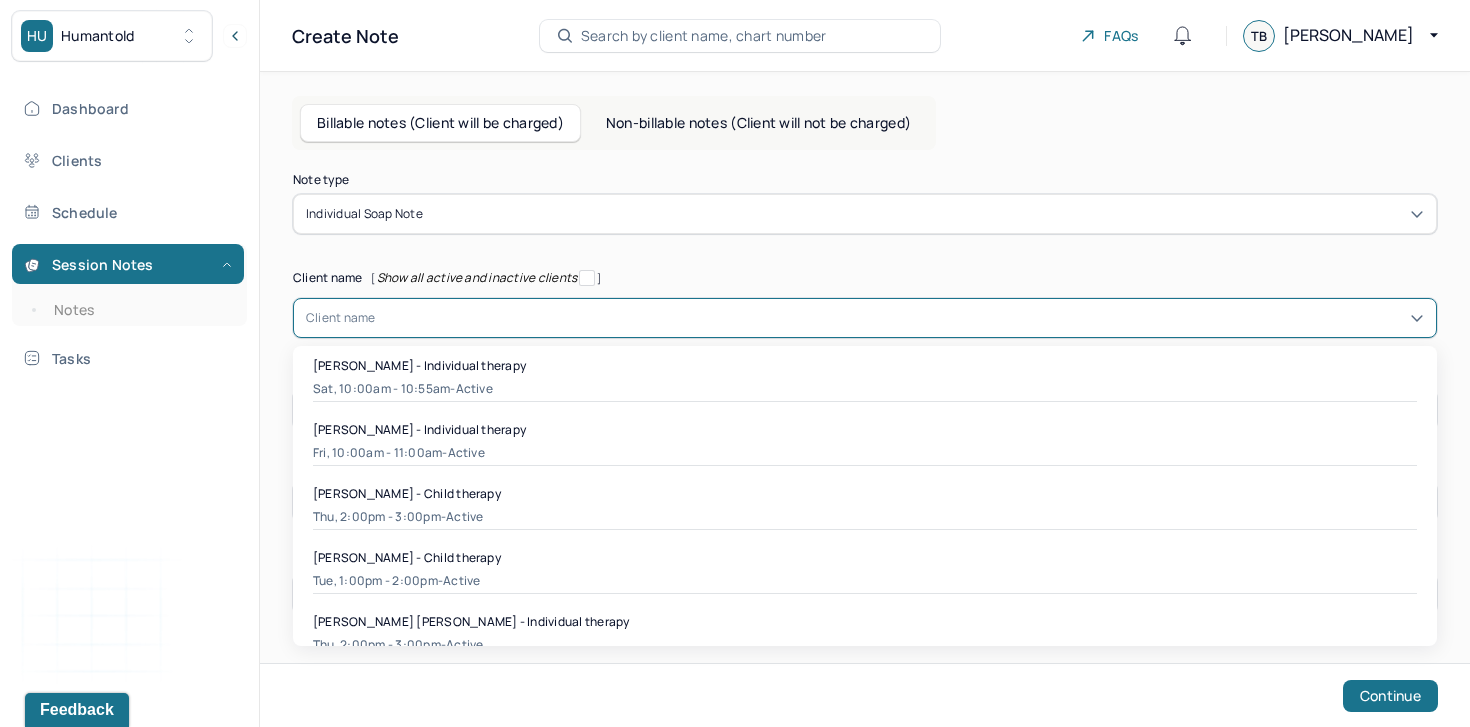 click on "Client name" at bounding box center [341, 318] 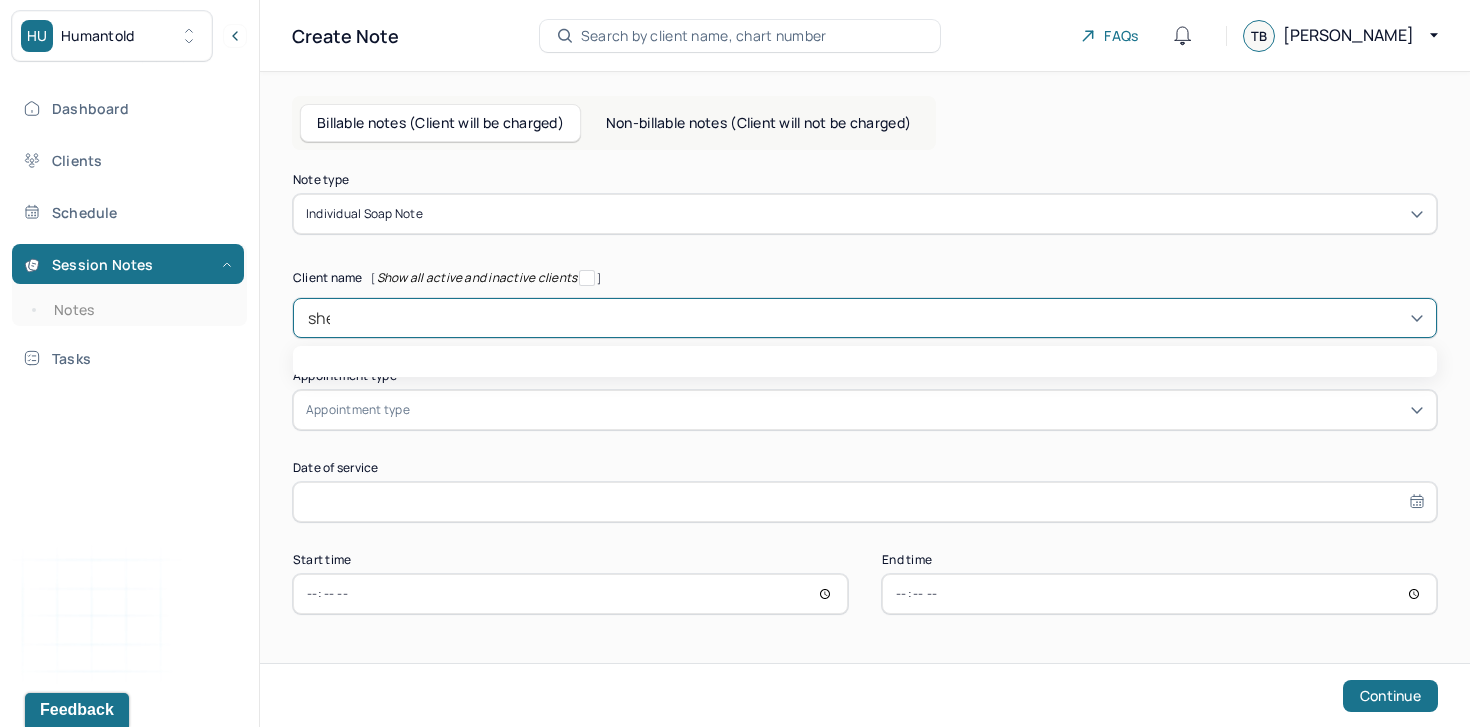 type on "sheri" 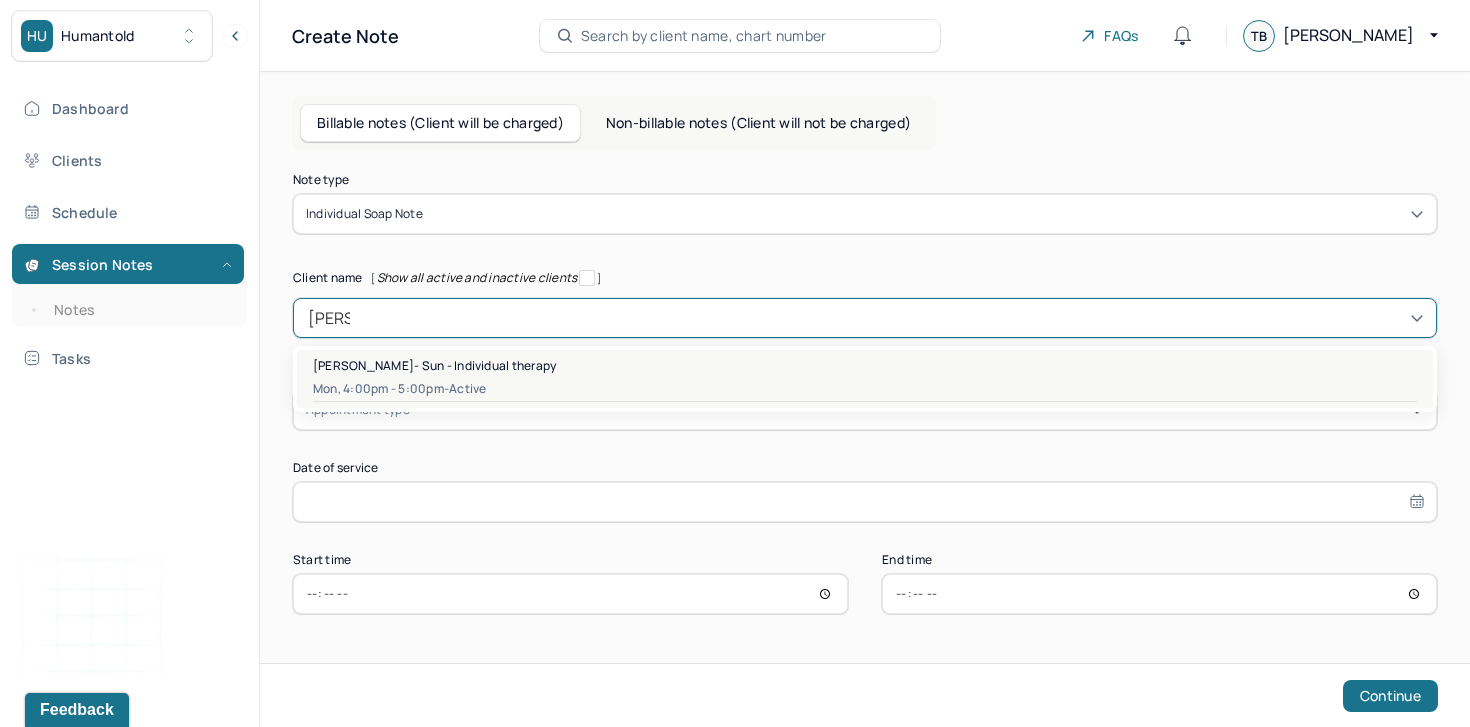 click on "Sheri De Pugh- Sun - Individual therapy" at bounding box center (434, 365) 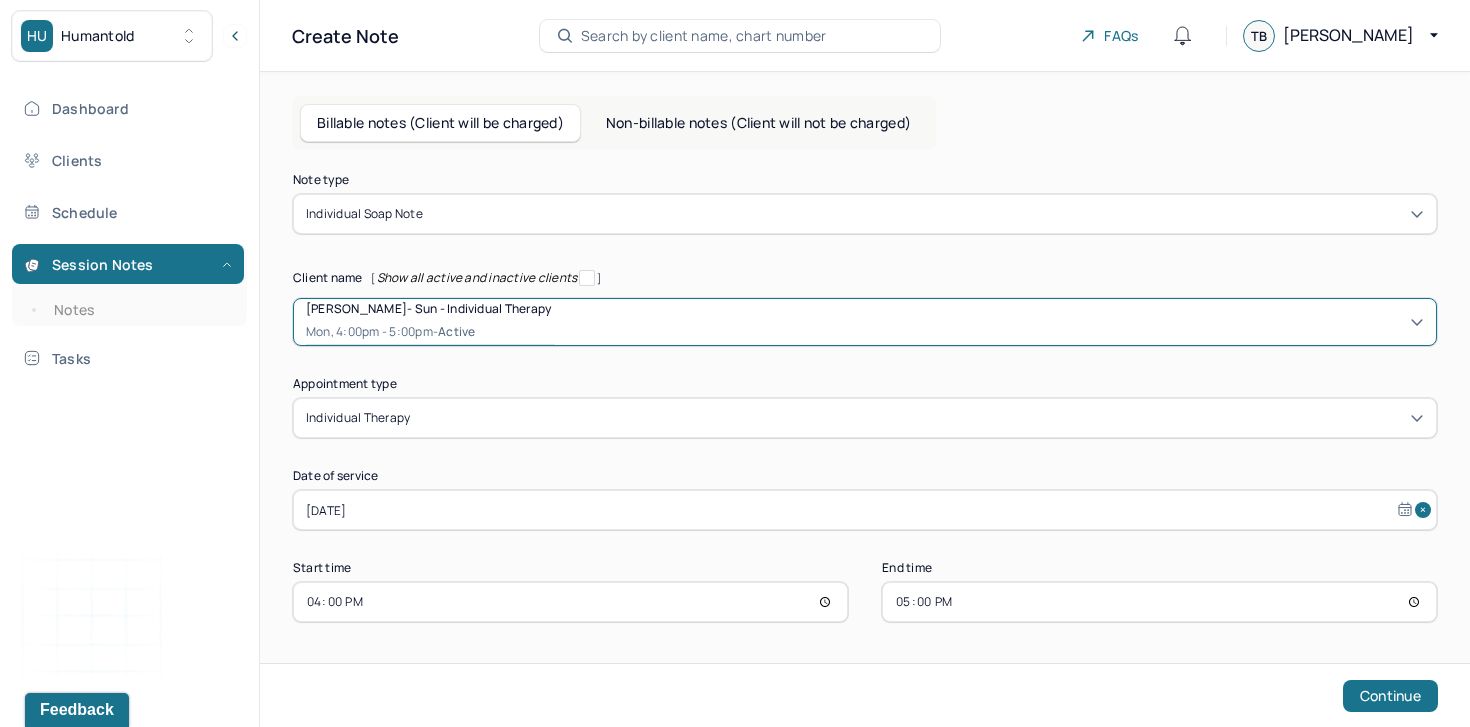 scroll, scrollTop: 0, scrollLeft: 0, axis: both 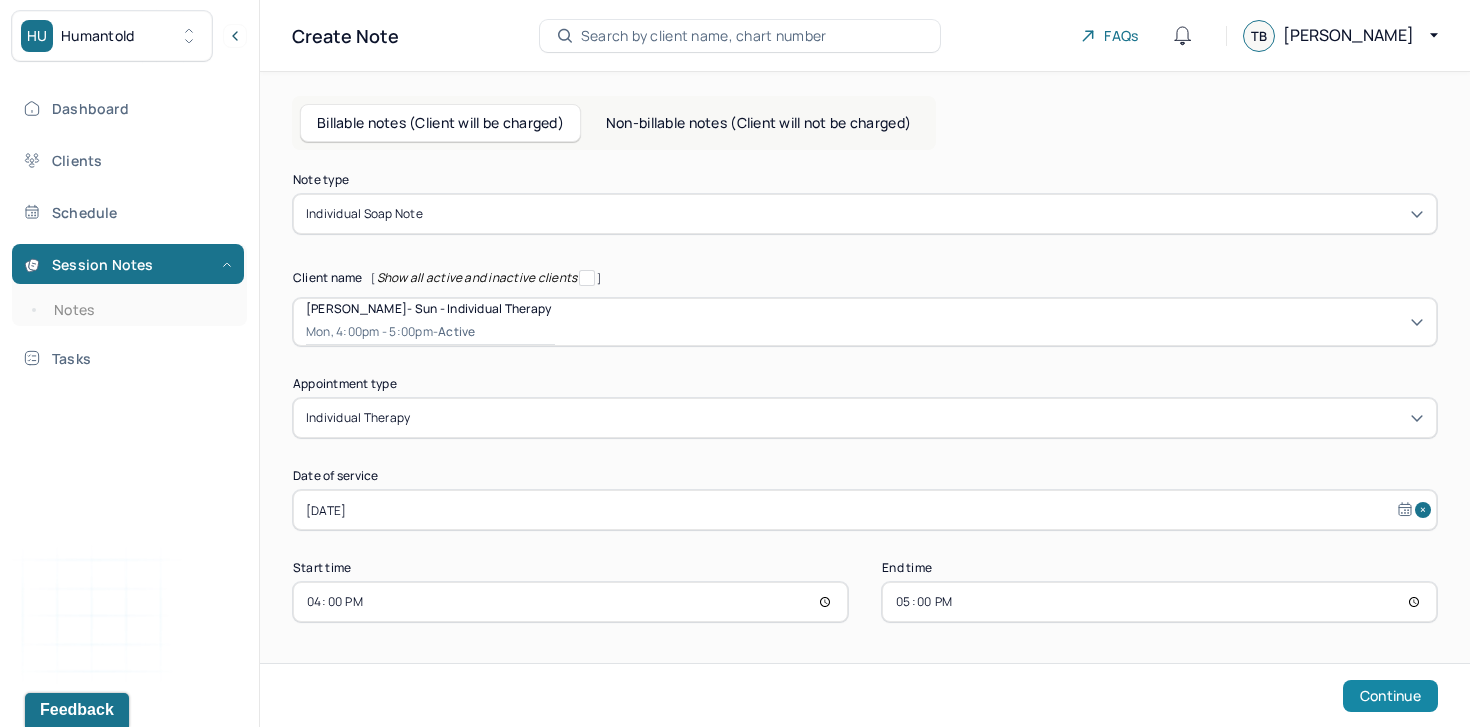 click on "Continue" at bounding box center (1390, 696) 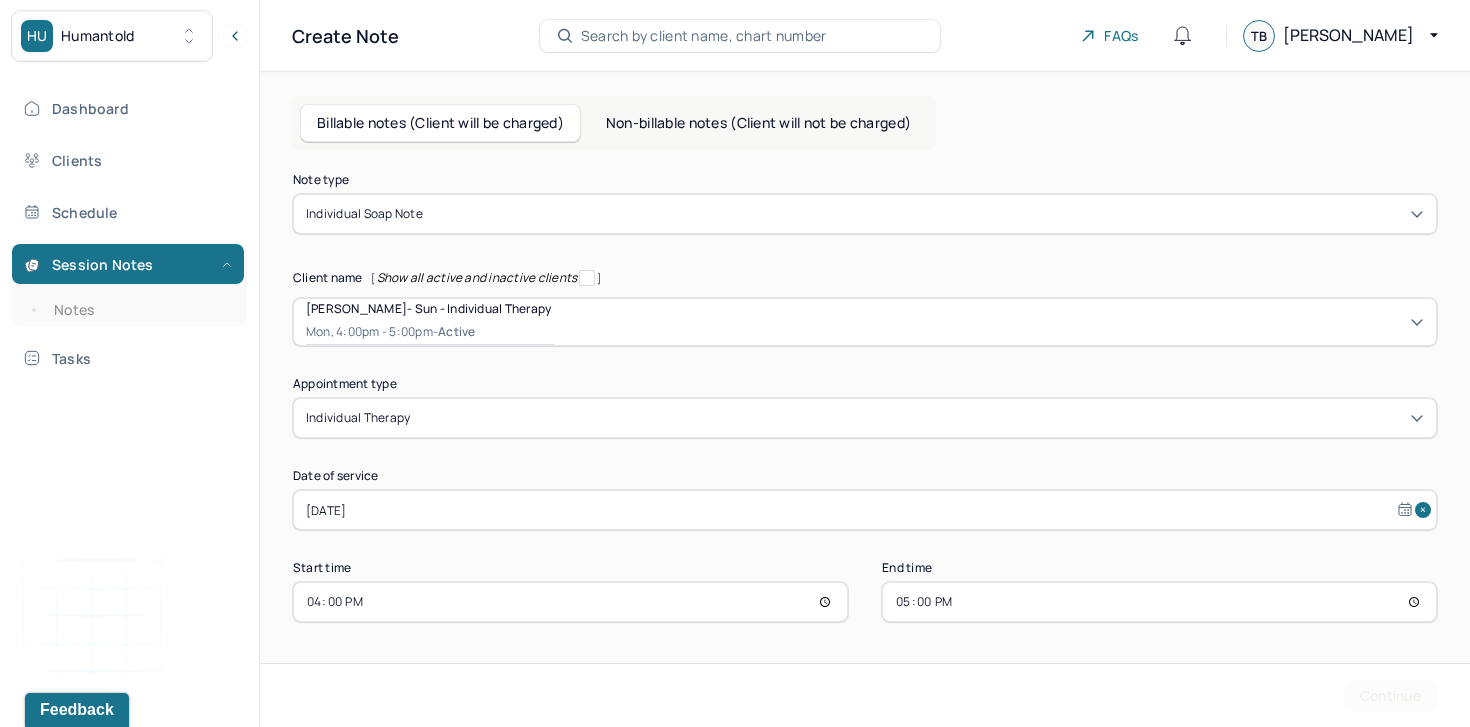 scroll, scrollTop: 0, scrollLeft: 0, axis: both 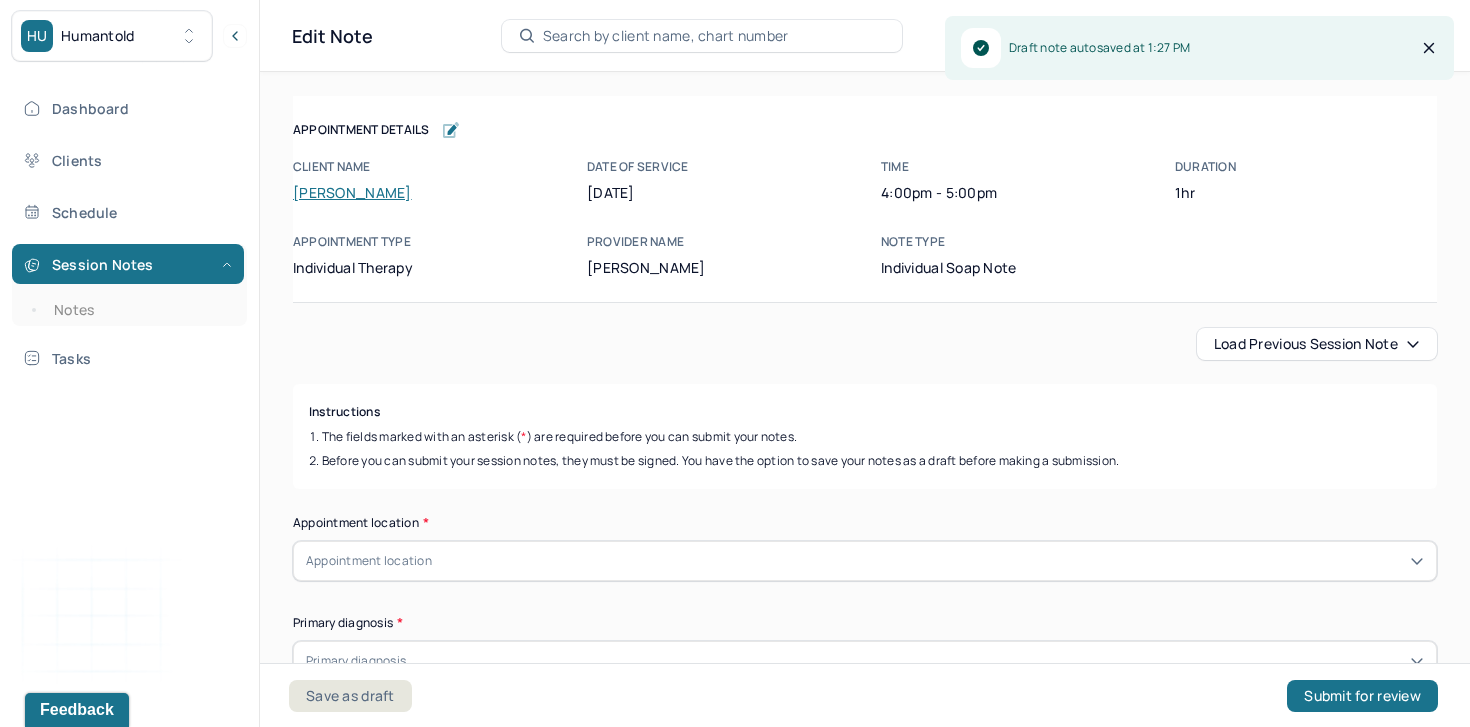 click on "Load previous session note" at bounding box center (1317, 344) 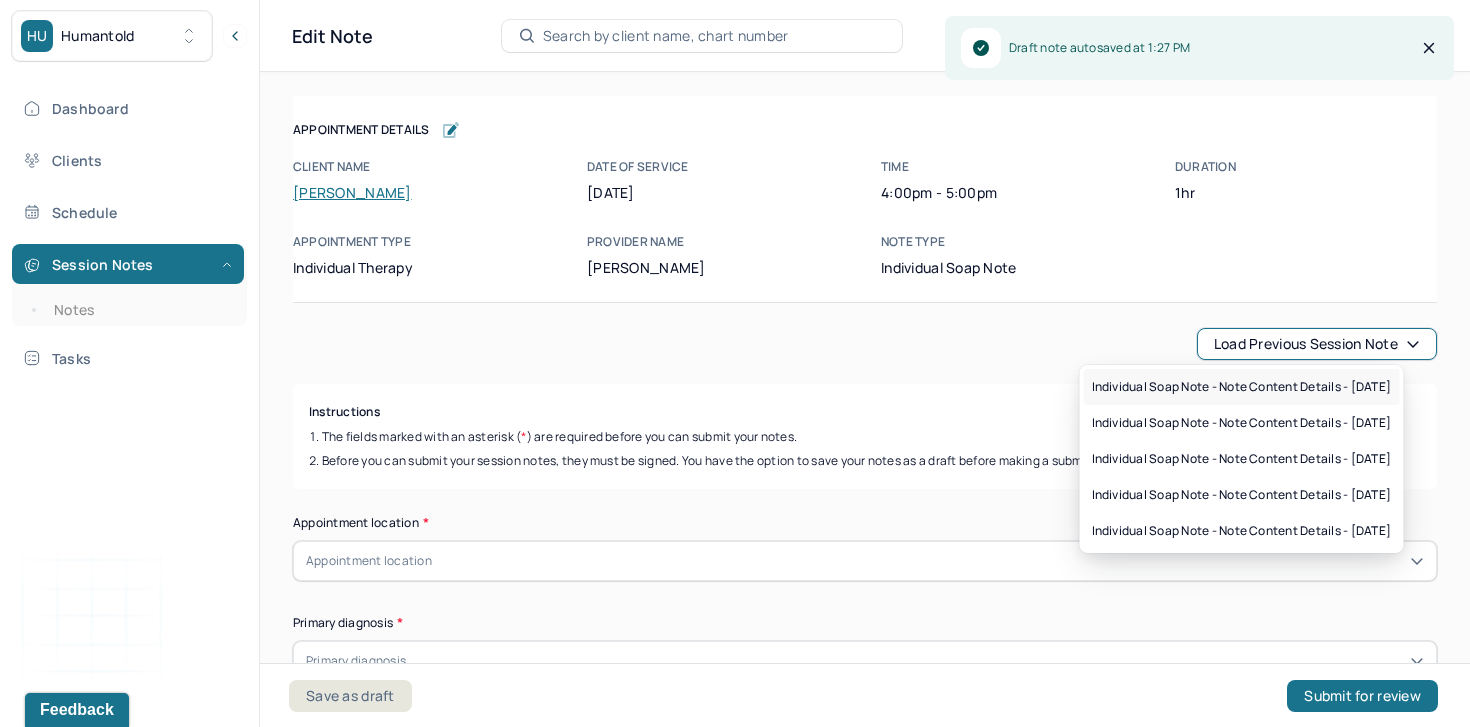 click on "Individual soap note   - Note content Details -   06/17/2025" at bounding box center (1242, 387) 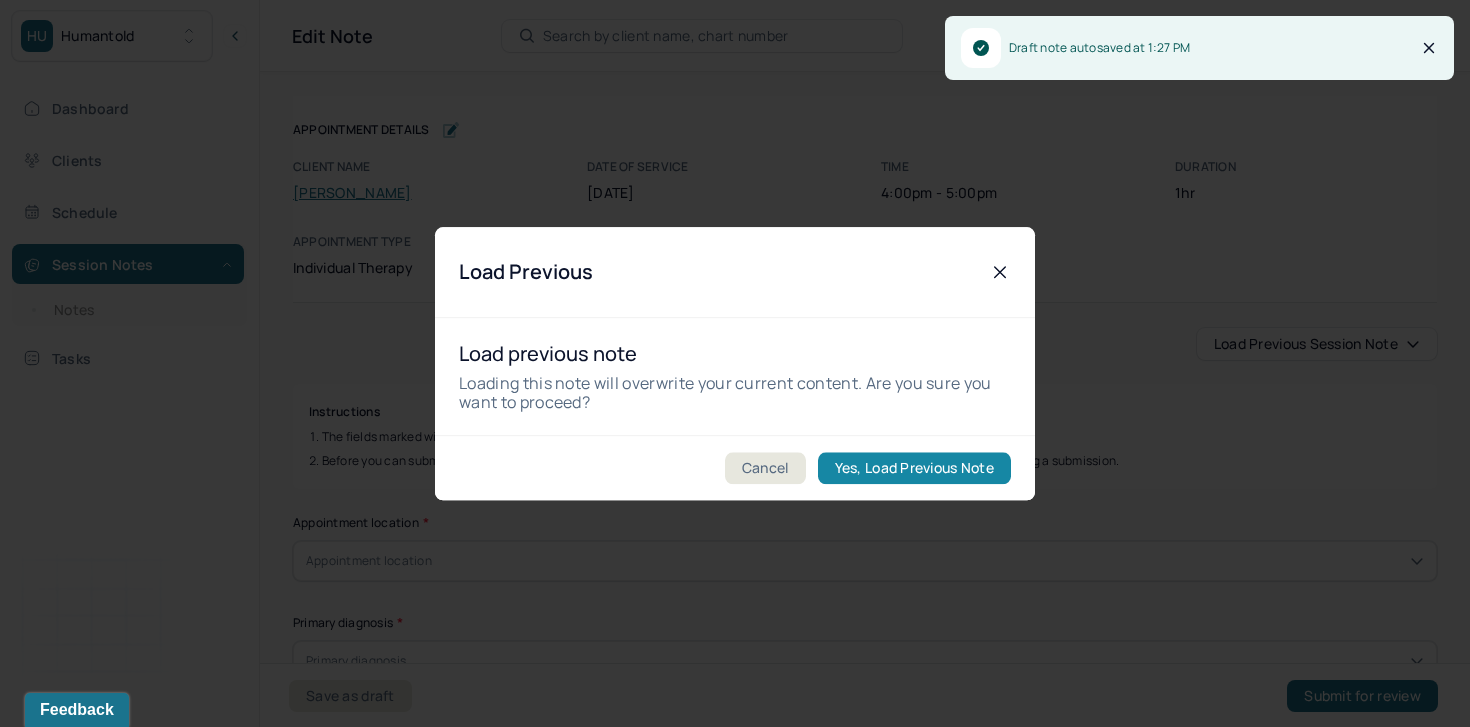 click on "Yes, Load Previous Note" at bounding box center [914, 468] 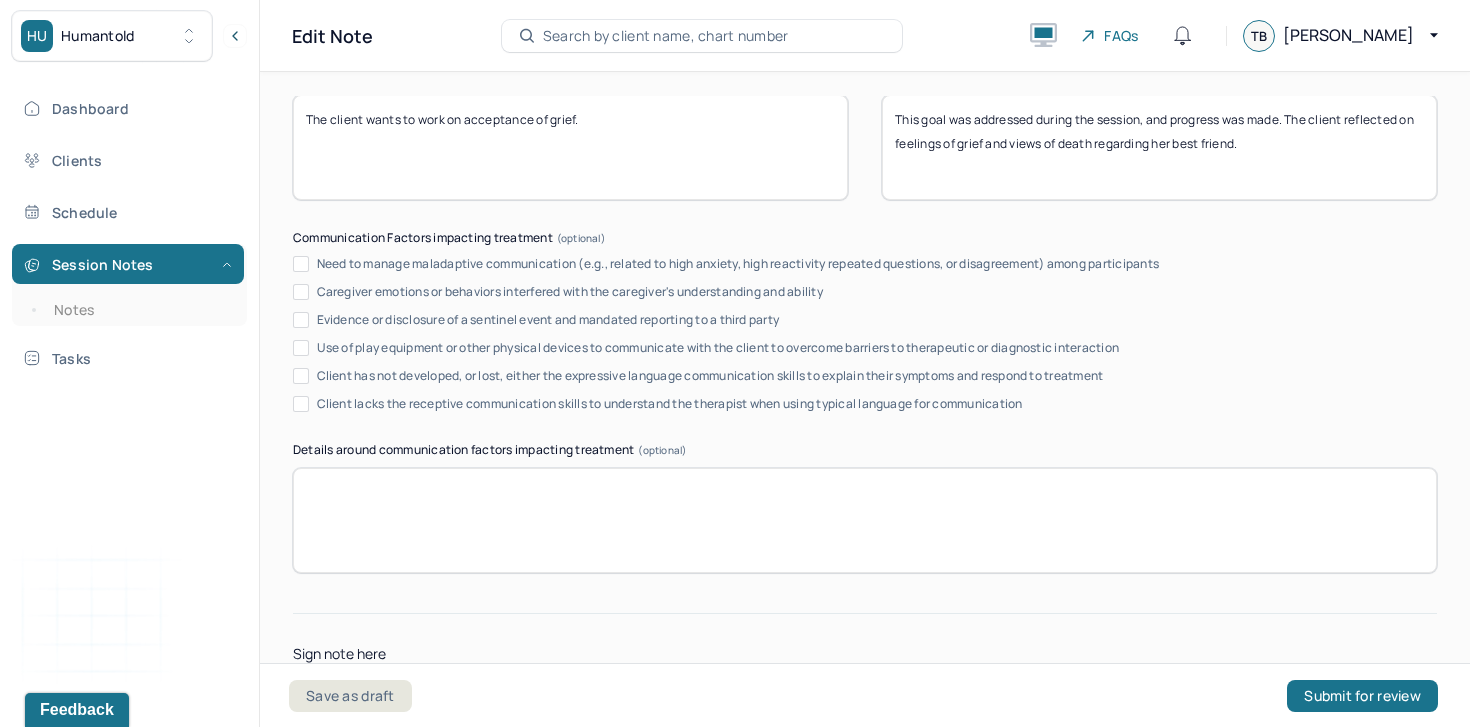 scroll, scrollTop: 3650, scrollLeft: 0, axis: vertical 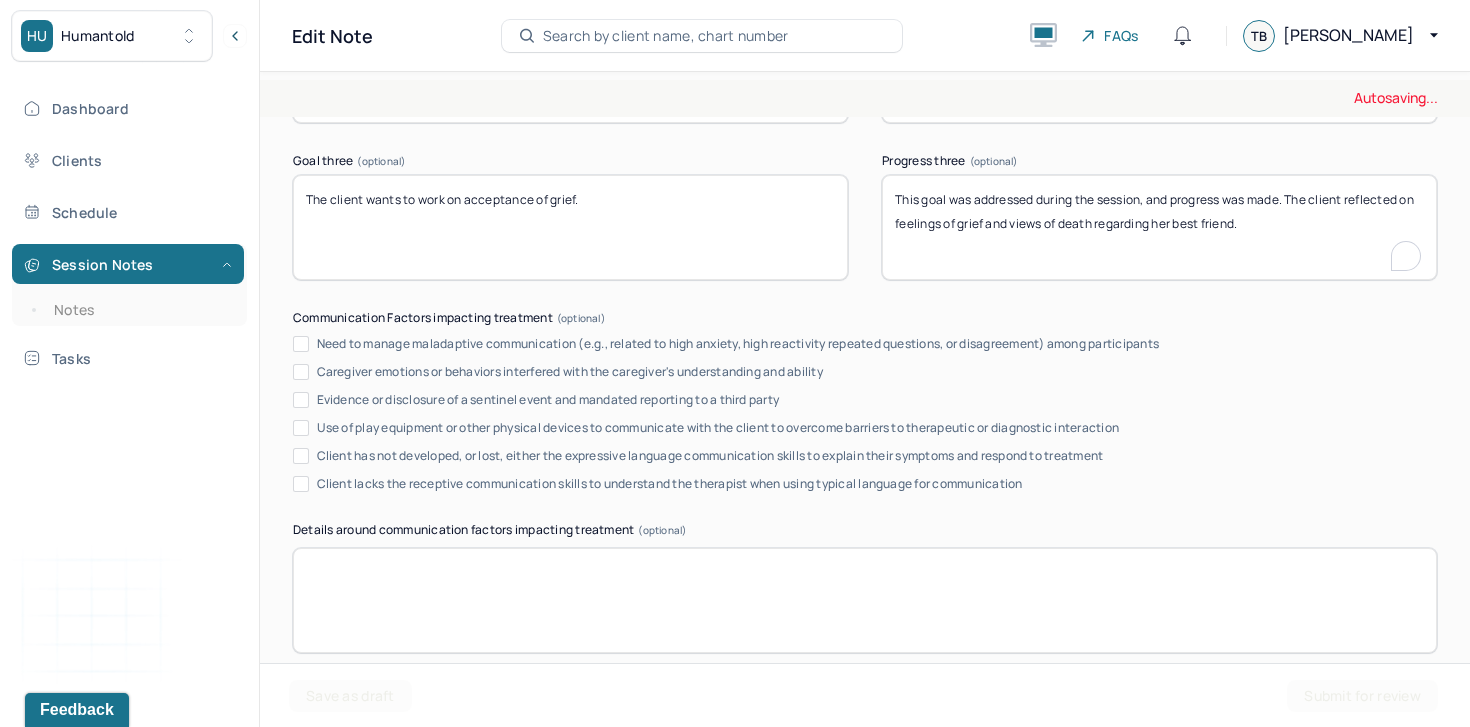 click on "This goal was addressed during the session, and progress was made. The client reflected on feelings of grief and views of death regarding her best friend." at bounding box center [1159, 227] 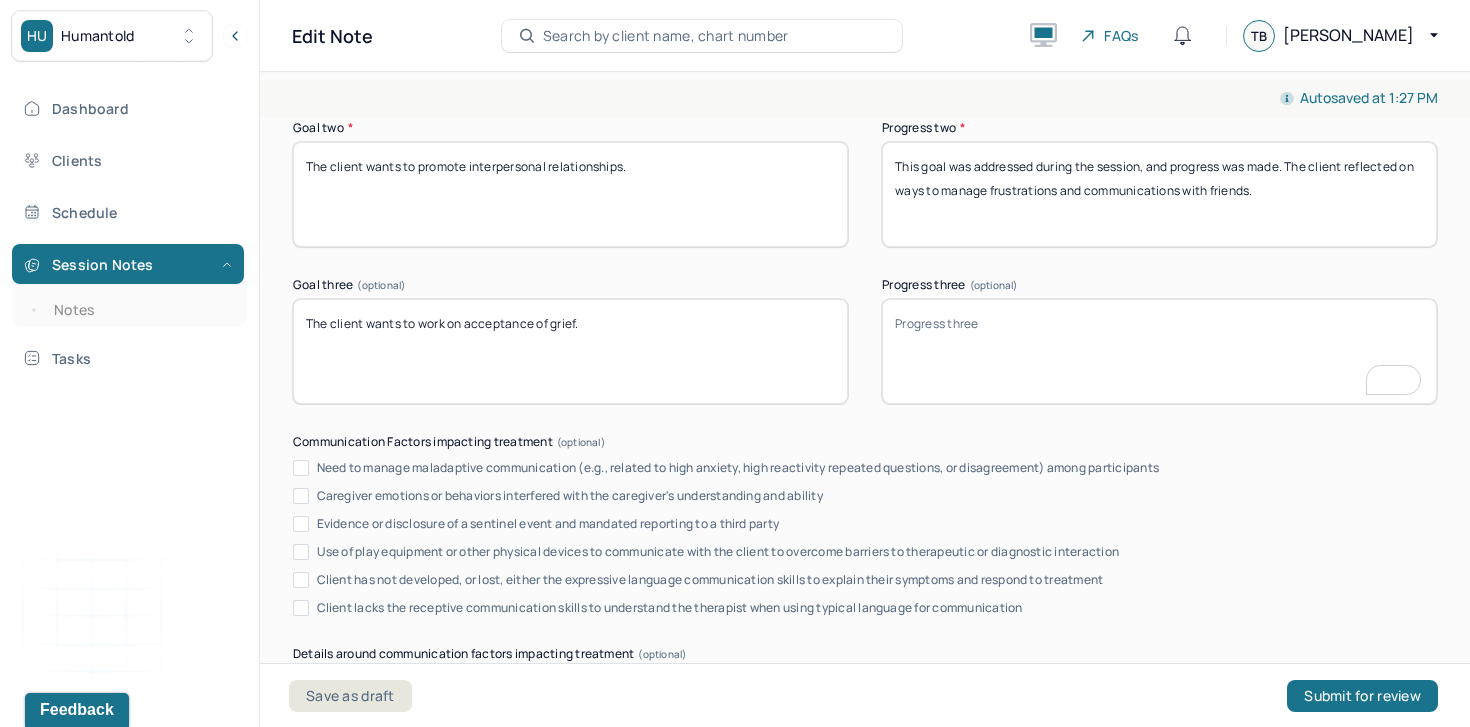scroll, scrollTop: 3518, scrollLeft: 0, axis: vertical 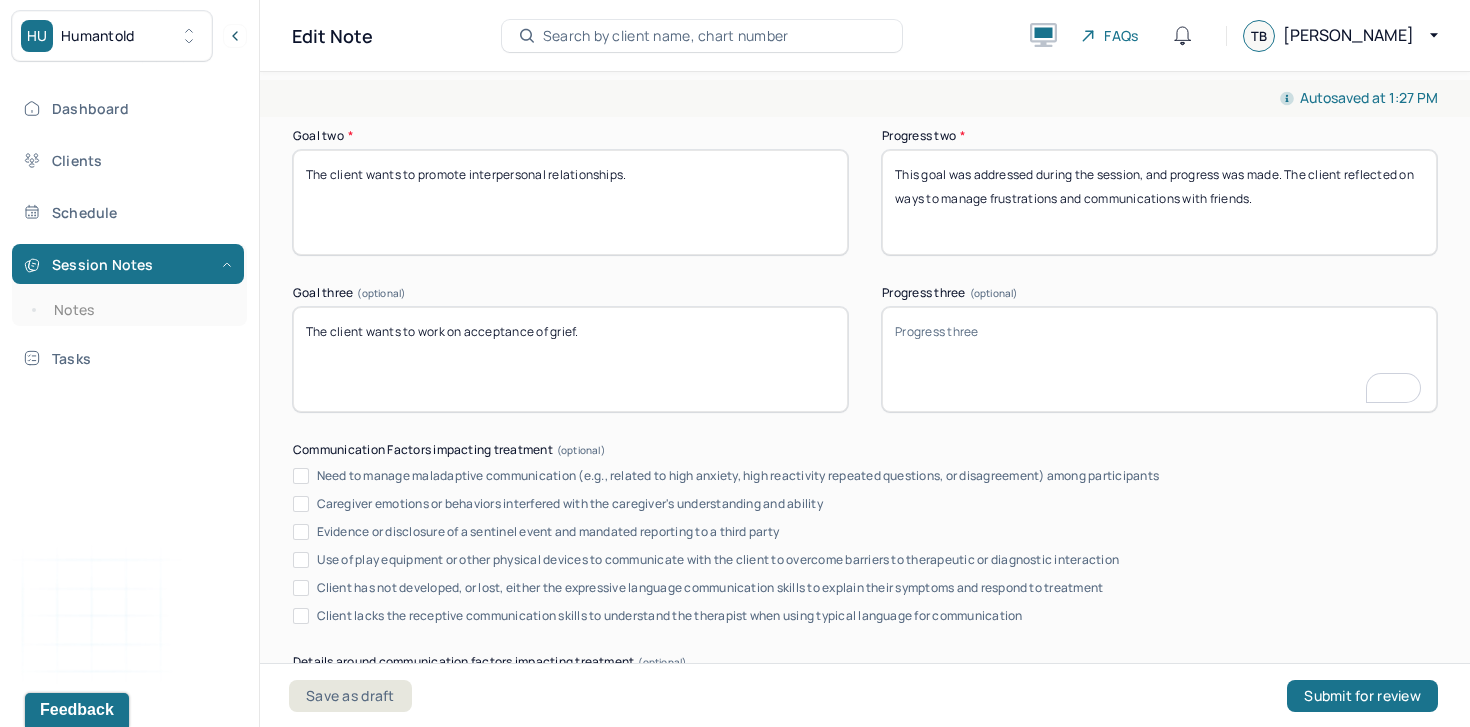 type 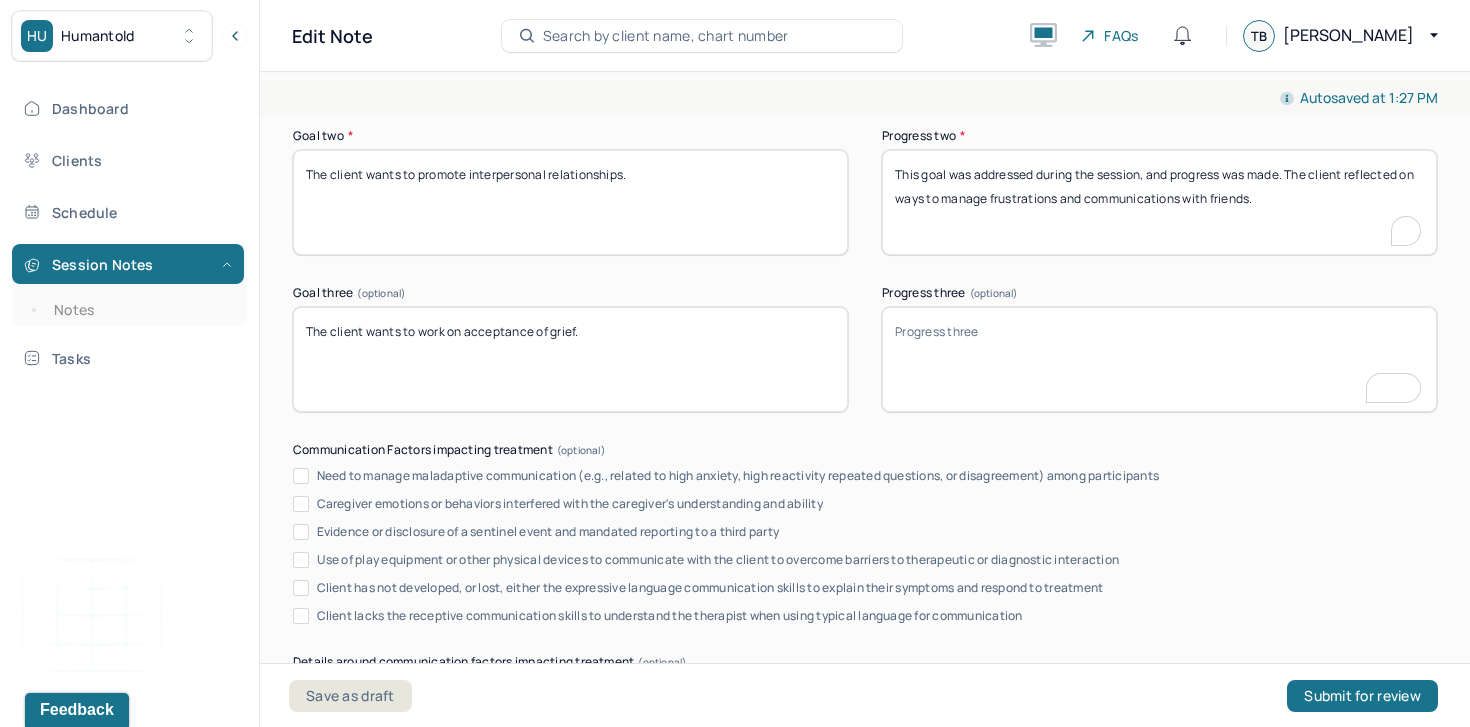 click on "This goal was addressed during the session, and progress was made. The client reflected on ways to manage frustrations and communications with friends." at bounding box center (1159, 202) 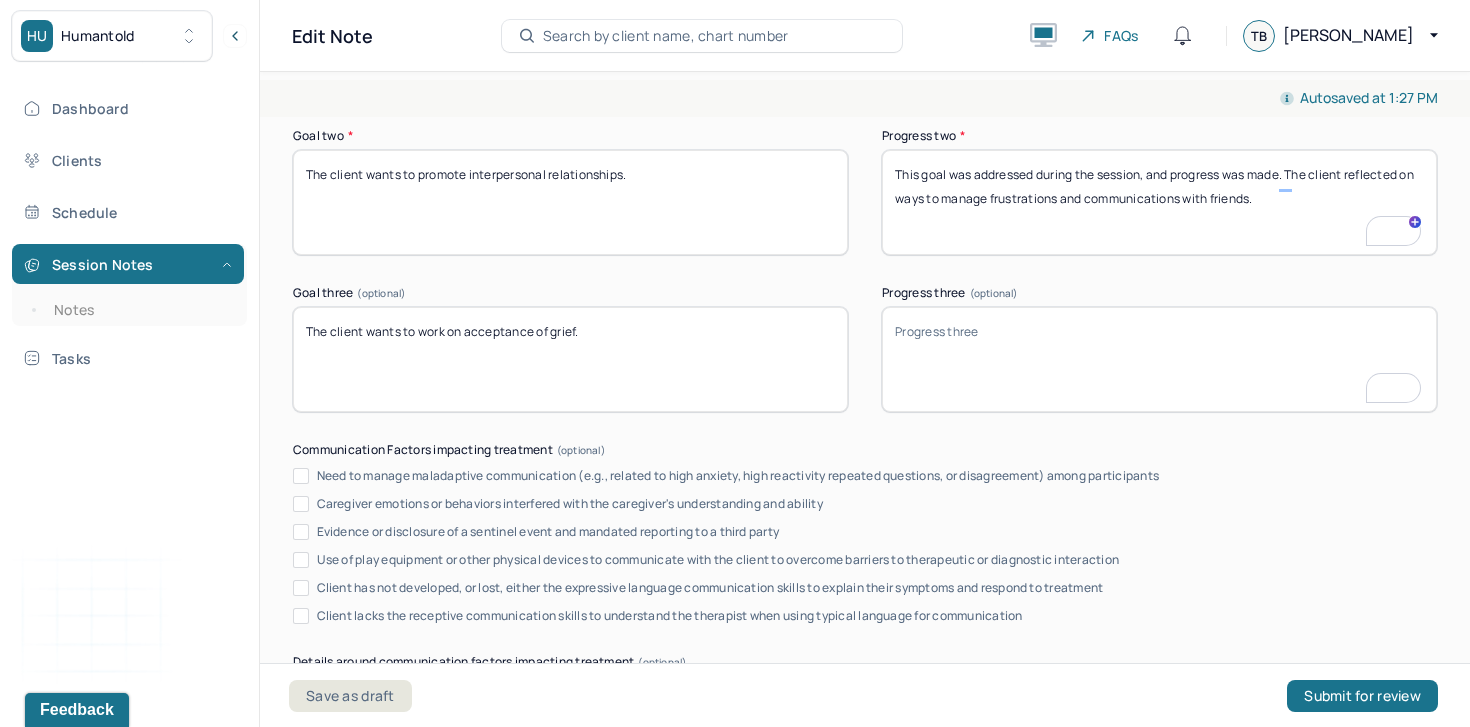 click on "This goal was addressed during the session, and progress was made. The client reflected on ways to manage frustrations and communications with friends." at bounding box center (1159, 202) 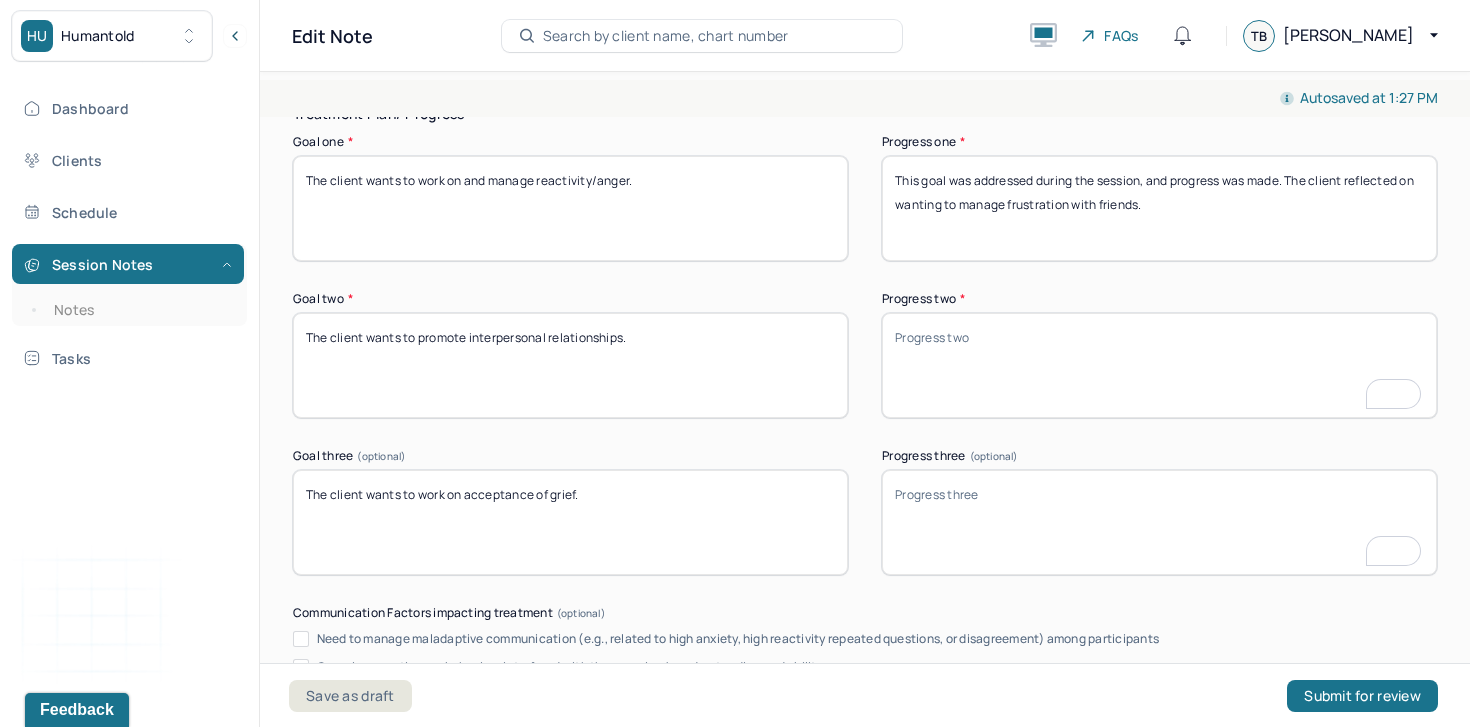 scroll, scrollTop: 3314, scrollLeft: 0, axis: vertical 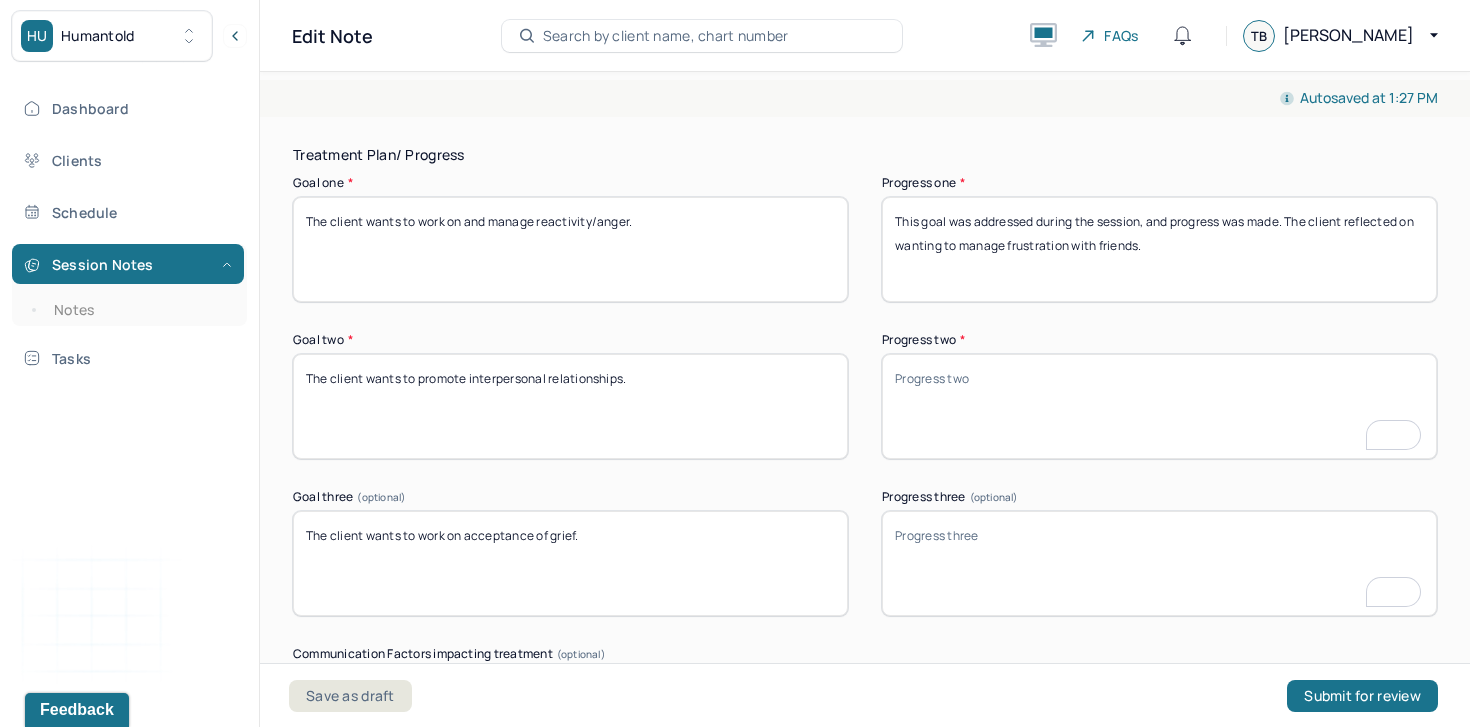 type 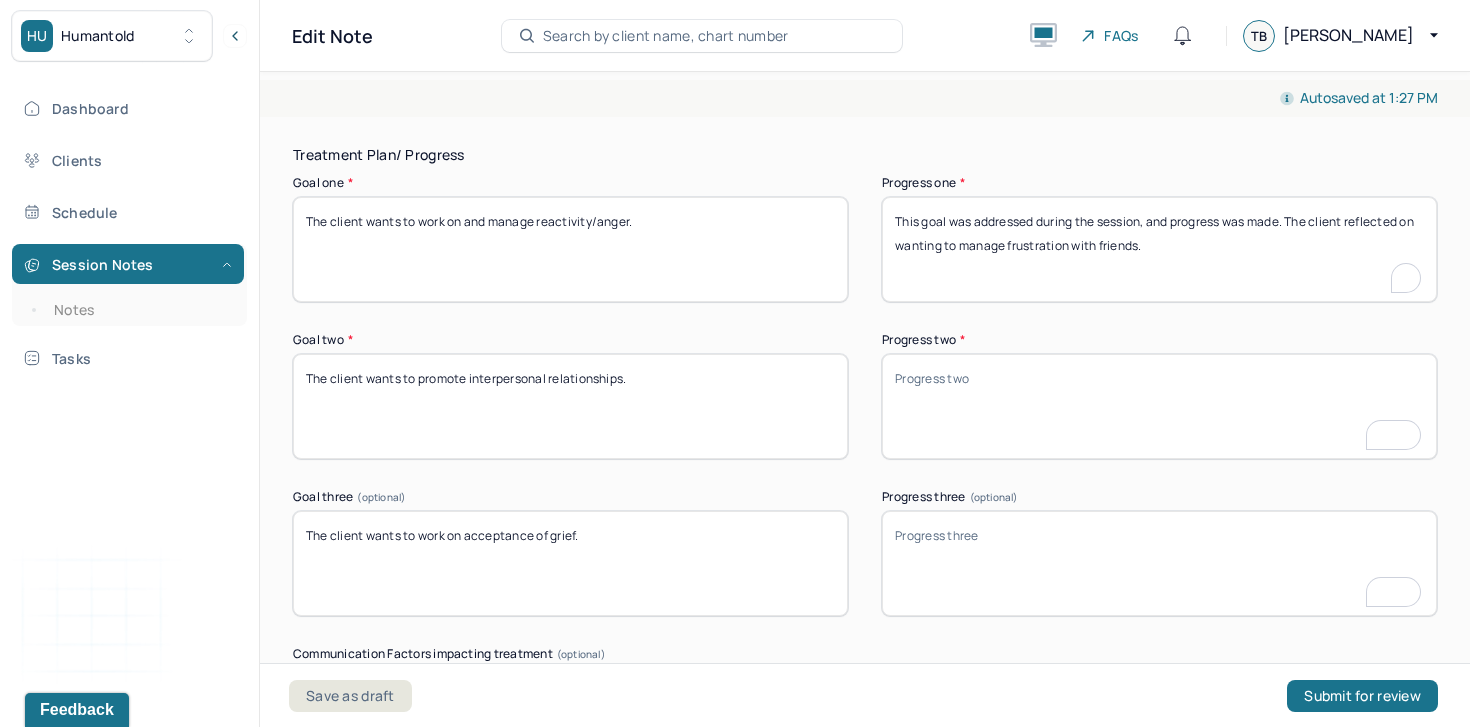 click on "This goal was addressed during the session, and progress was made. The client reflected on wanting to manage frustration with friends." at bounding box center [1159, 249] 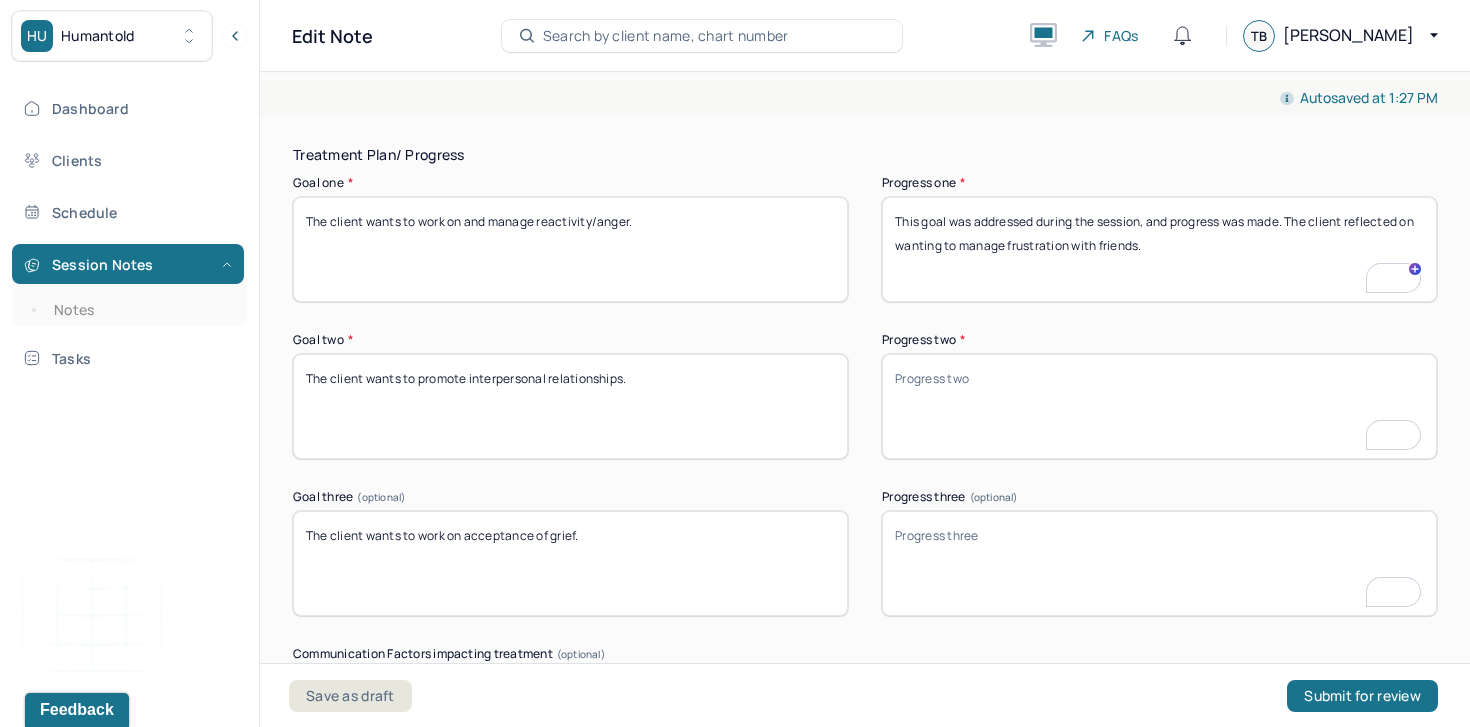 click on "This goal was addressed during the session, and progress was made. The client reflected on wanting to manage frustration with friends." at bounding box center [1159, 249] 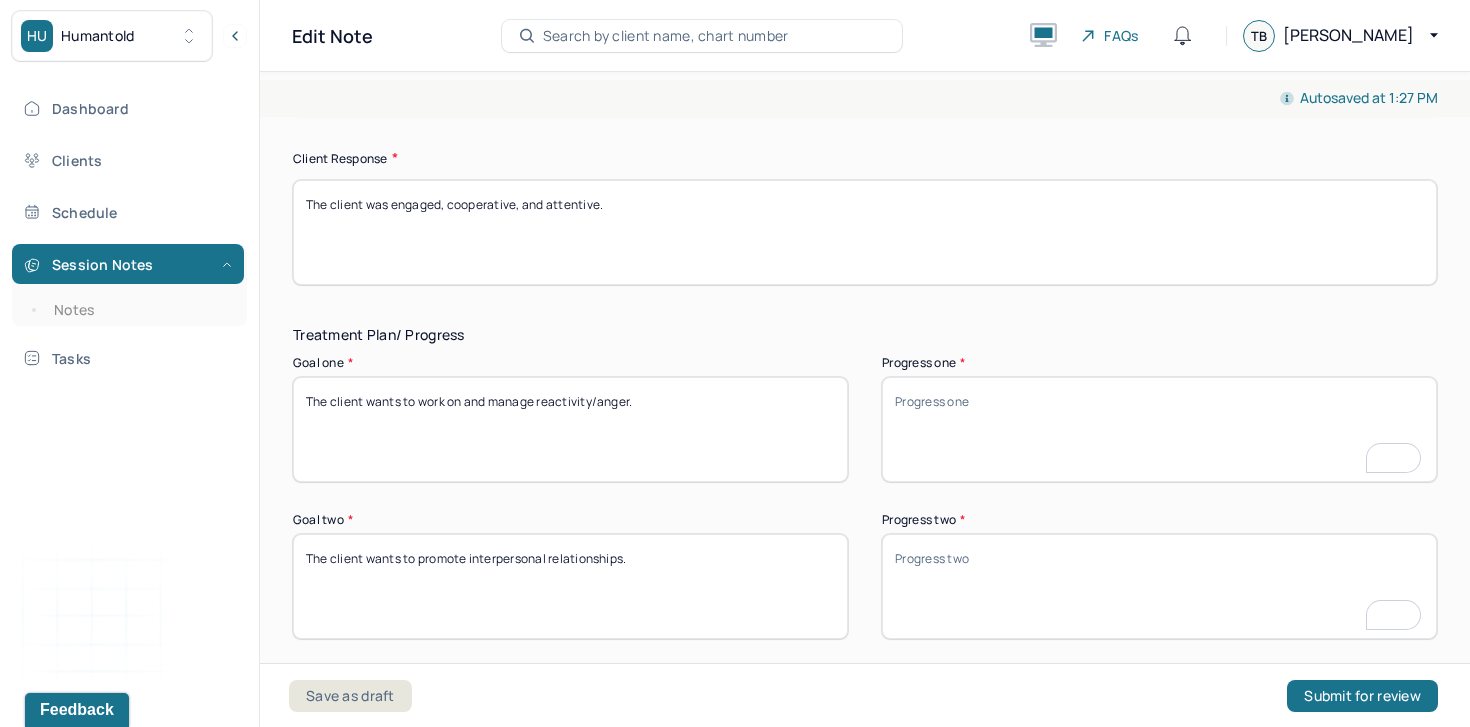 scroll, scrollTop: 3036, scrollLeft: 0, axis: vertical 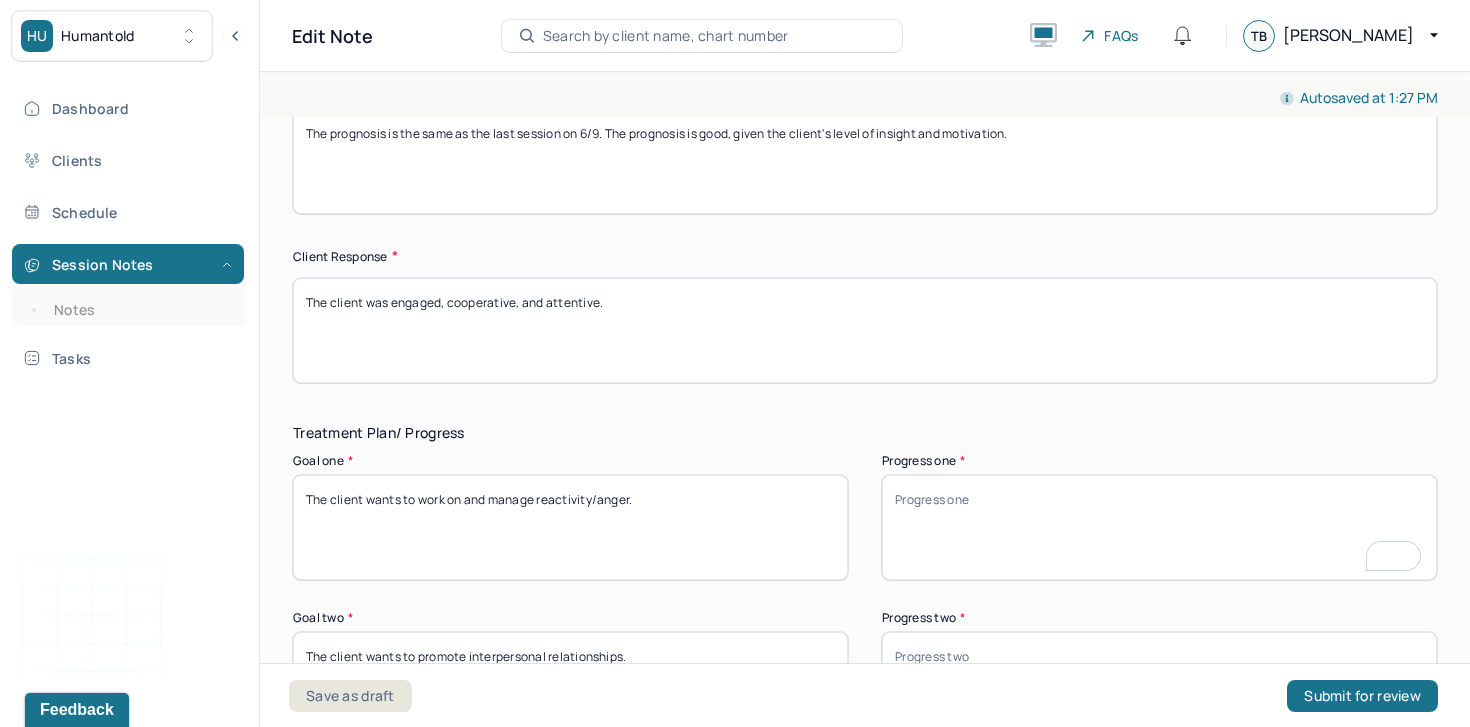 type 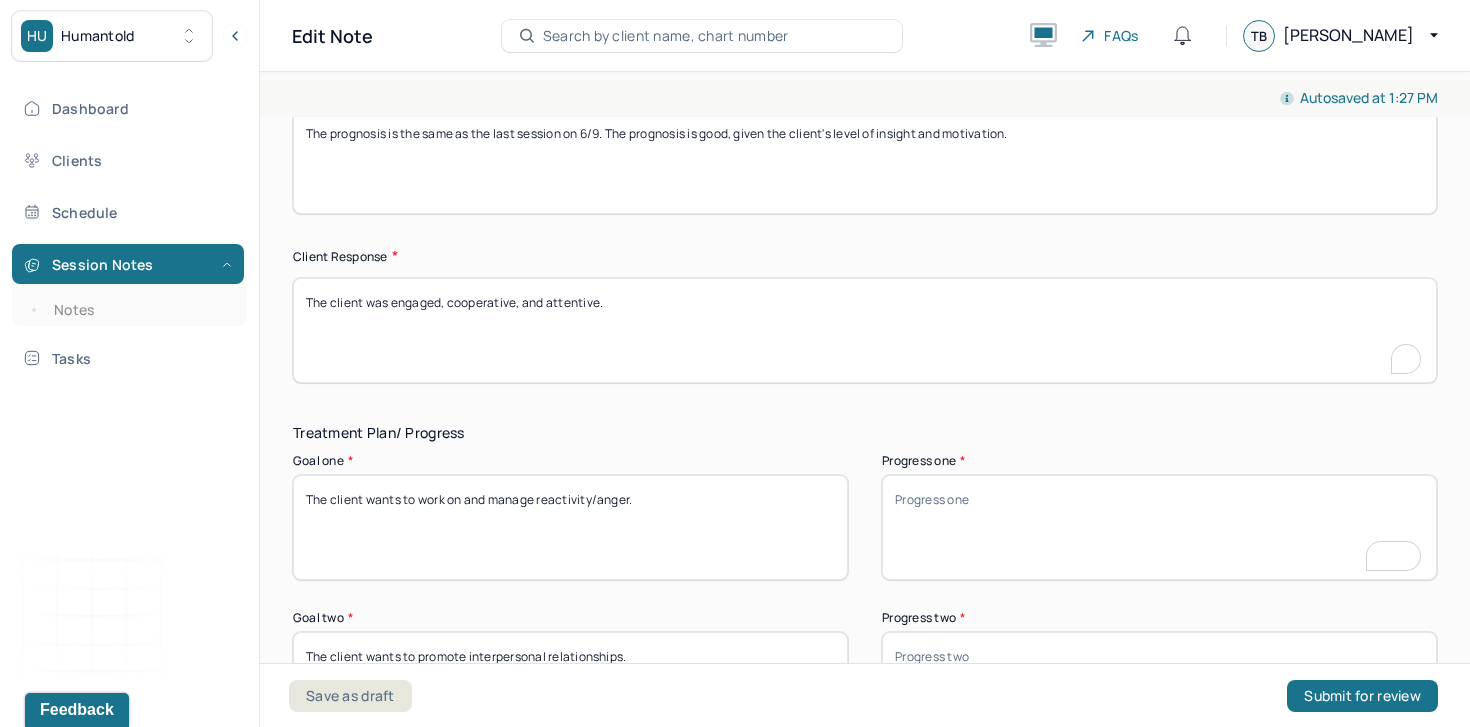 click on "The client was engaged, cooperative, and attentive." at bounding box center (865, 330) 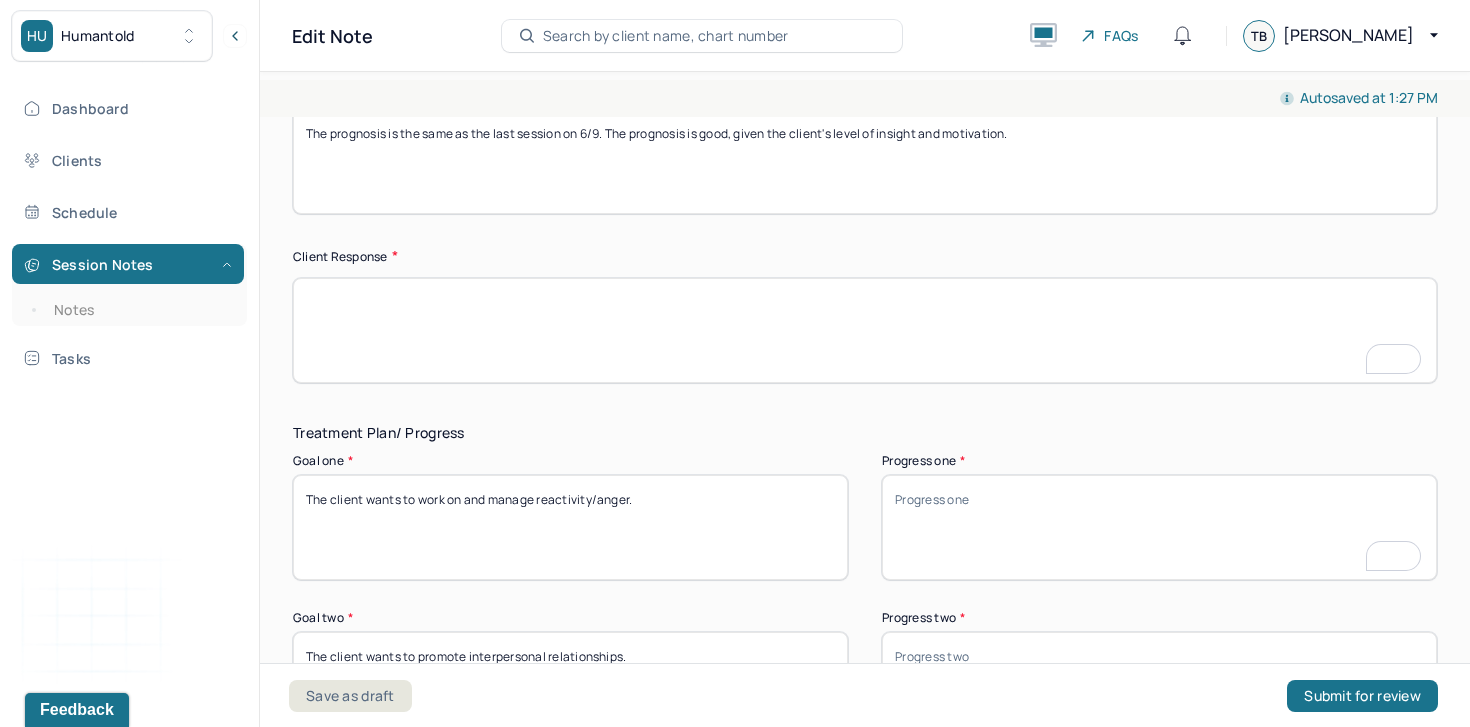 scroll, scrollTop: 3036, scrollLeft: 0, axis: vertical 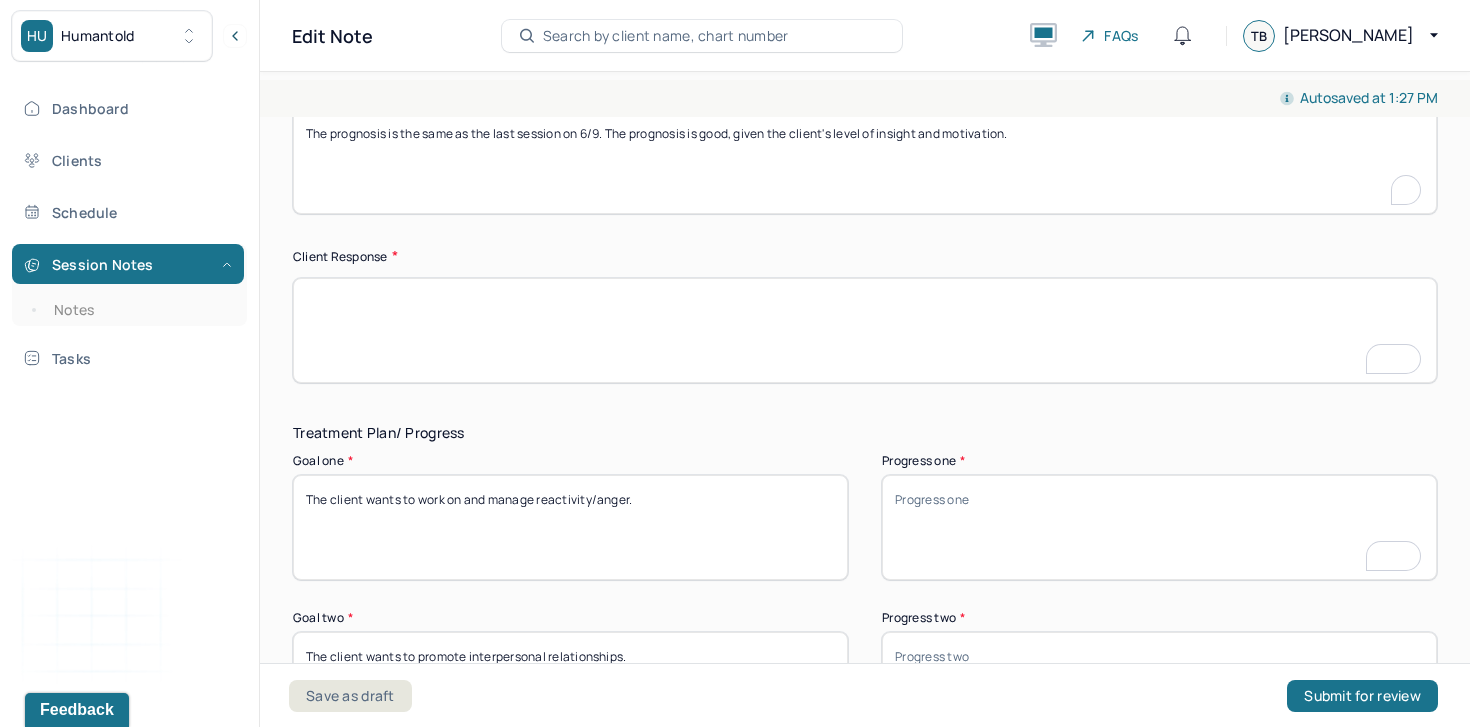 click on "The prognosis is the same as the last session on 6/9. The prognosis is good, given the client's level of insight and motivation." at bounding box center (865, 161) 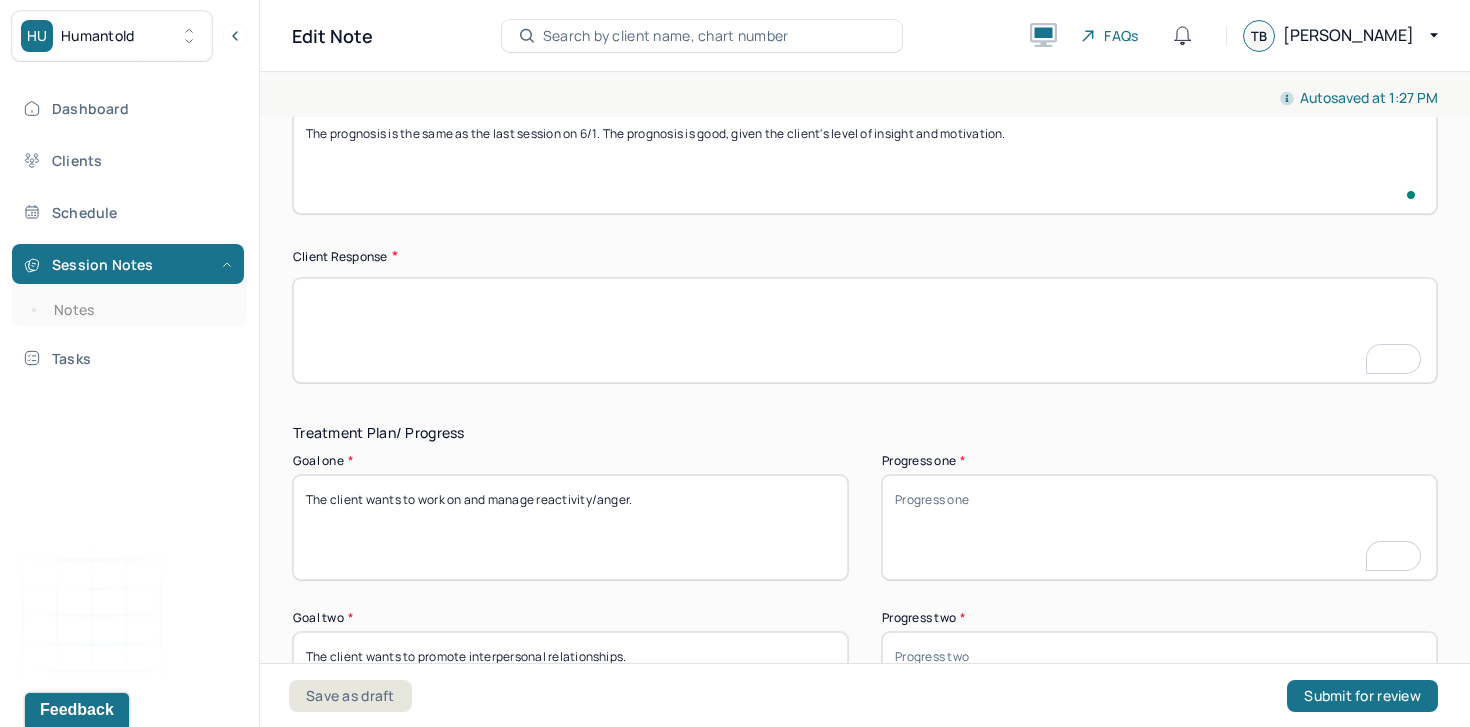 scroll, scrollTop: 3036, scrollLeft: 0, axis: vertical 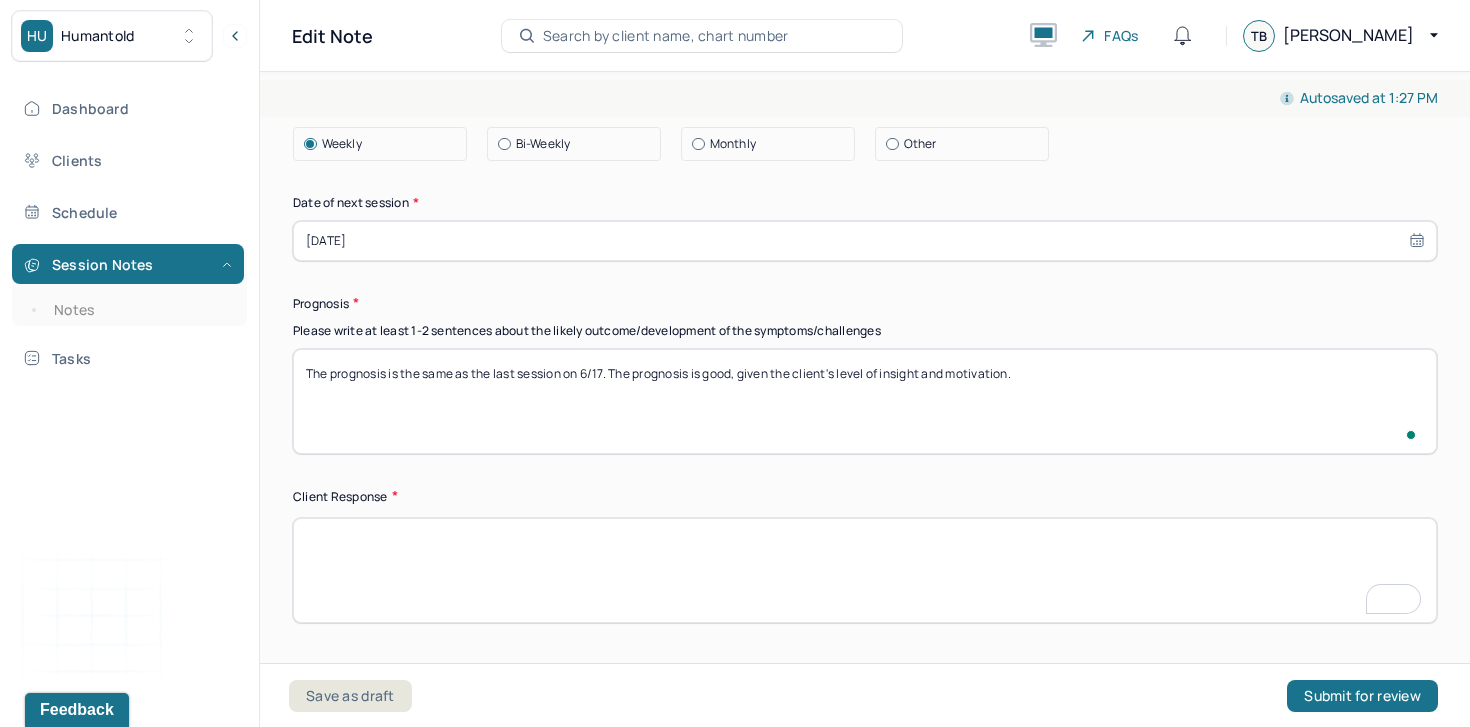type on "The prognosis is the same as the last session on 6/17. The prognosis is good, given the client's level of insight and motivation." 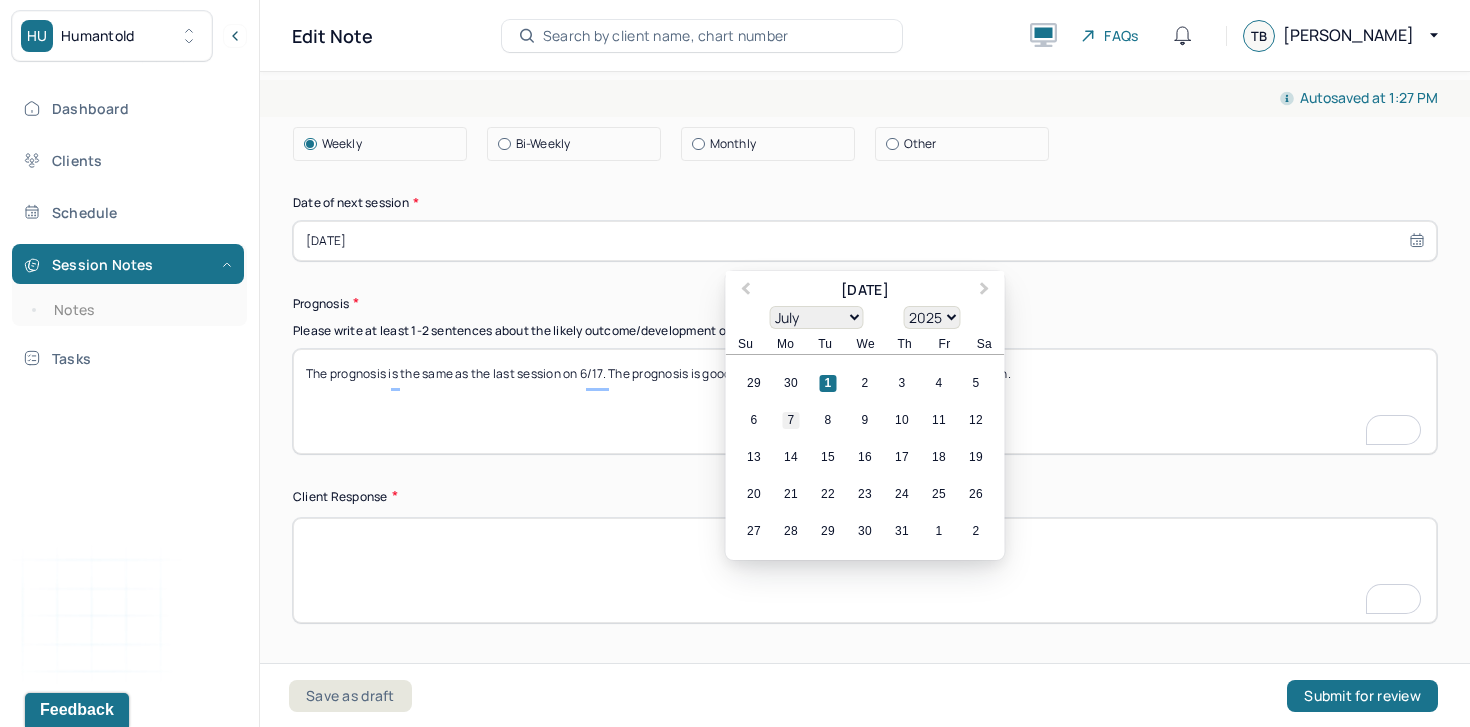 click on "7" at bounding box center (791, 420) 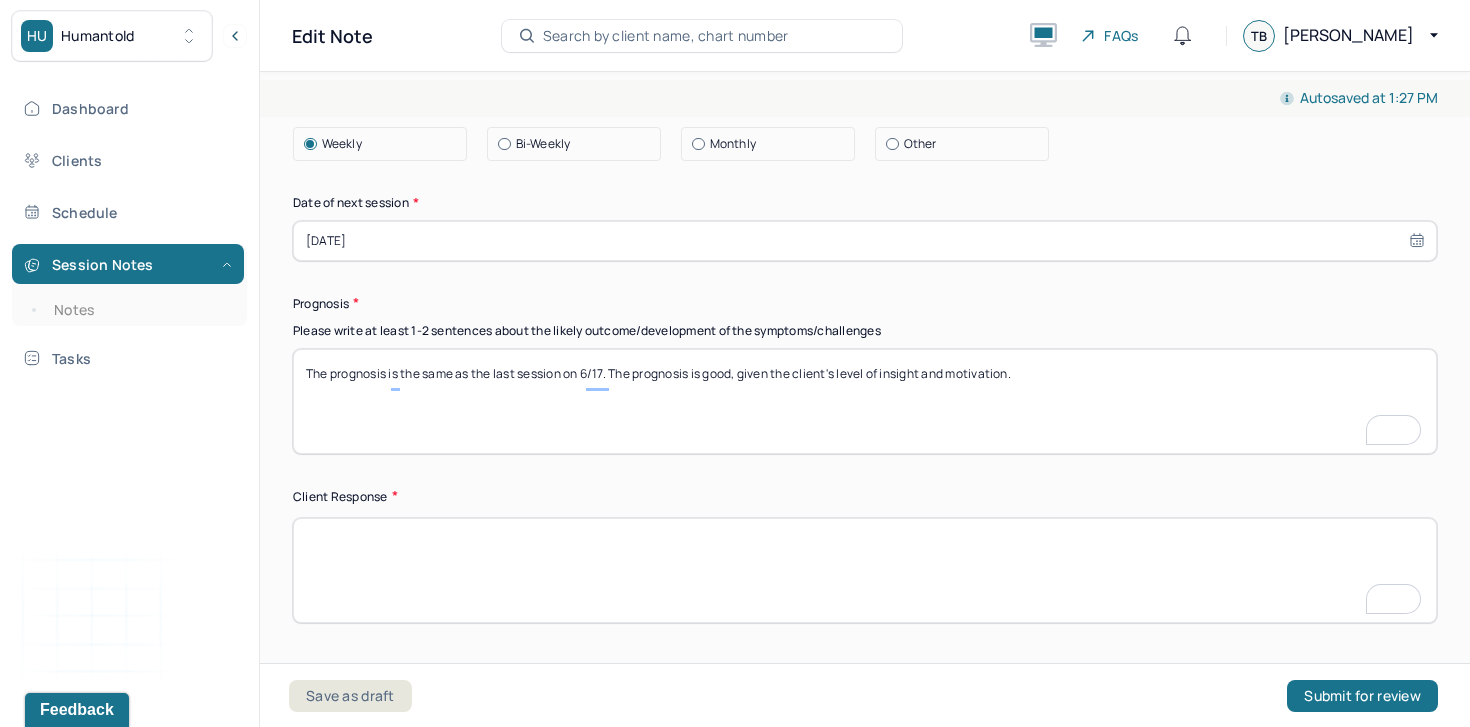 scroll, scrollTop: 2705, scrollLeft: 0, axis: vertical 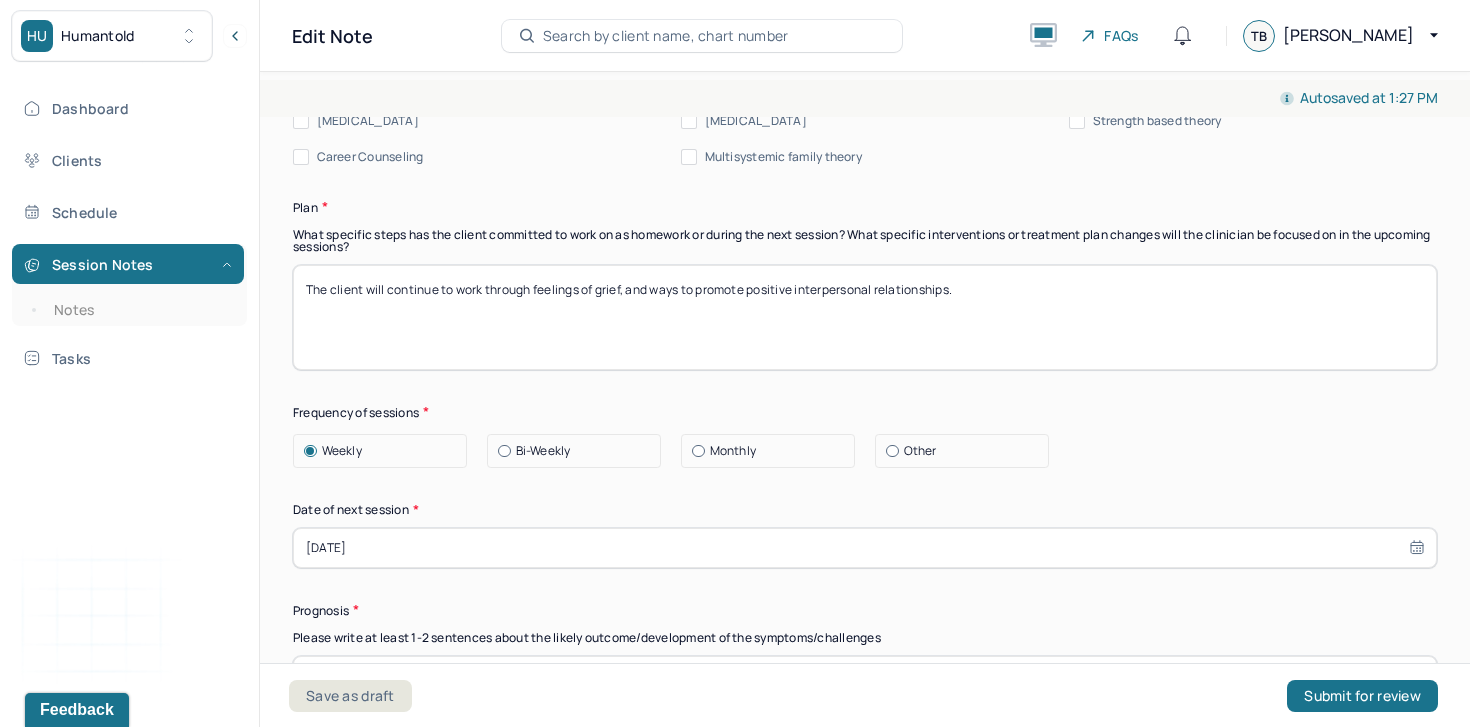 click on "The client will continue to work through feelings of grief, and ways to promote positive interpersonal relationships." at bounding box center [865, 317] 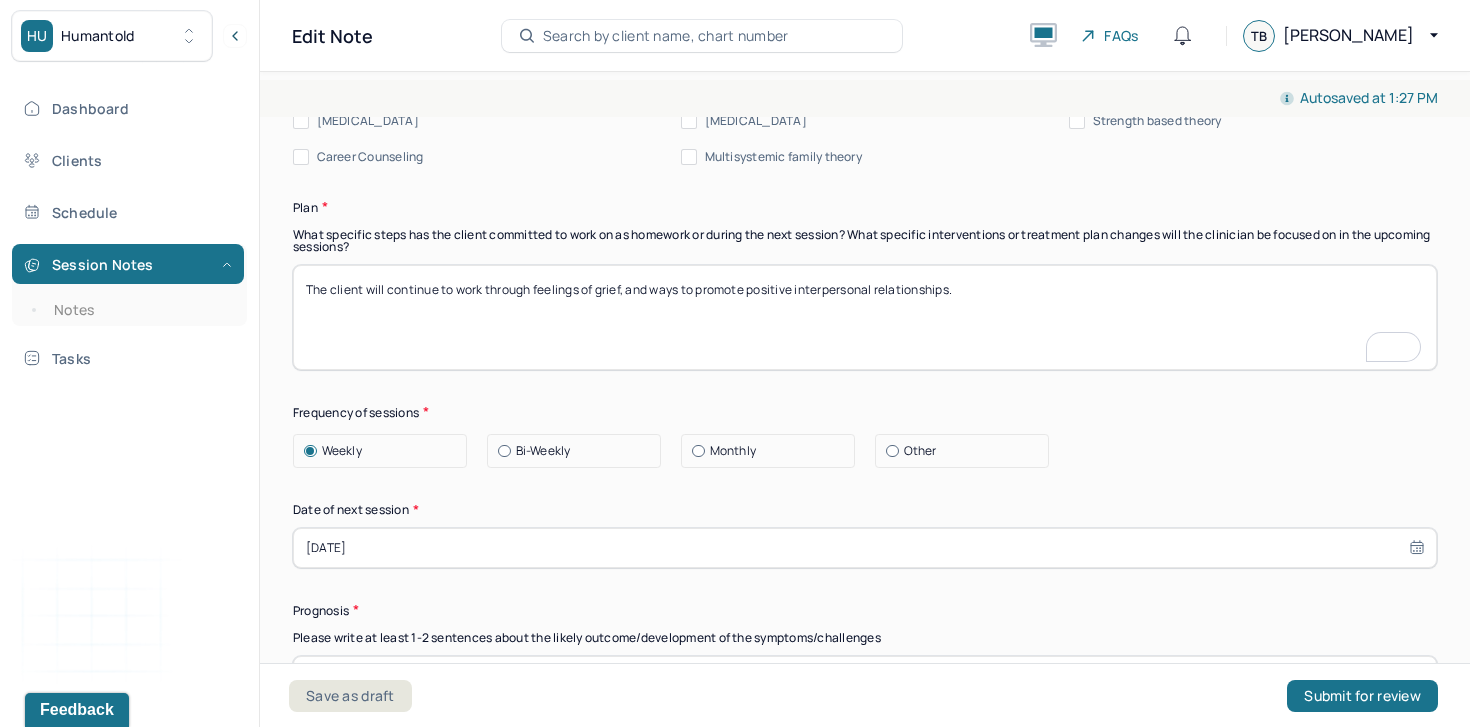 click on "The client will continue to work through feelings of grief, and ways to promote positive interpersonal relationships." at bounding box center [865, 317] 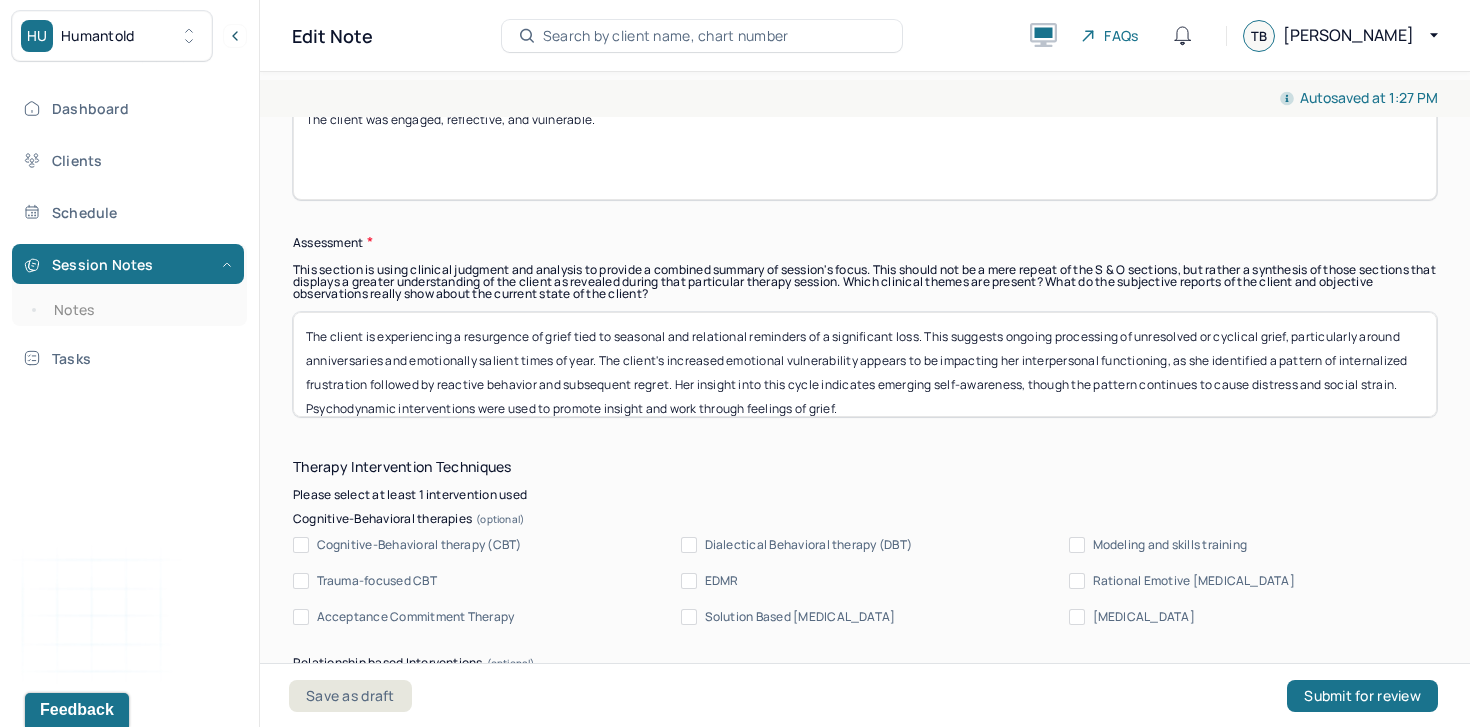 type 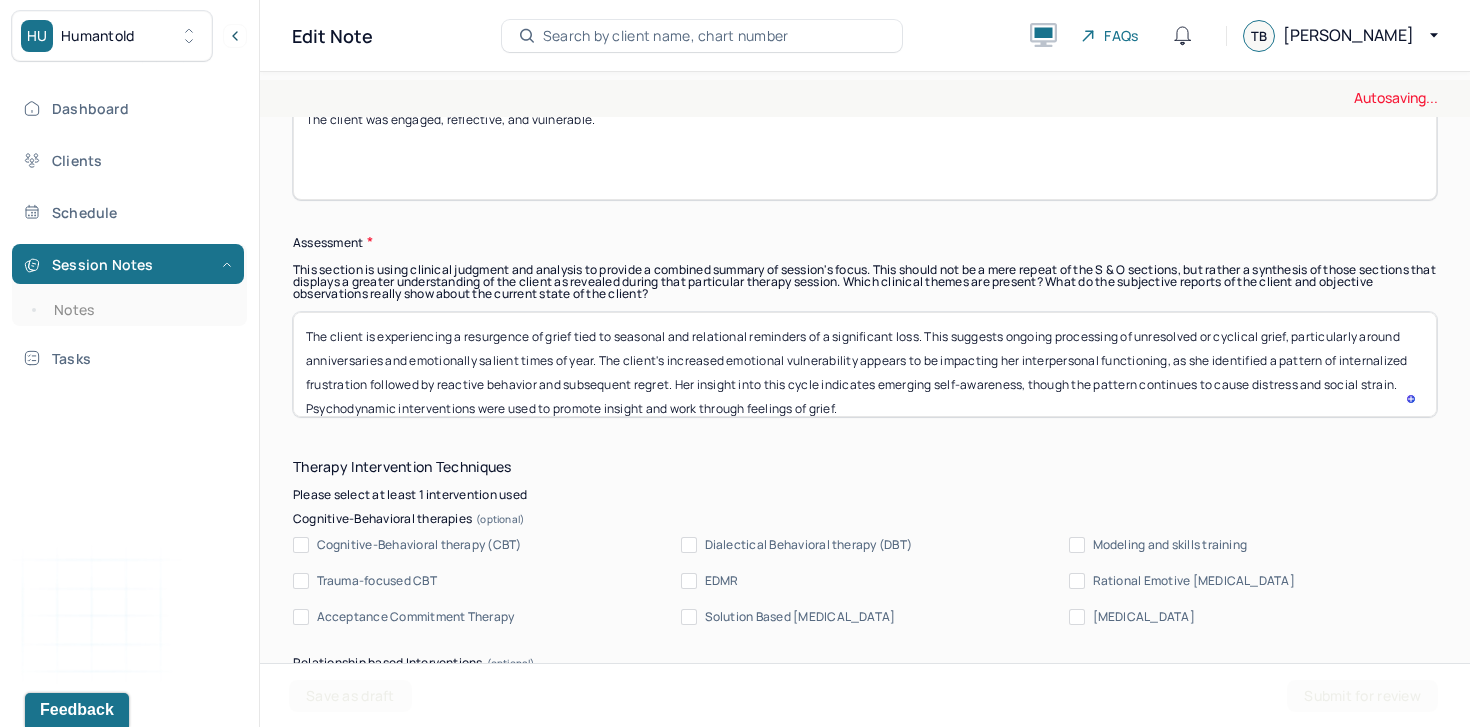 click on "The client is experiencing a resurgence of grief tied to seasonal and relational reminders of a significant loss. This suggests ongoing processing of unresolved or cyclical grief, particularly around anniversaries and emotionally salient times of year. The client's increased emotional vulnerability appears to be impacting her interpersonal functioning, as she identified a pattern of internalized frustration followed by reactive behavior and subsequent regret. Her insight into this cycle indicates emerging self-awareness, though the pattern continues to cause distress and social strain. Psychodynamic interventions were used to promote insight and work through feelings of grief." at bounding box center [865, 364] 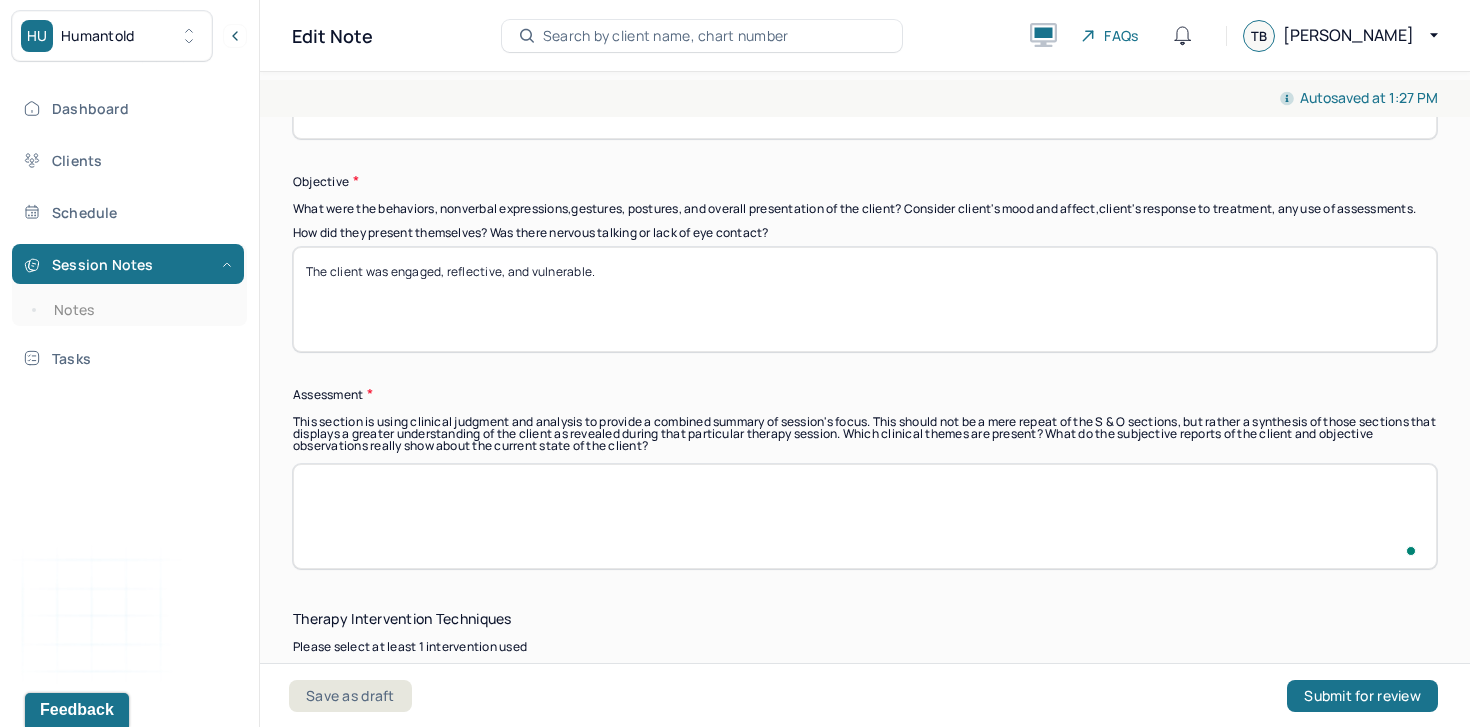 type 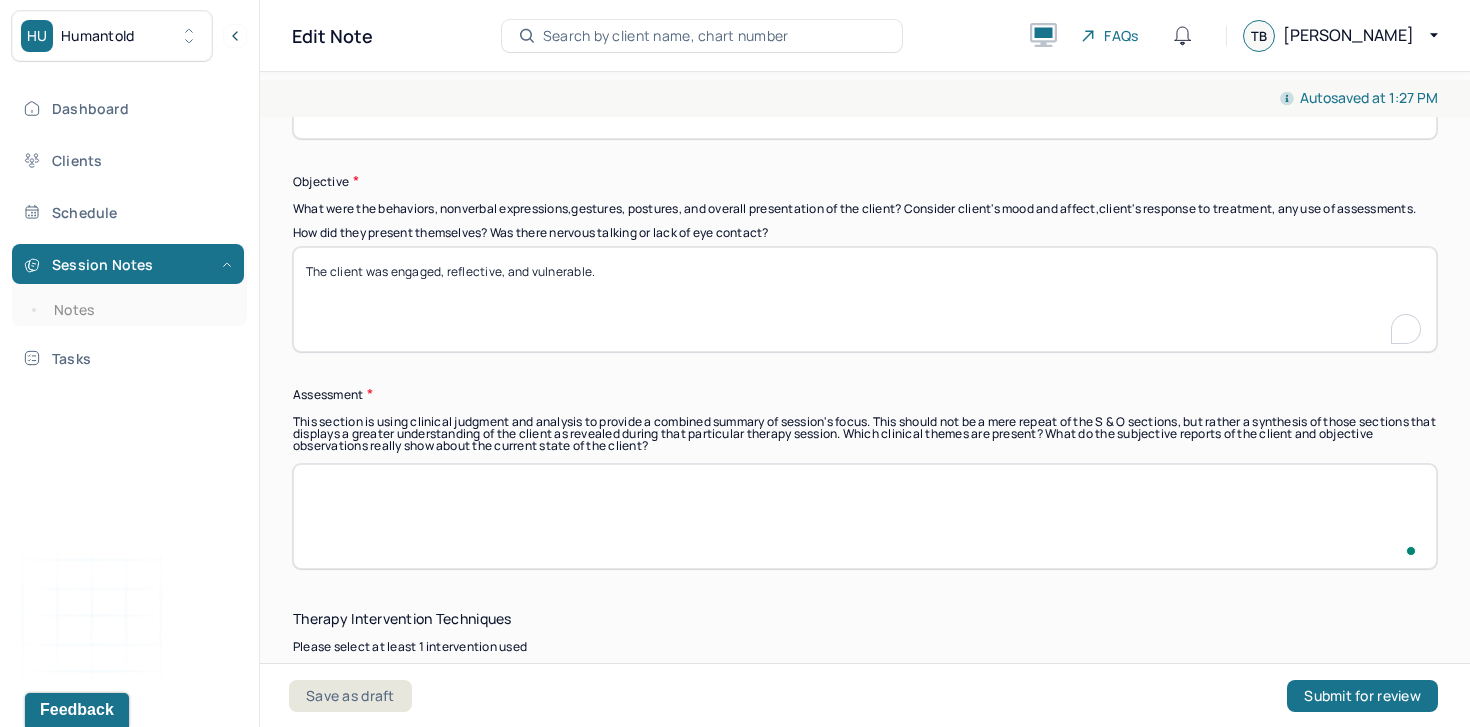 click on "The client was engaged, reflective, and vulnerable." at bounding box center [865, 299] 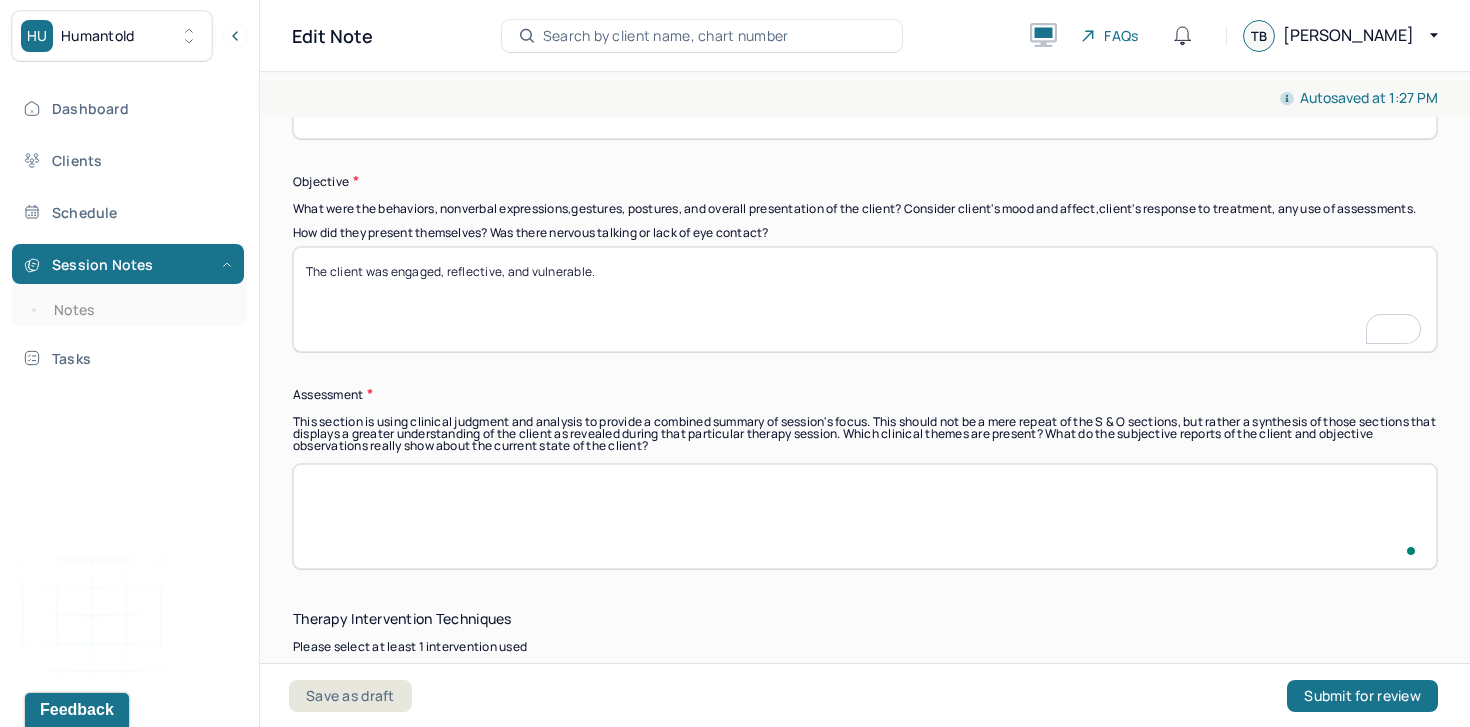 click on "The client was engaged, reflective, and vulnerable." at bounding box center (865, 299) 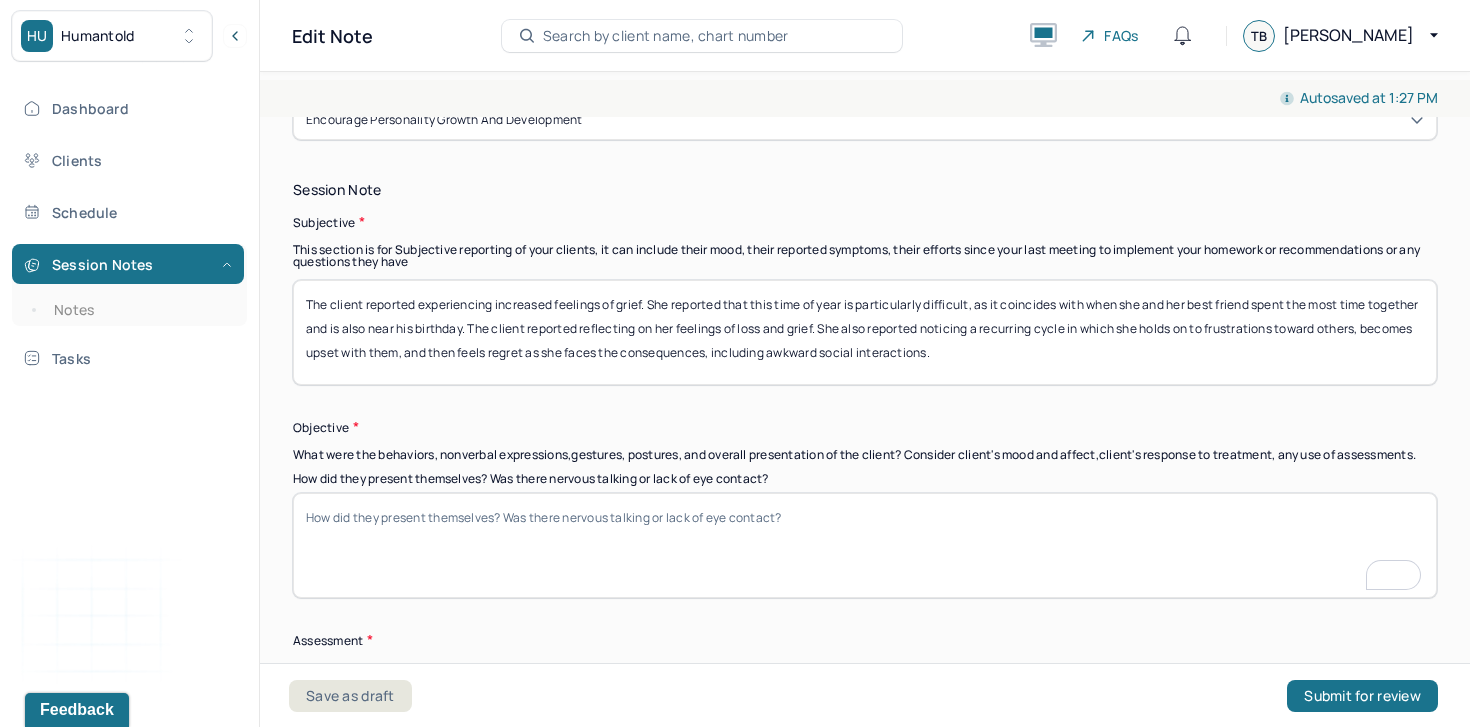 type 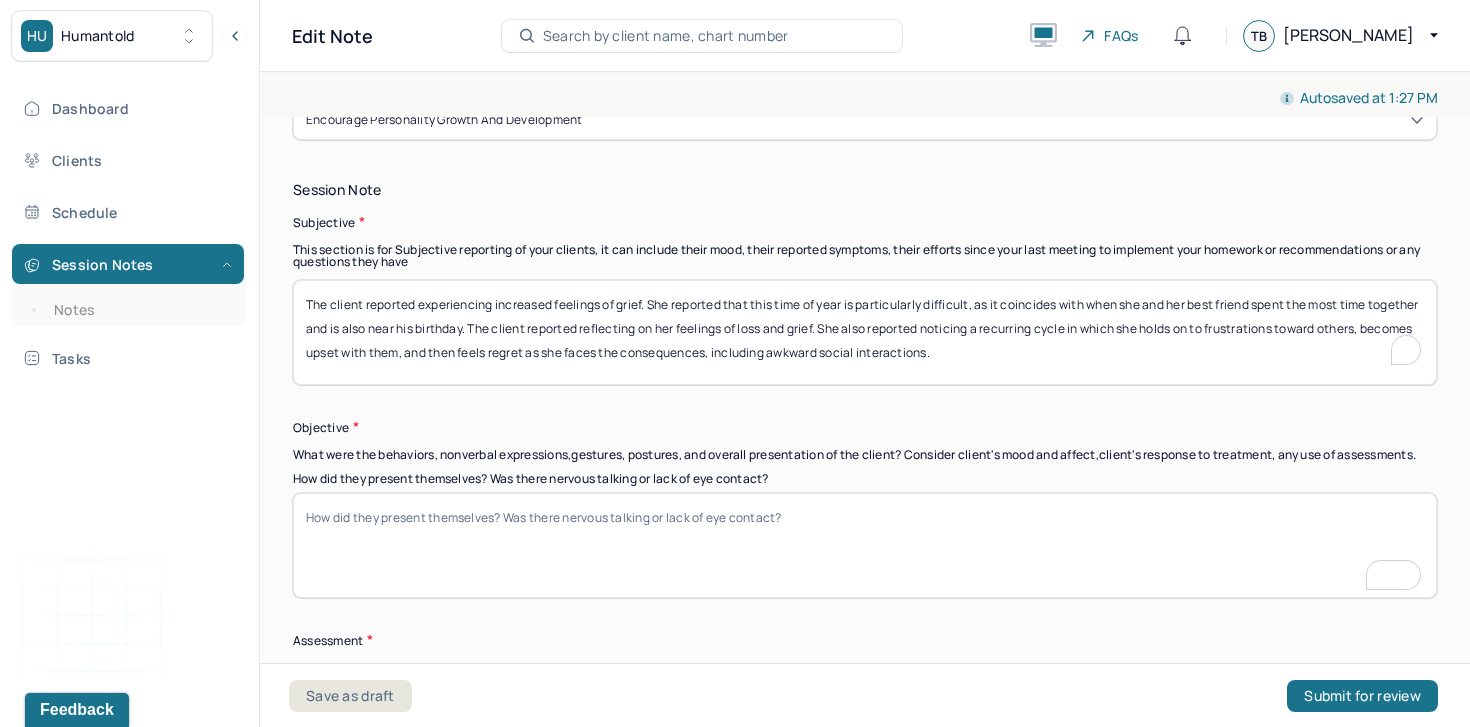 click on "The client reported experiencing increased feelings of grief. She reported that this time of year is particularly difficult, as it coincides with when she and her best friend spent the most time together and is also near his birthday. The client reported reflecting on her feelings of loss and grief. She also reported noticing a recurring cycle in which she holds on to frustrations toward others, becomes upset with them, and then feels regret as she faces the consequences, including awkward social interactions." at bounding box center (865, 332) 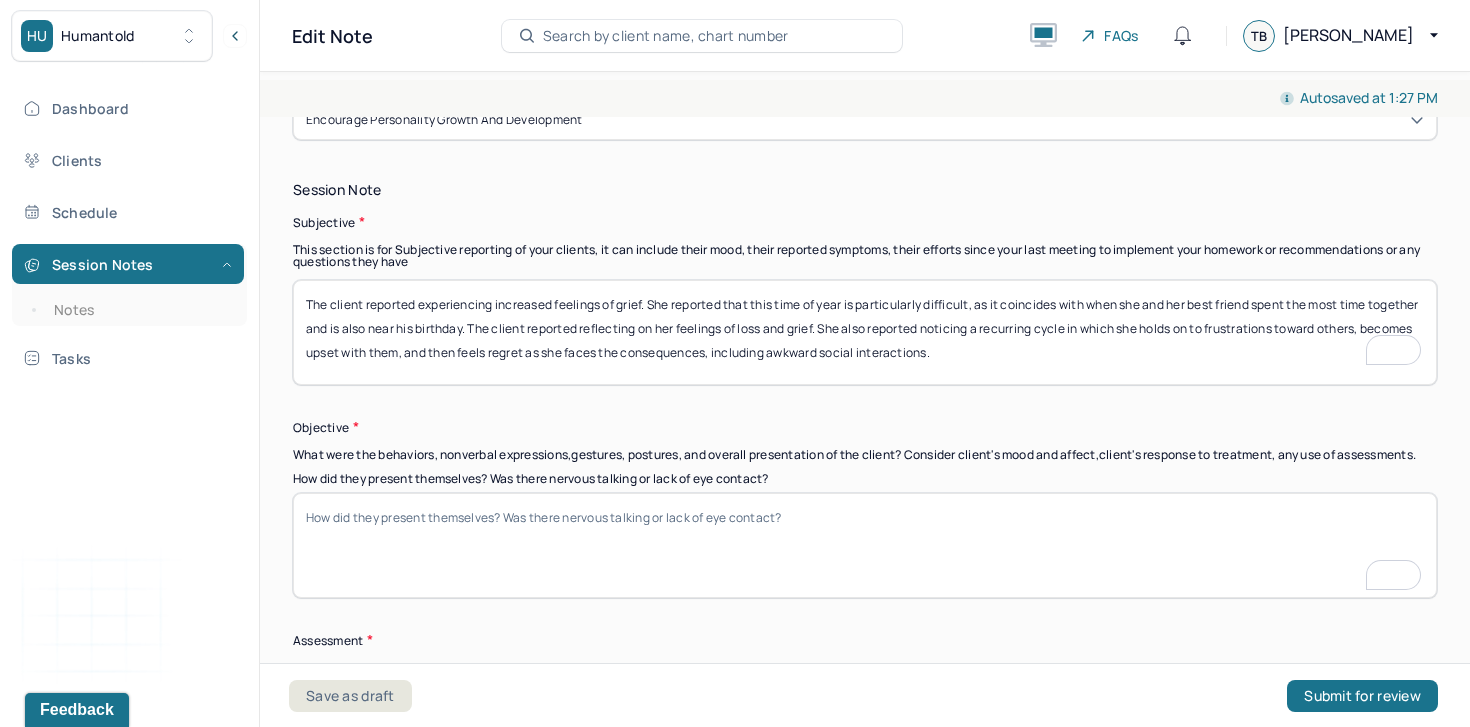 click on "The client reported experiencing increased feelings of grief. She reported that this time of year is particularly difficult, as it coincides with when she and her best friend spent the most time together and is also near his birthday. The client reported reflecting on her feelings of loss and grief. She also reported noticing a recurring cycle in which she holds on to frustrations toward others, becomes upset with them, and then feels regret as she faces the consequences, including awkward social interactions." at bounding box center [865, 332] 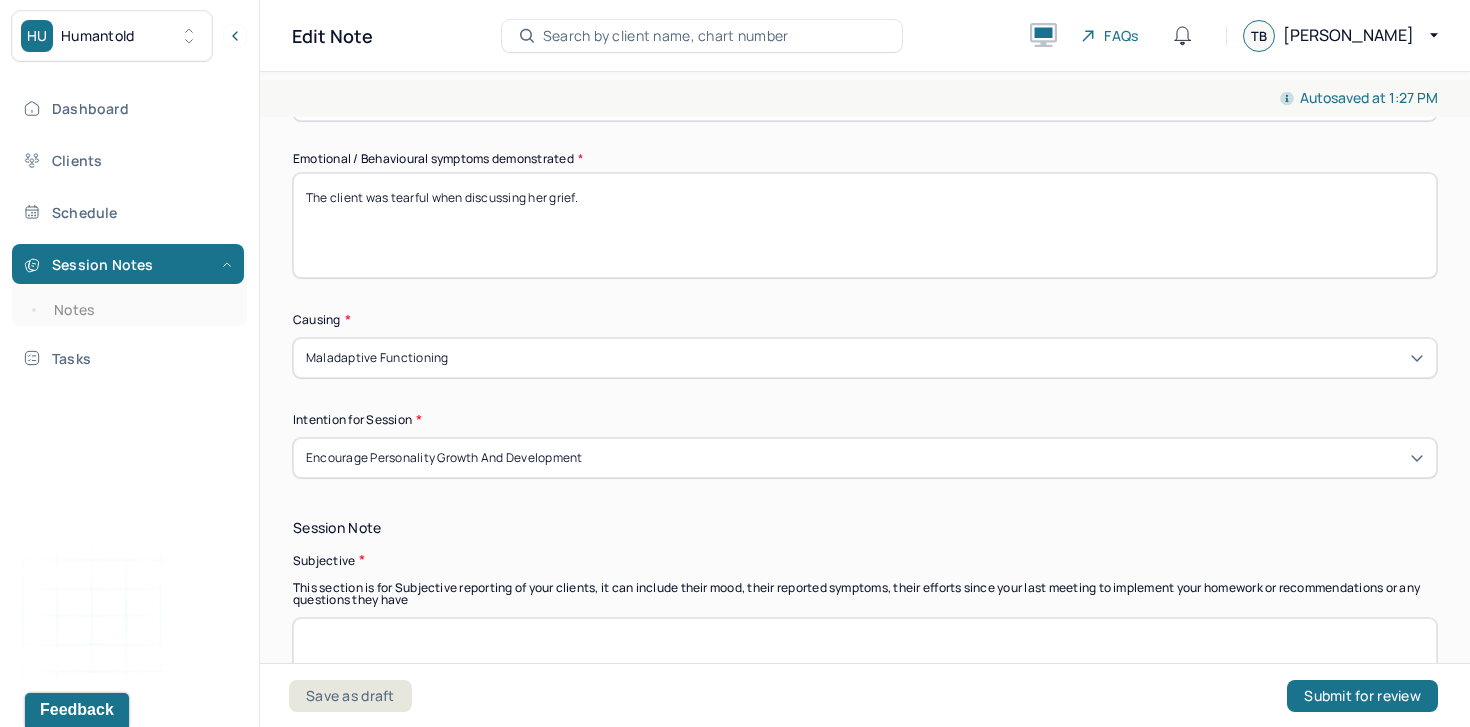 type 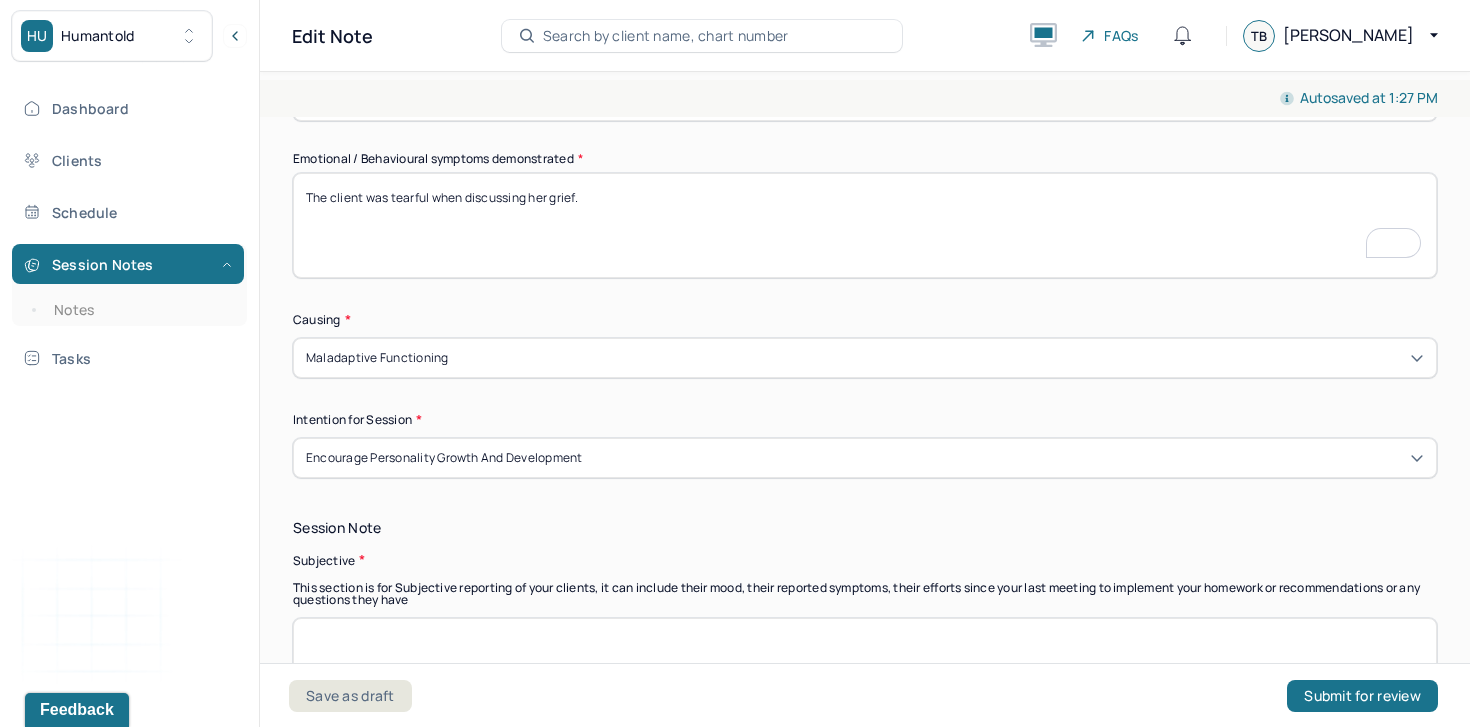 click on "The client was tearful when discussing her grief." at bounding box center (865, 225) 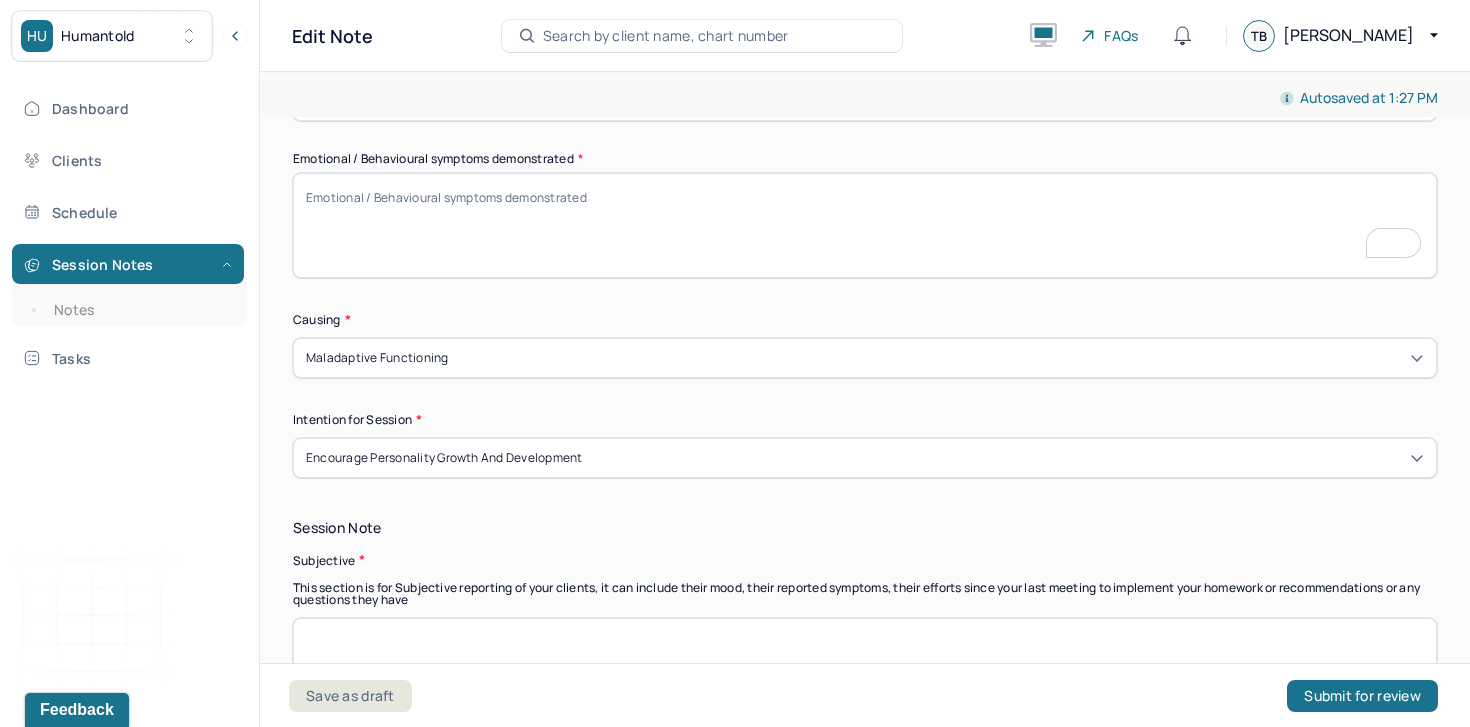 type 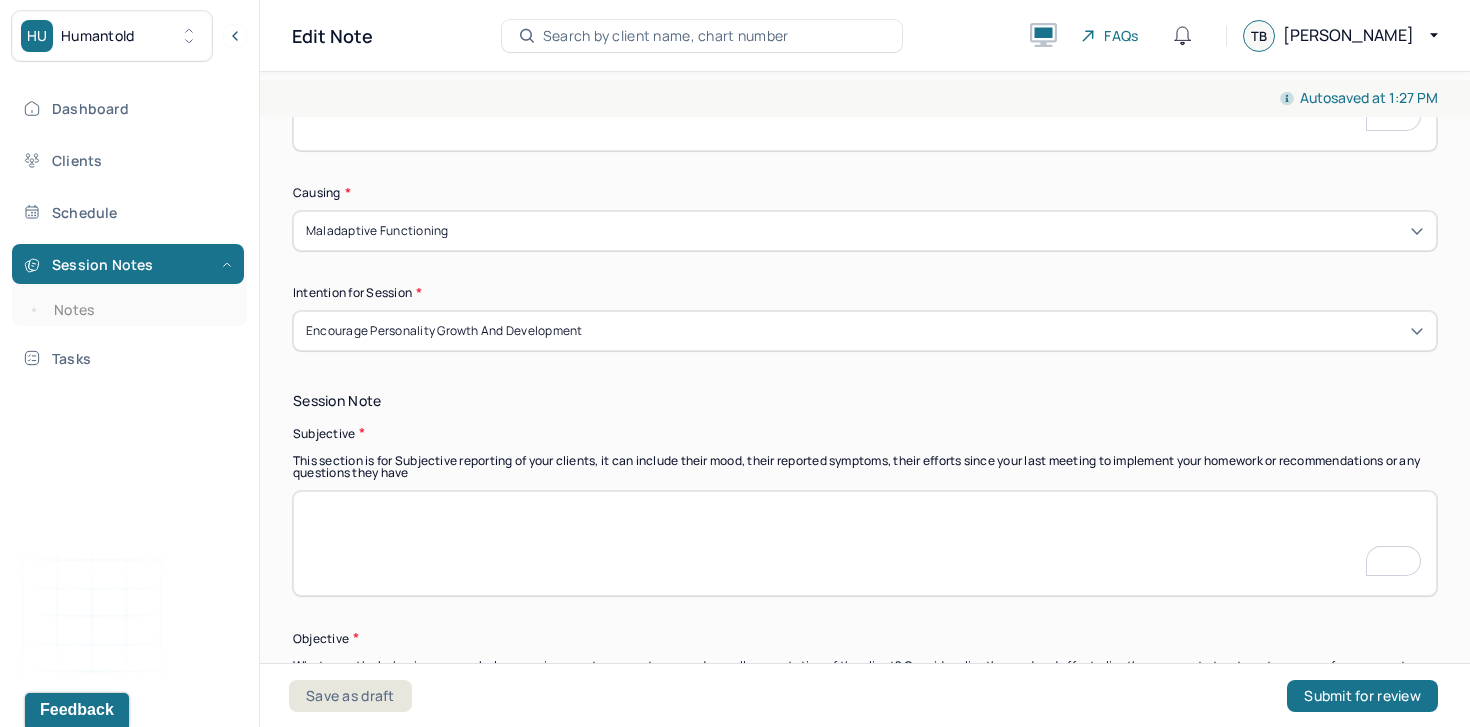 scroll, scrollTop: 1147, scrollLeft: 0, axis: vertical 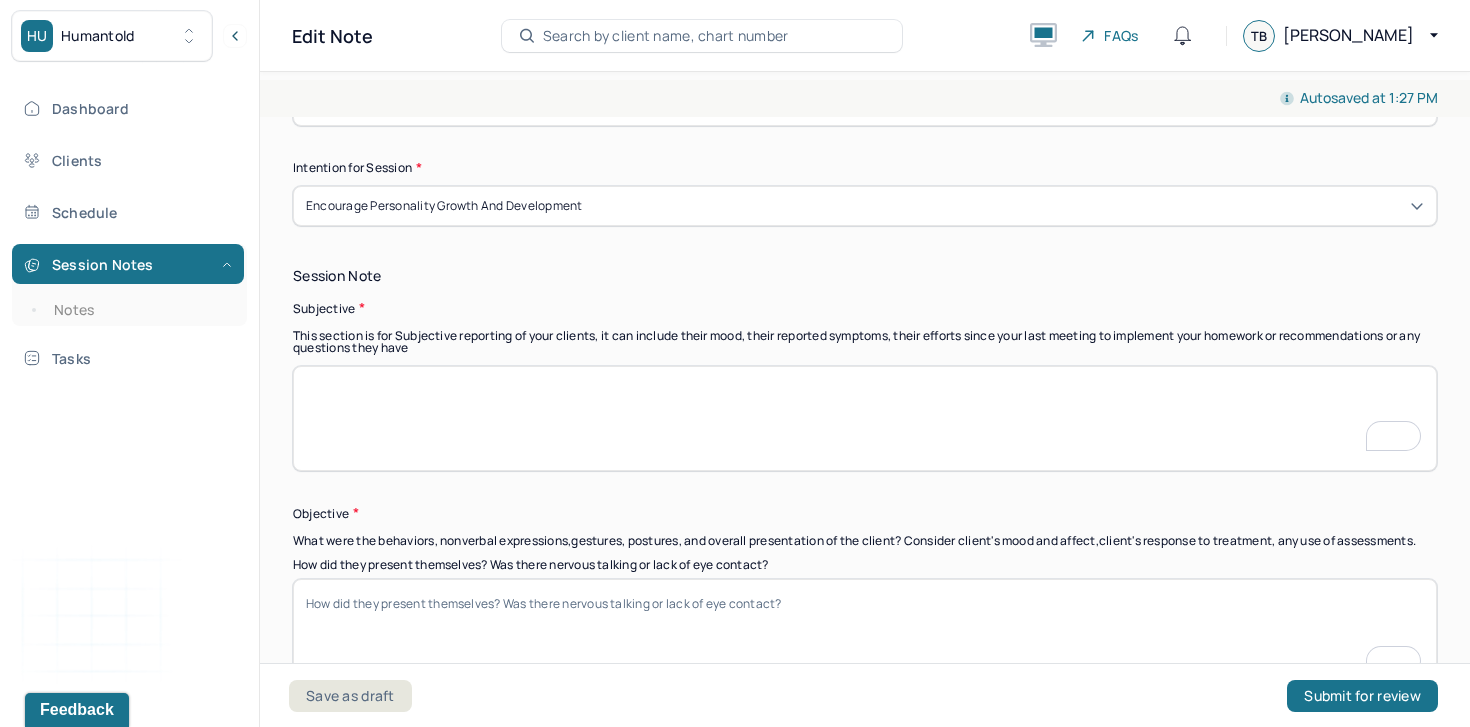 click at bounding box center (865, 418) 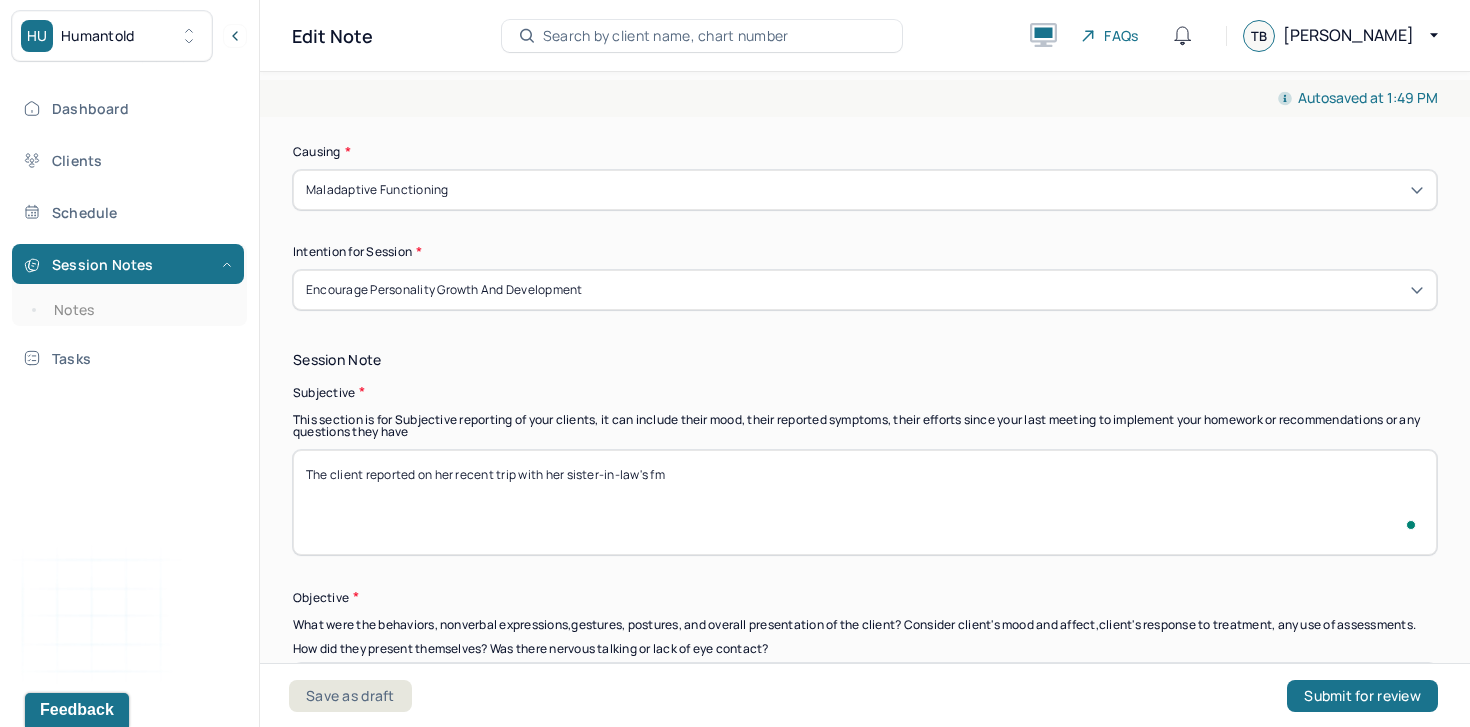 type on "The client reported on her recent trip with her sister-in-law's fmi" 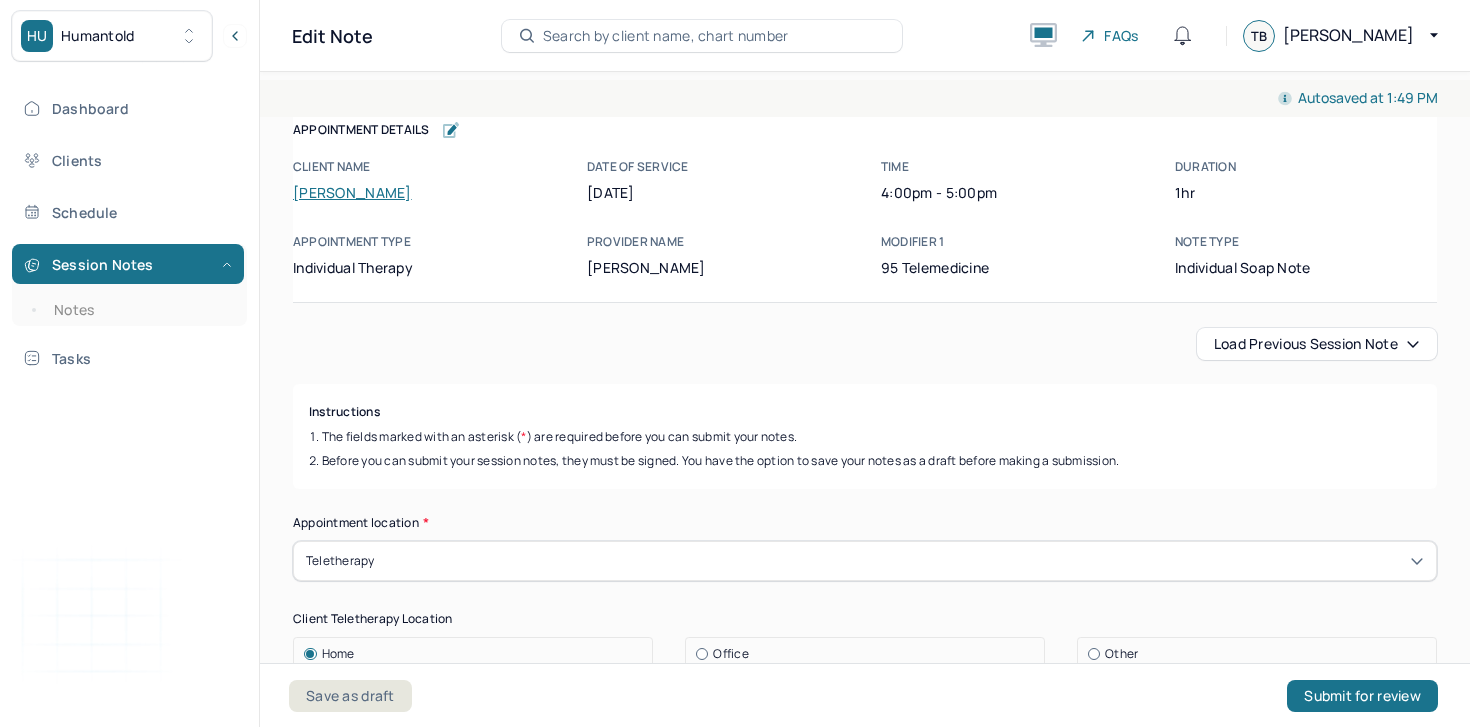 scroll, scrollTop: 0, scrollLeft: 0, axis: both 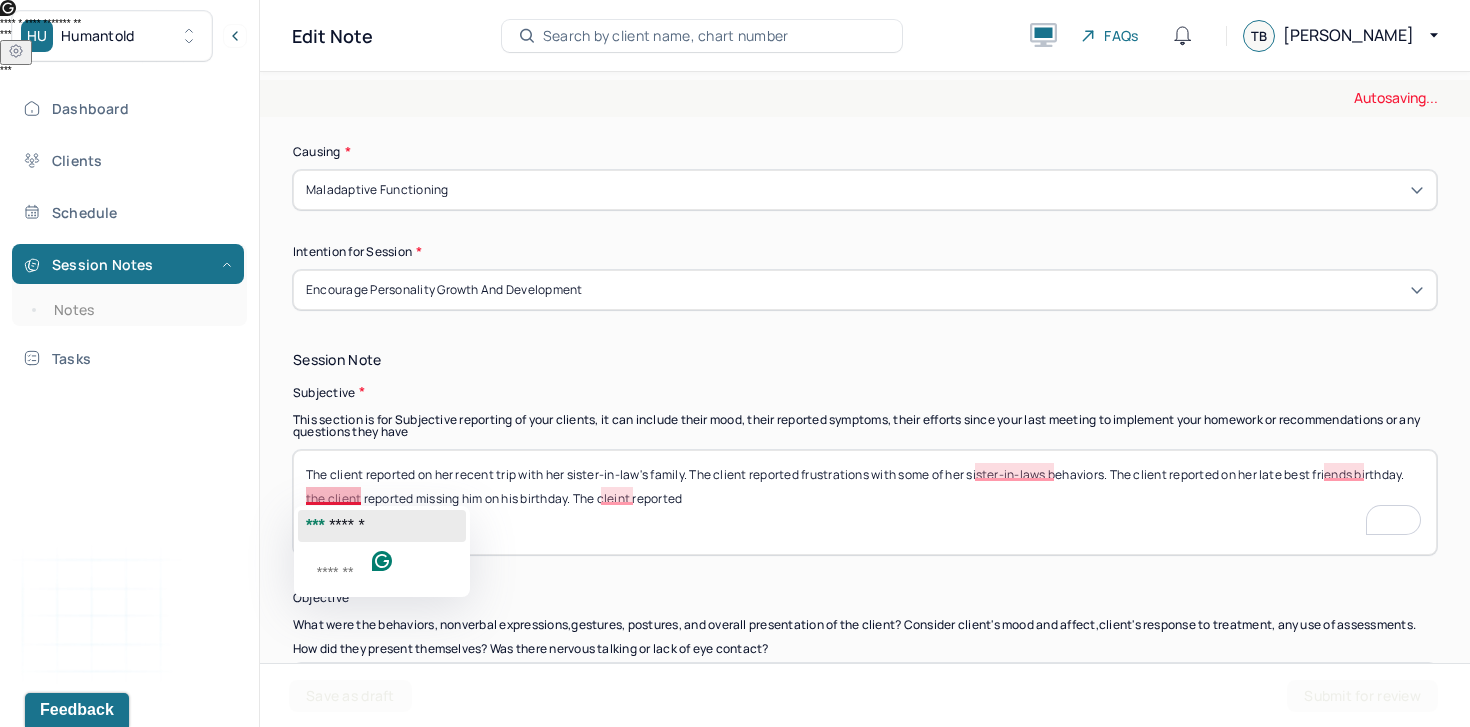 click 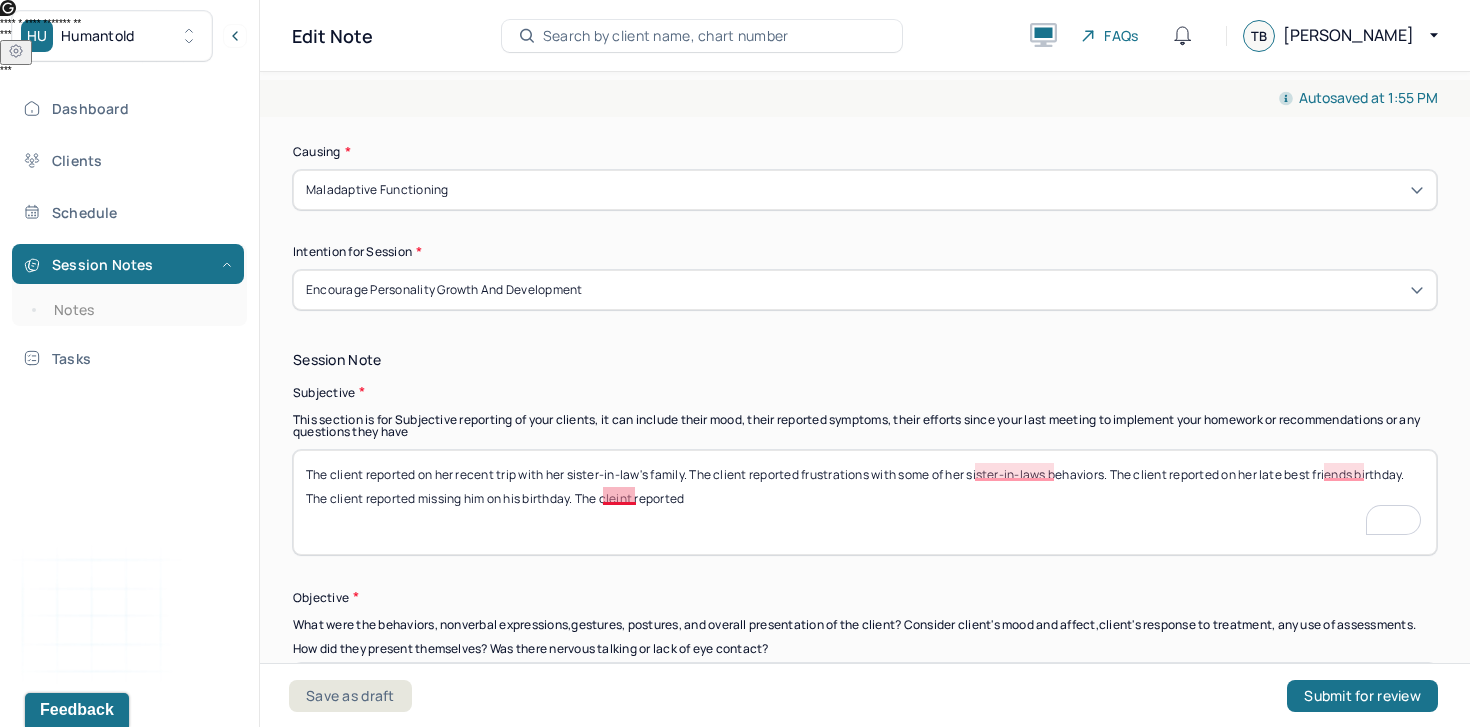 click on "The client reported on her recent trip with her sister-in-law's family. The client reported frustrations with some of her sister-in-laws behaviors. The client reported on her late best friends birthday. the client reported missing him on his birthday. The cleint reported" at bounding box center (865, 502) 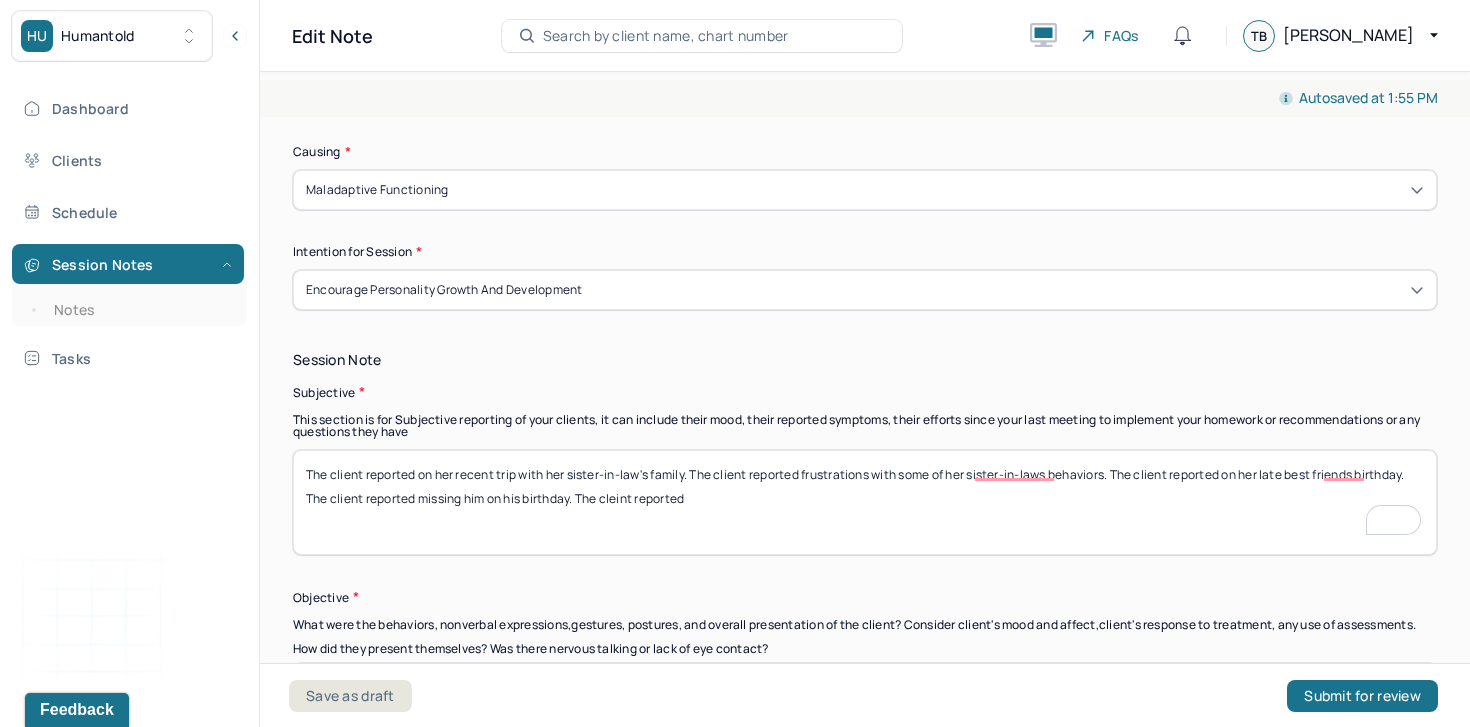 click on "The client reported on her recent trip with her sister-in-law's family. The client reported frustrations with some of her sister-in-laws behaviors. The client reported on her late best friends birthday. the client reported missing him on his birthday. The cleint reported" at bounding box center [865, 502] 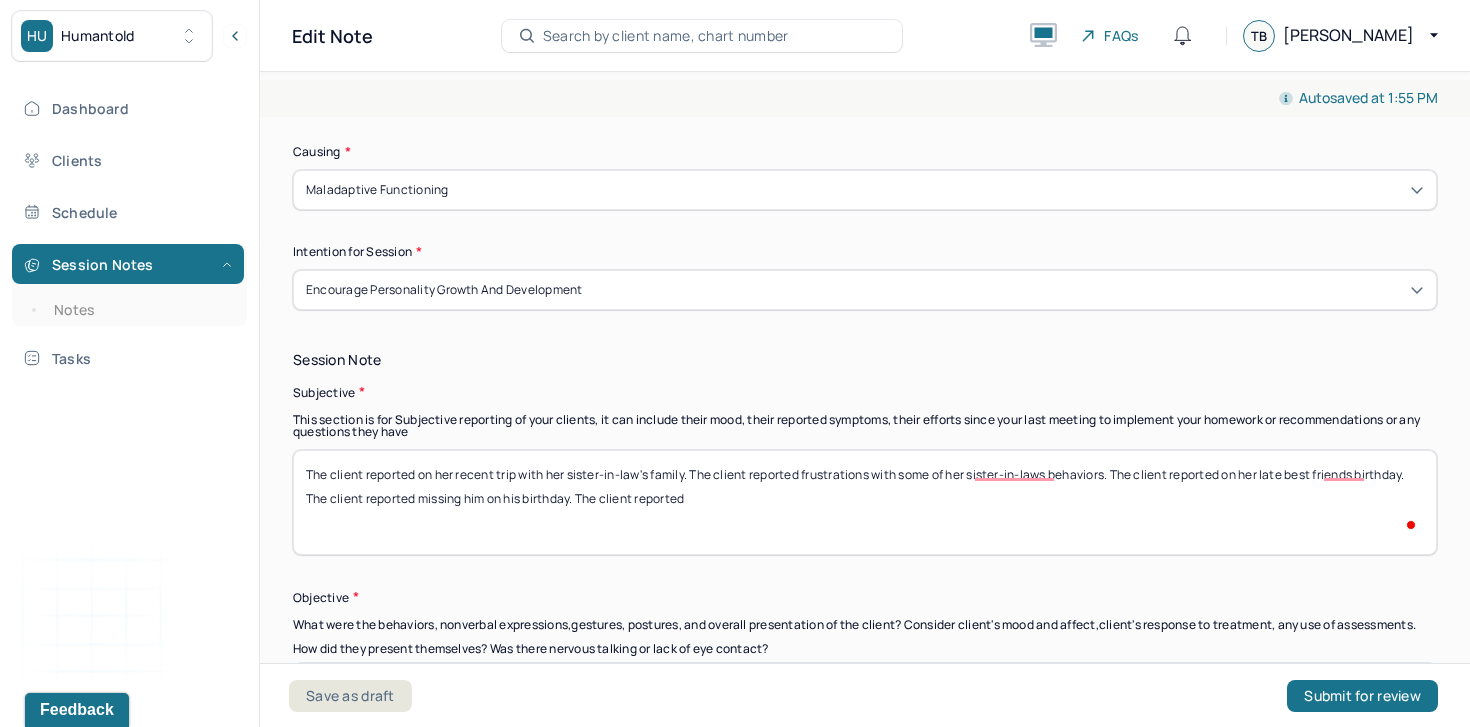 click on "The client reported on her recent trip with her sister-in-law's family. The client reported frustrations with some of her sister-in-laws behaviors. The client reported on her late best friends birthday. the client reported missing him on his birthday. The cleint reported" at bounding box center [865, 502] 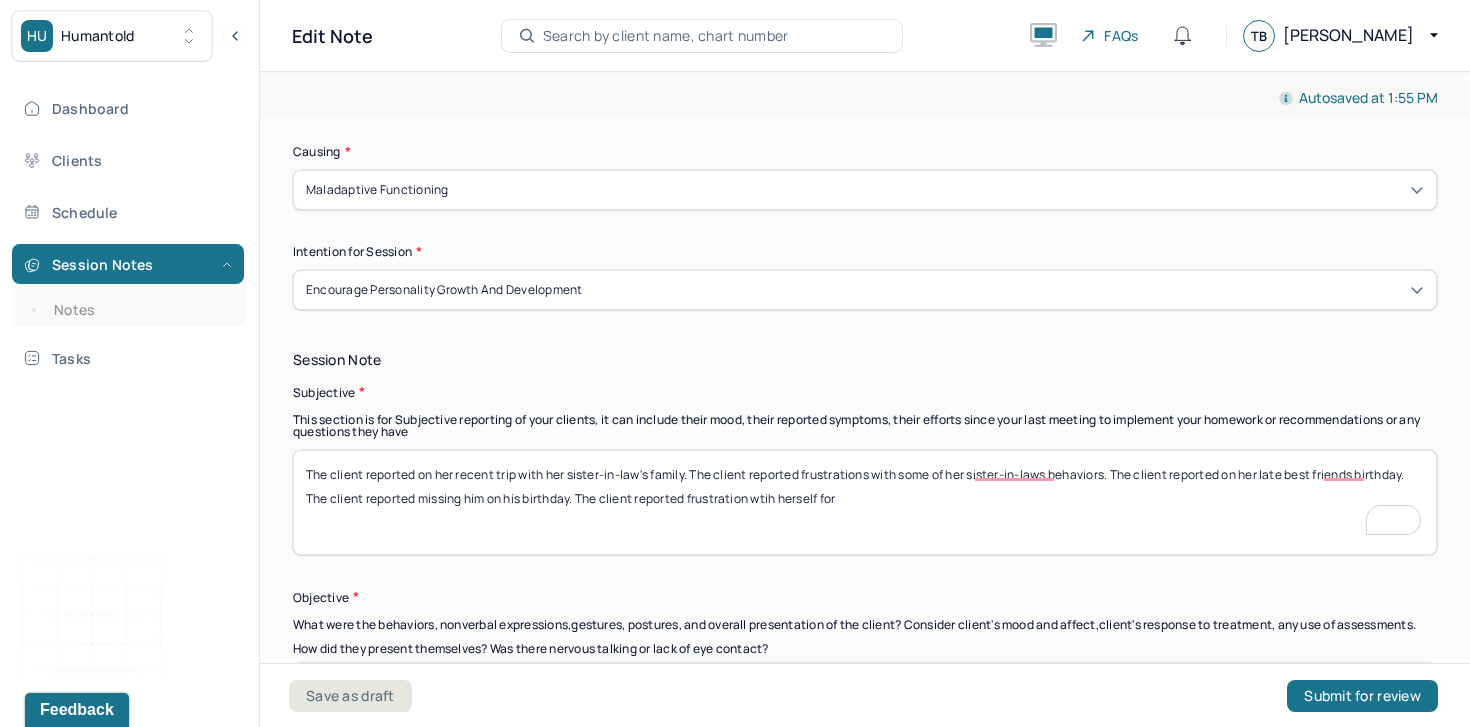 click on "The client reported on her recent trip with her sister-in-law's family. The client reported frustrations with some of her sister-in-laws behaviors. The client reported on her late best friends birthday. the client reported missing him on his birthday. The cleint reported" at bounding box center [865, 502] 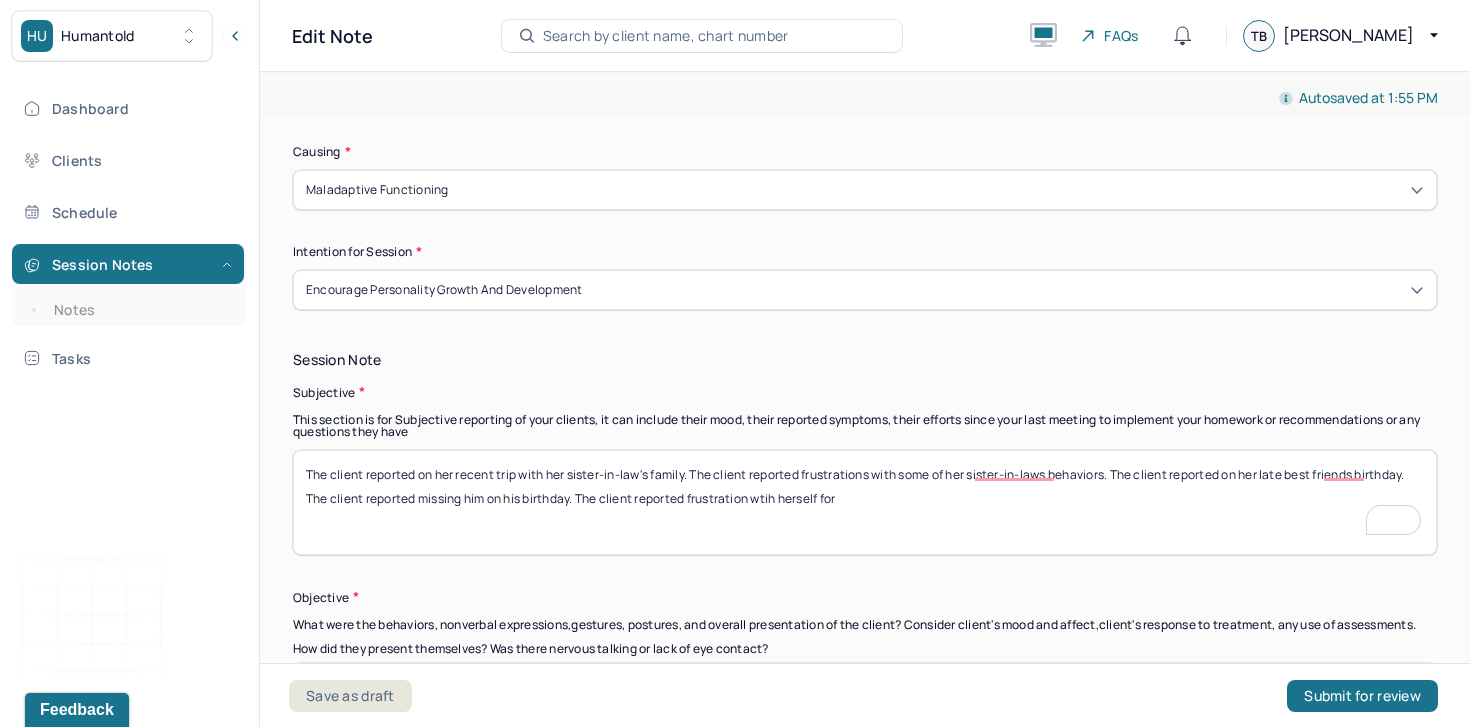 click on "The client reported on her recent trip with her sister-in-law's family. The client reported frustrations with some of her sister-in-laws behaviors. The client reported on her late best friends birthday. the client reported missing him on his birthday. The cleint reported" at bounding box center [865, 502] 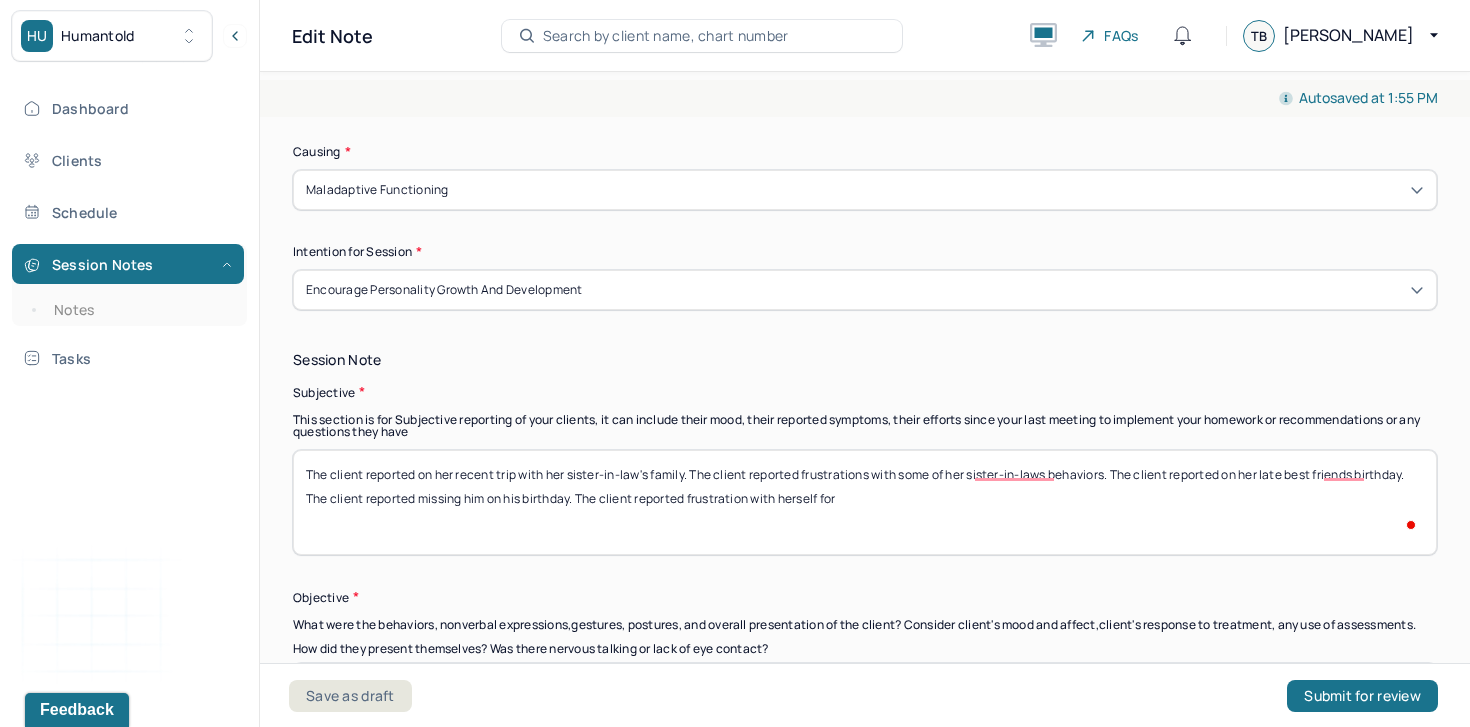 click on "The client reported on her recent trip with her sister-in-law's family. The client reported frustrations with some of her sister-in-laws behaviors. The client reported on her late best friends birthday. the client reported missing him on his birthday. The cleint reported" at bounding box center [865, 502] 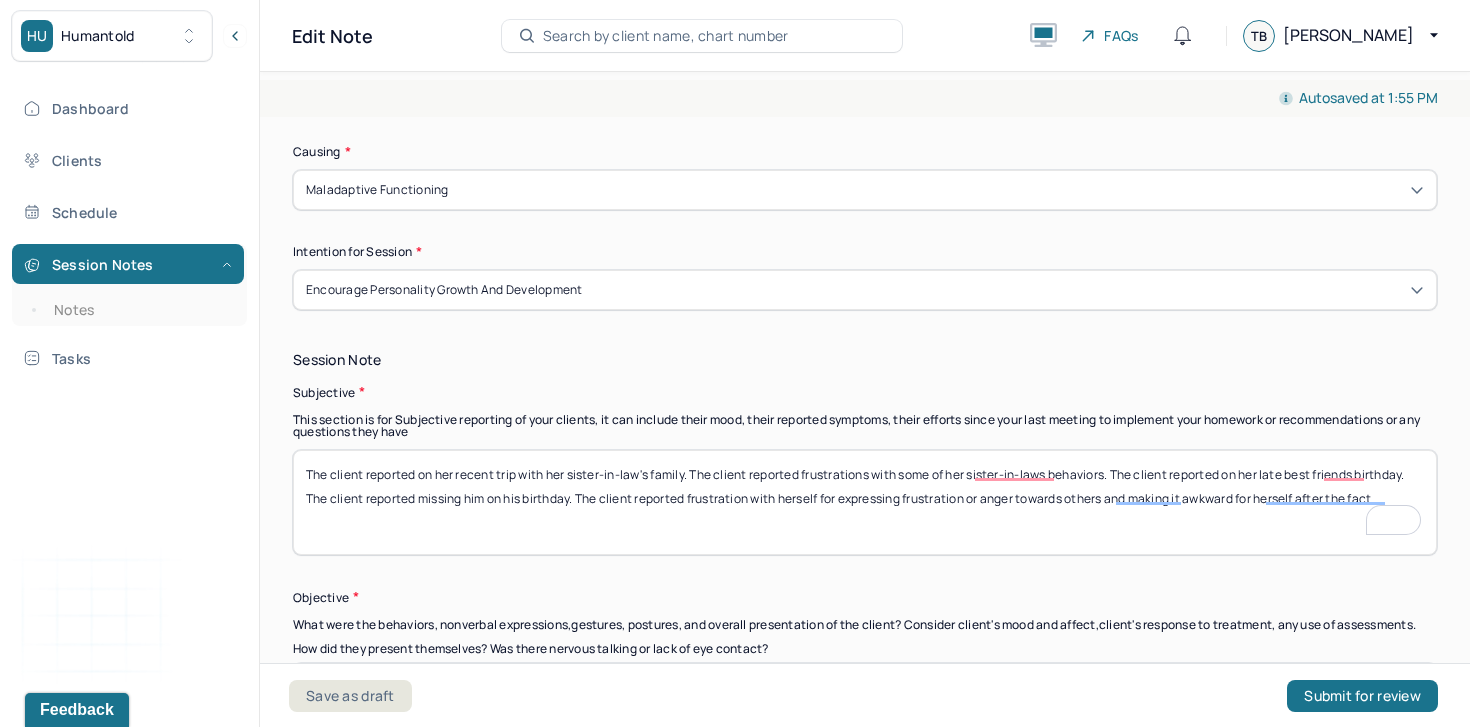 click on "The client reported on her recent trip with her sister-in-law's family. The client reported frustrations with some of her sister-in-laws behaviors. The client reported on her late best friends birthday. The client reported missing him on his birthday. The client reported frustration with herself for expressing frustration or anger towards others and making it awkward for herself after the fact." at bounding box center [865, 502] 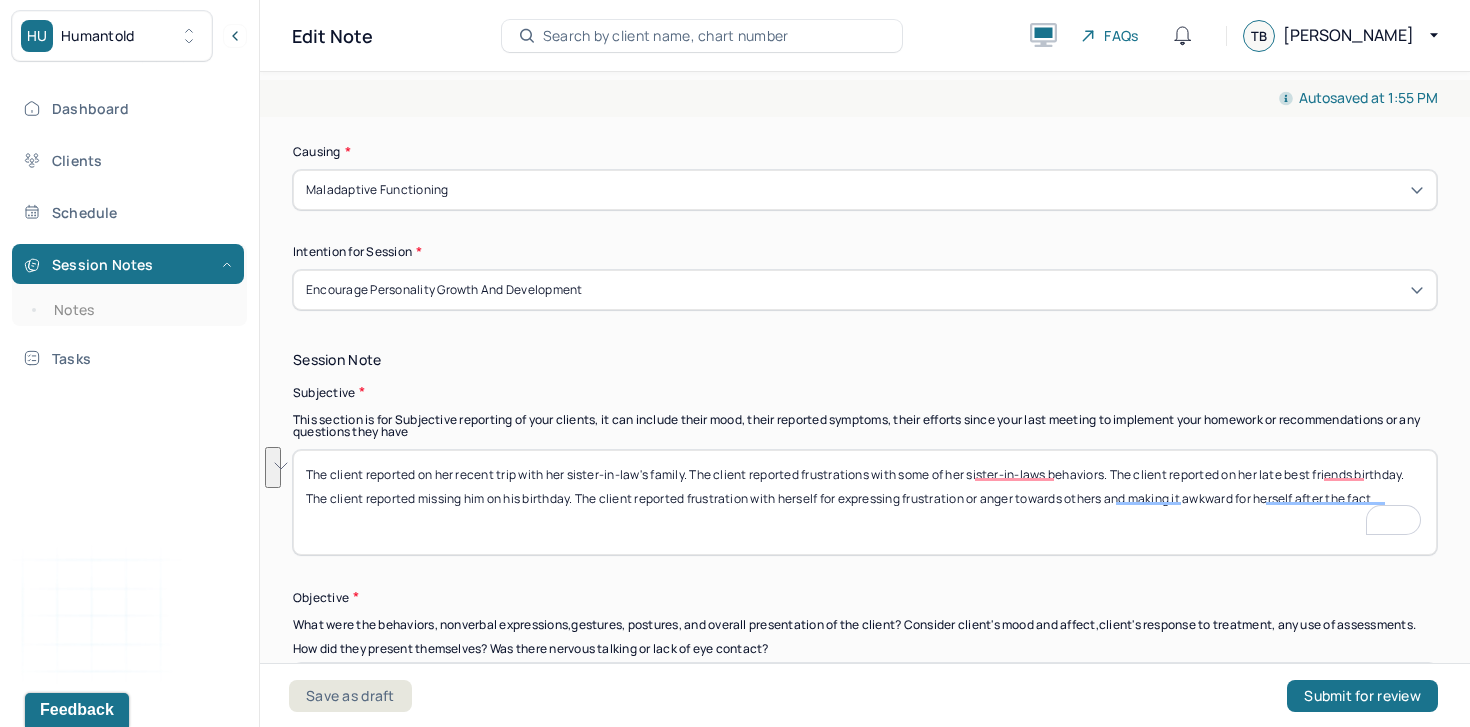 paste on "’s family, expressing frustration about some of her sister-in-law’s behaviors. She also reflected on the birthday of her late best friend and shared that she misses him. The client expressed frustration with herself for moments when she expresses anger or frustration toward others, which she feels creates awkwardness afterward." 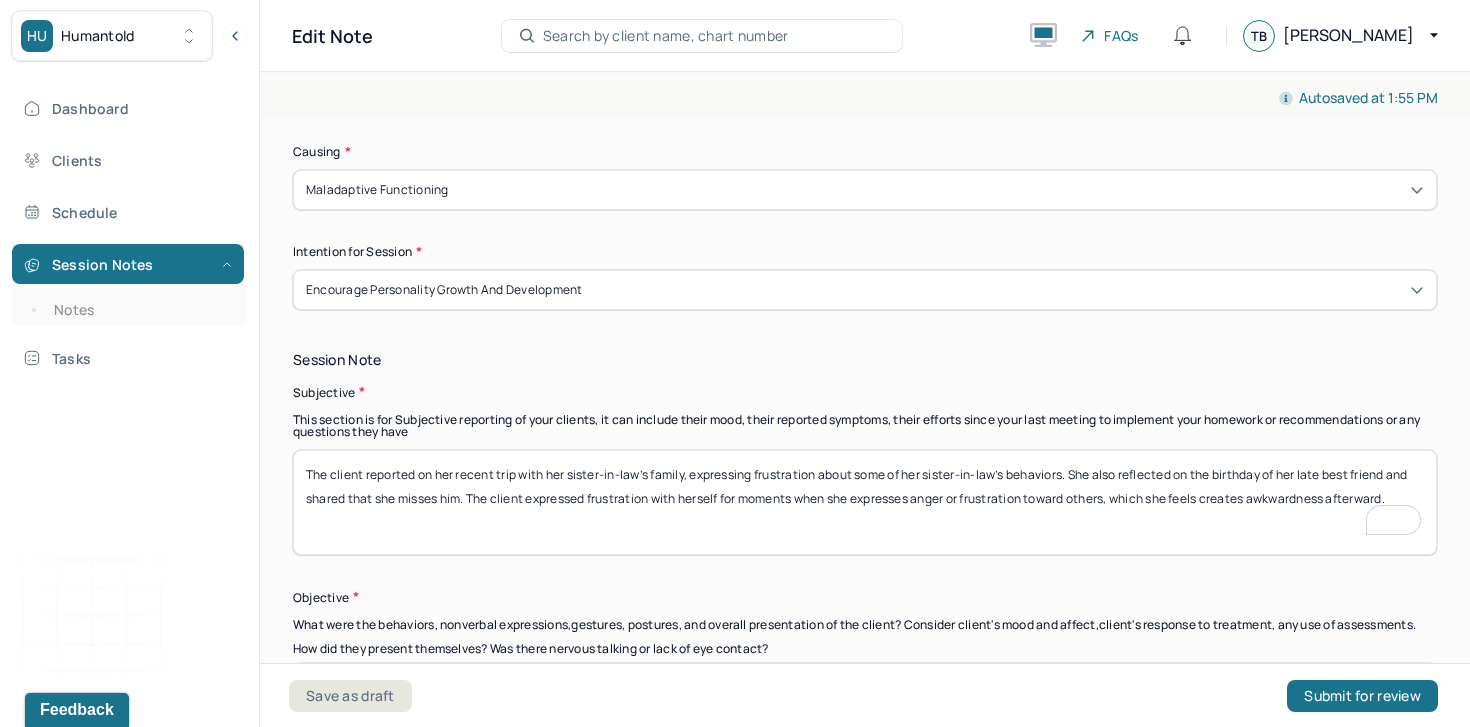 scroll, scrollTop: 1482, scrollLeft: 0, axis: vertical 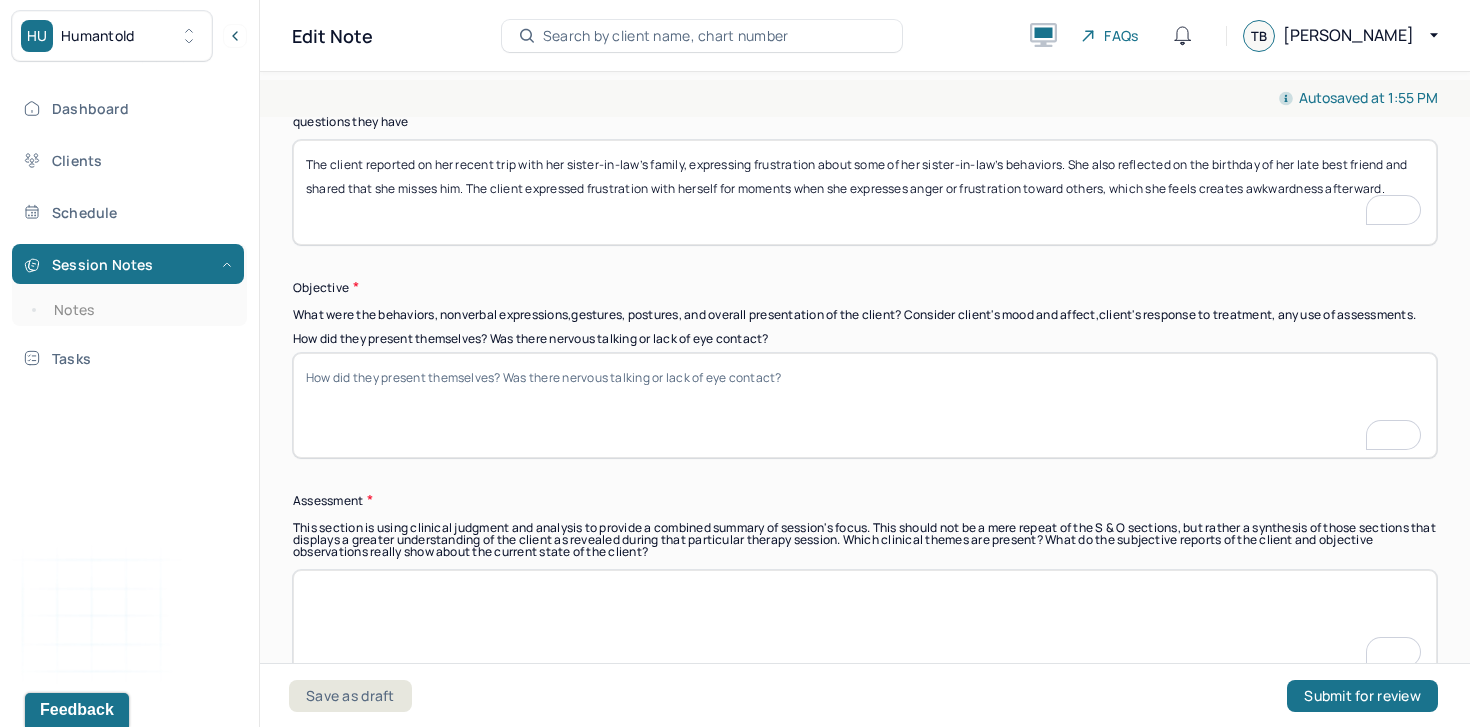 type on "The client reported on her recent trip with her sister-in-law’s family, expressing frustration about some of her sister-in-law’s behaviors. She also reflected on the birthday of her late best friend and shared that she misses him. The client expressed frustration with herself for moments when she expresses anger or frustration toward others, which she feels creates awkwardness afterward." 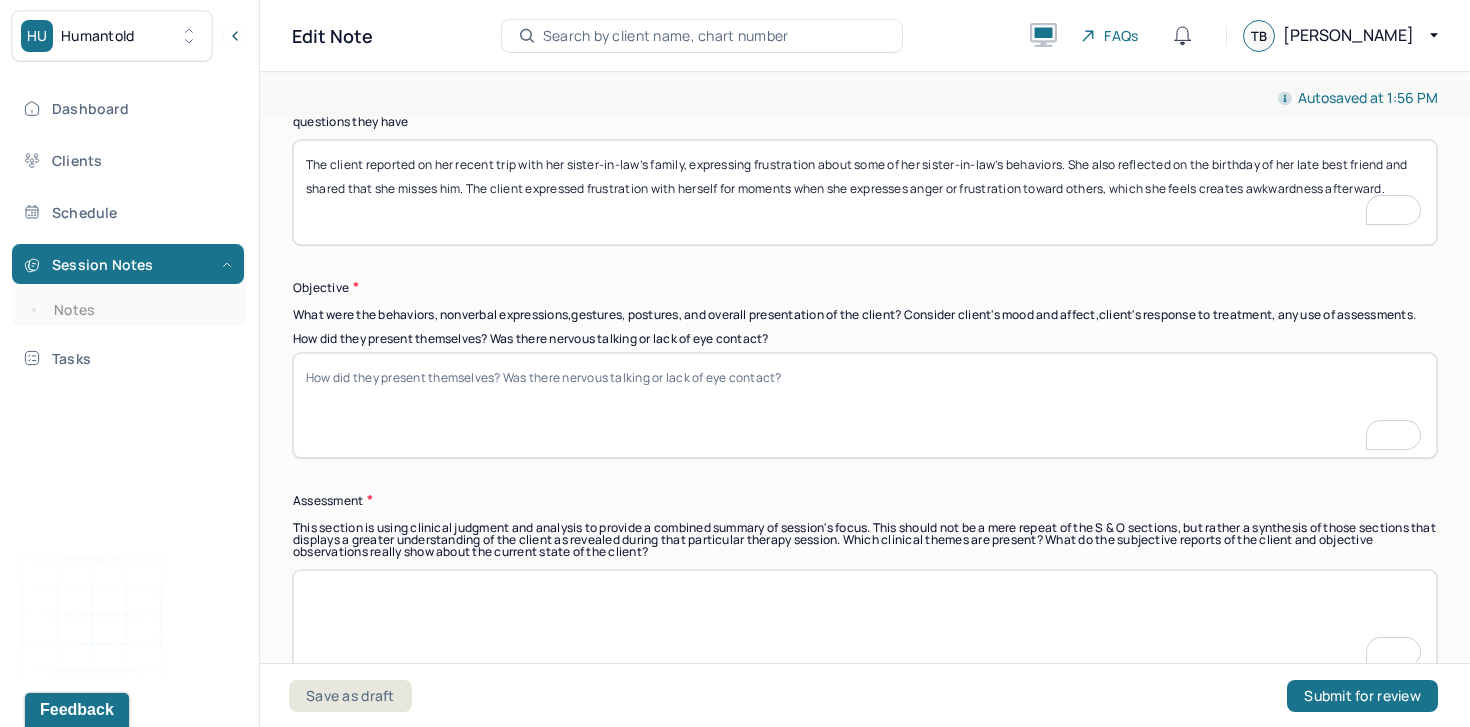 paste on "The client presented with a thoughtful and emotionally reflective demeanor. She appeared engaged and articulate throughout the session. Affect was congruent with the content discussed—somber when reflecting on her late best friend and tense when recounting frustrations with family." 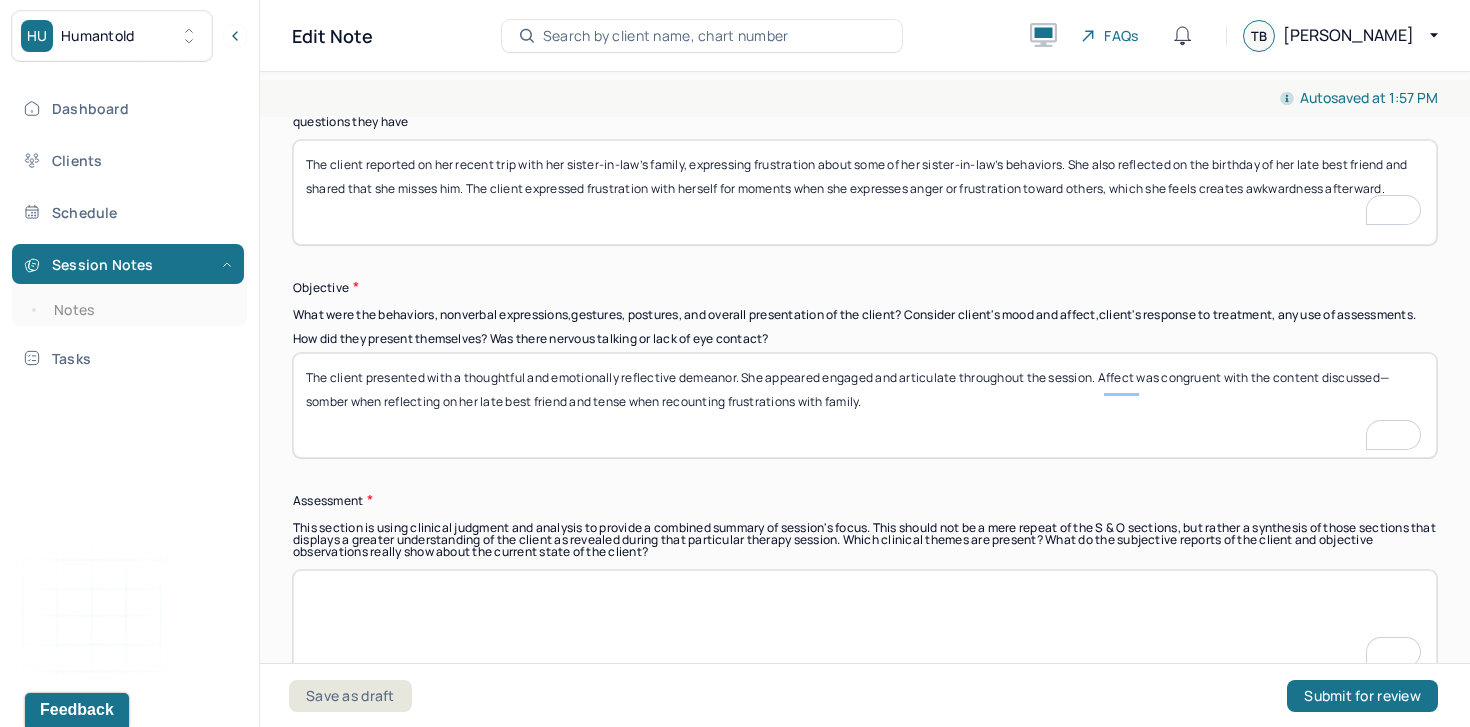 click on "The client presented with a thoughtful and emotionally reflective demeanor. She appeared engaged and articulate throughout the session. Affect was congruent with the content discussed—somber when reflecting on her late best friend and tense when recounting frustrations with family." at bounding box center (865, 405) 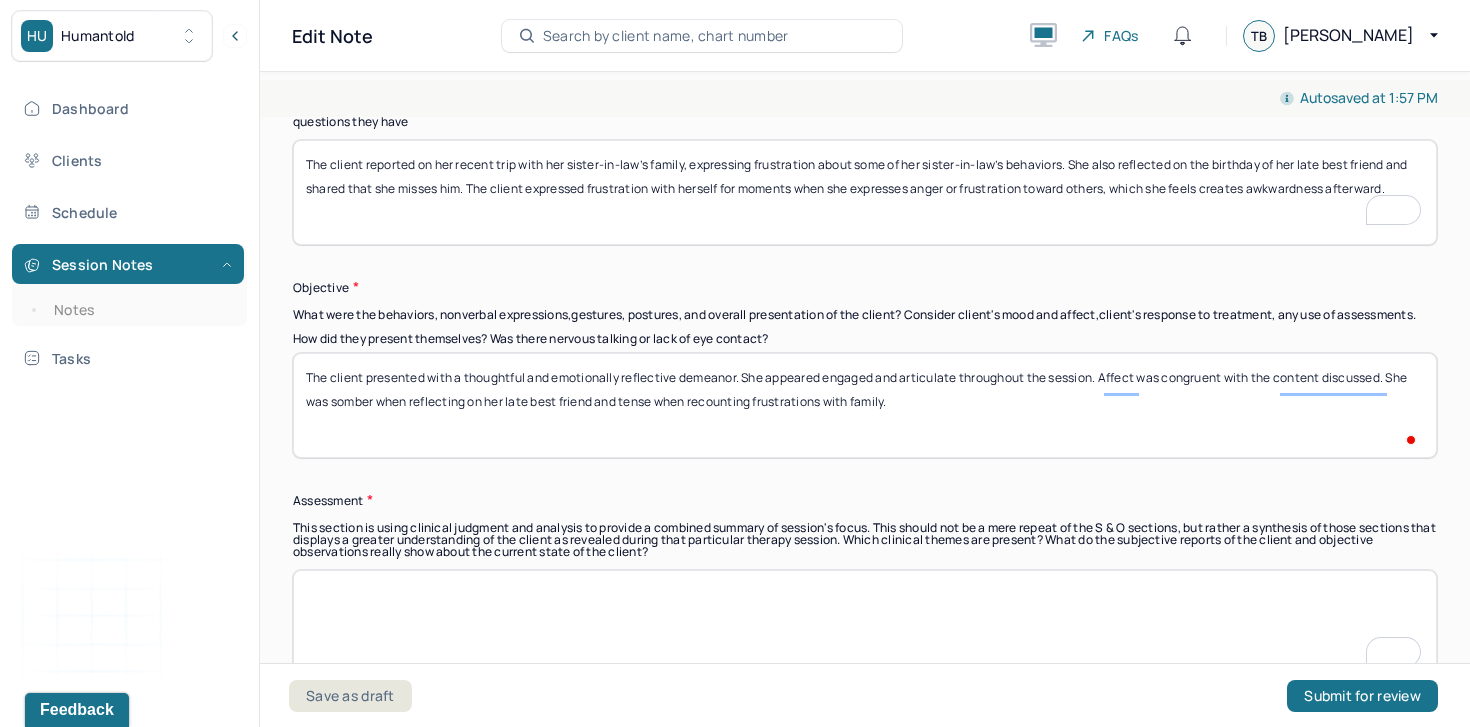 click on "The client presented with a thoughtful and emotionally reflective demeanor. She appeared engaged and articulate throughout the session. Affect was congruent with the content discussedsomber when reflecting on her late best friend and tense when recounting frustrations with family." at bounding box center [865, 405] 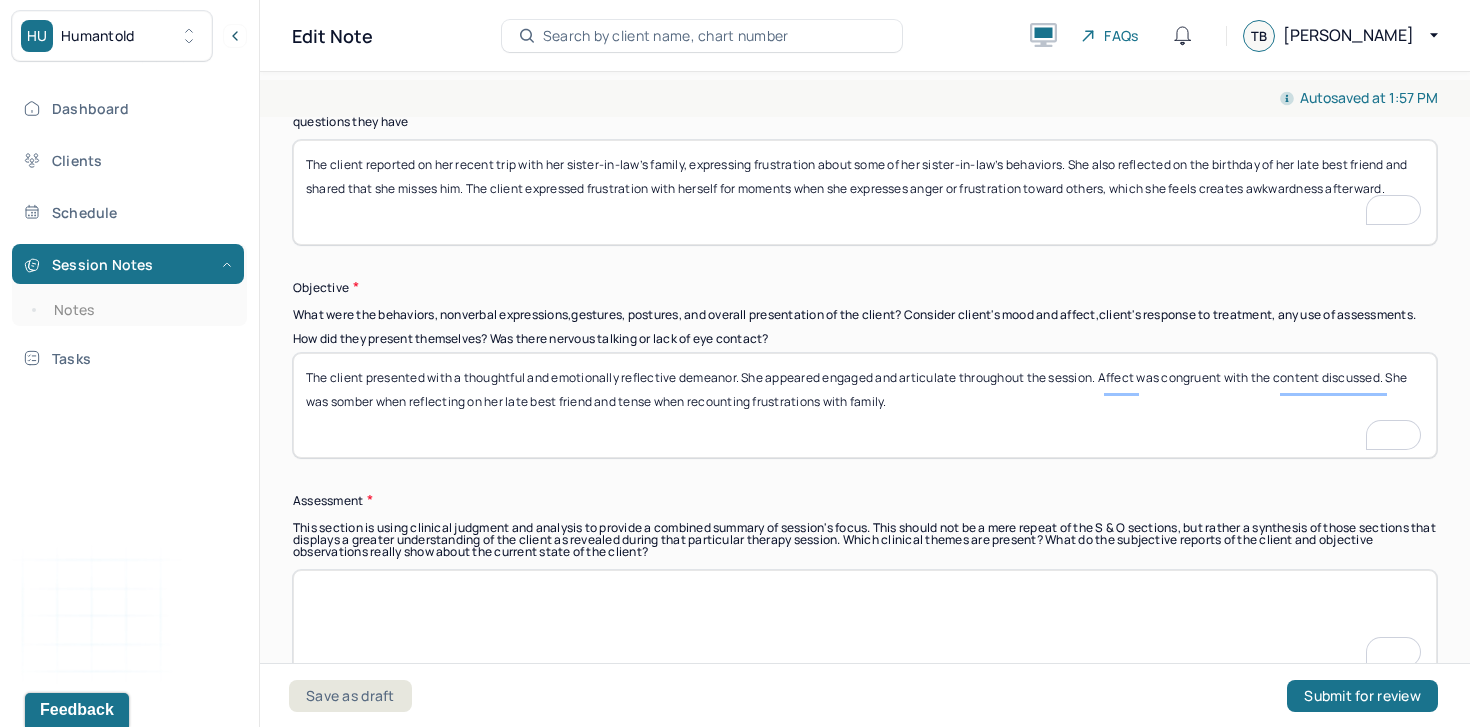 paste on "Speech was clear, coherent, and goal-directed." 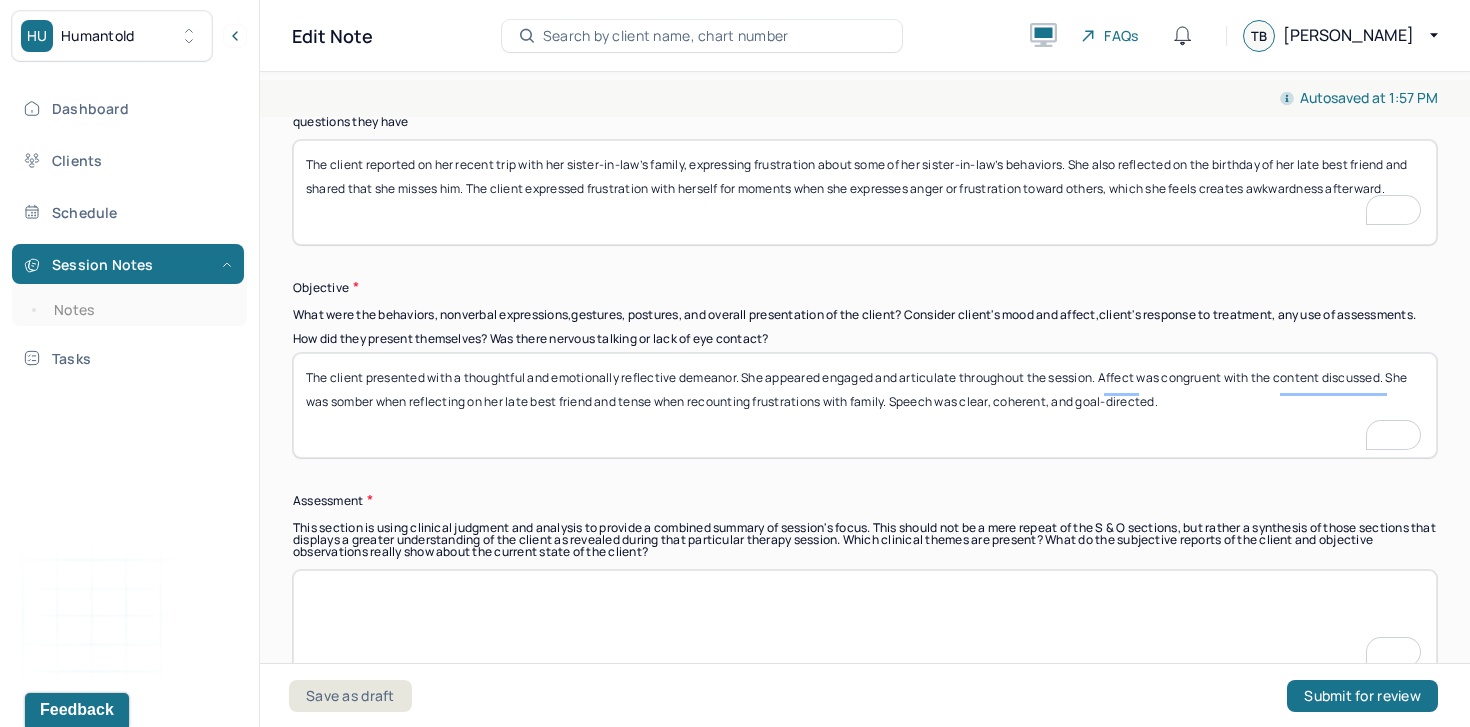 scroll, scrollTop: 1646, scrollLeft: 0, axis: vertical 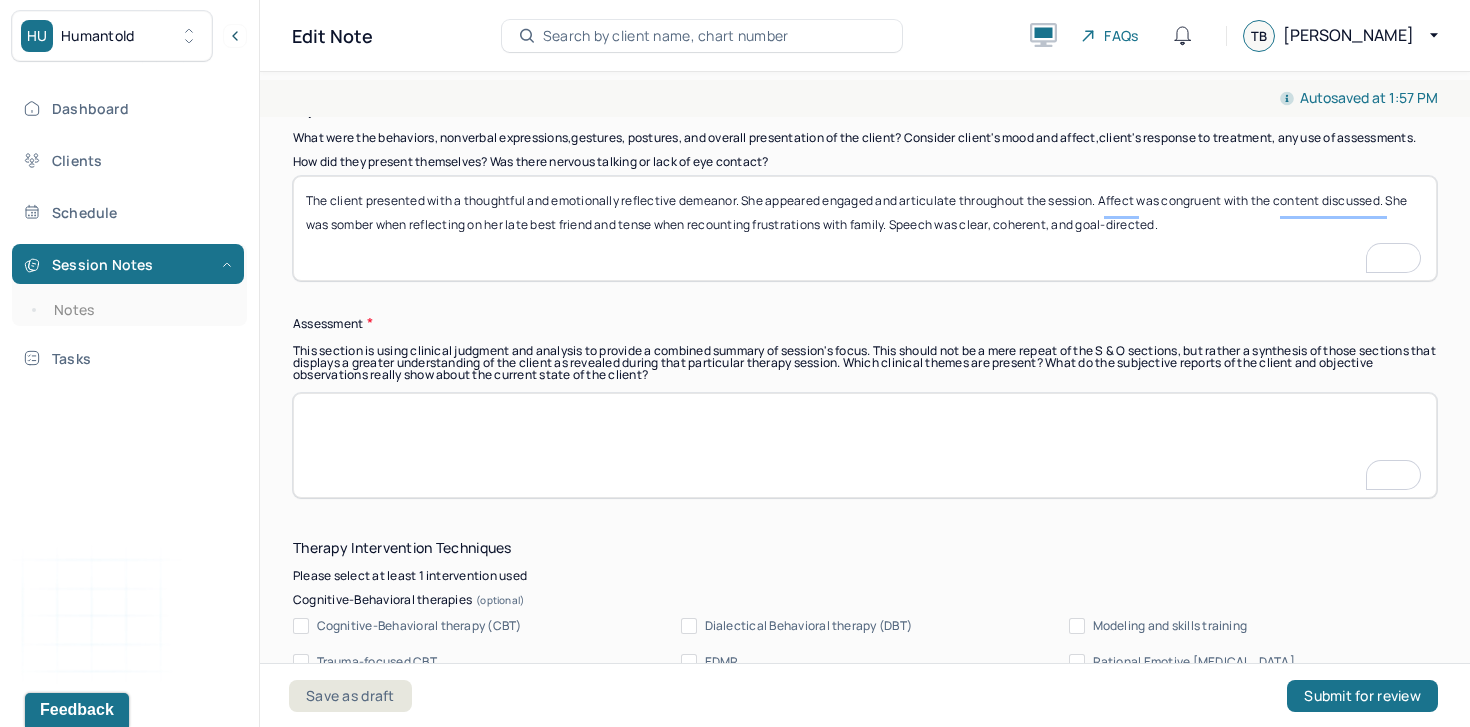 type on "The client presented with a thoughtful and emotionally reflective demeanor. She appeared engaged and articulate throughout the session. Affect was congruent with the content discussed. She was somber when reflecting on her late best friend and tense when recounting frustrations with family. Speech was clear, coherent, and goal-directed." 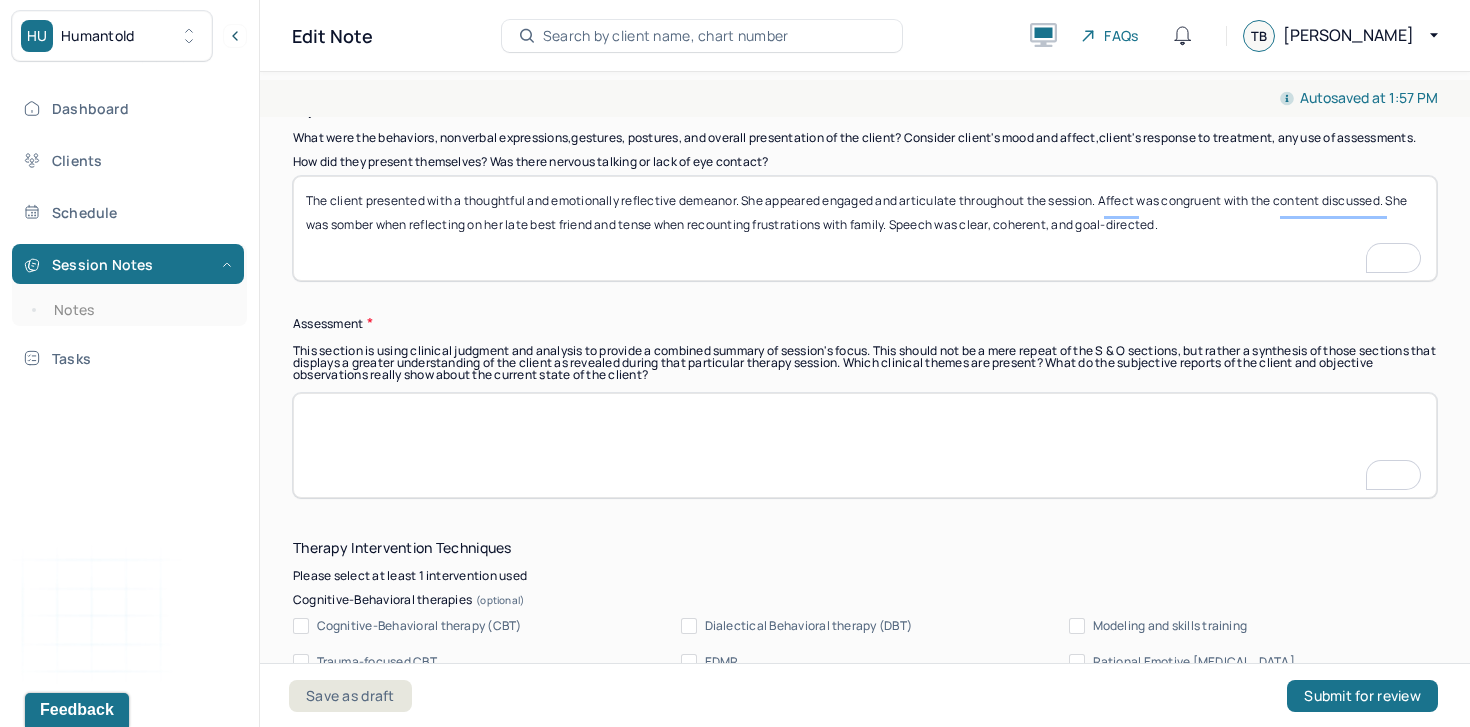 scroll, scrollTop: 2011, scrollLeft: 0, axis: vertical 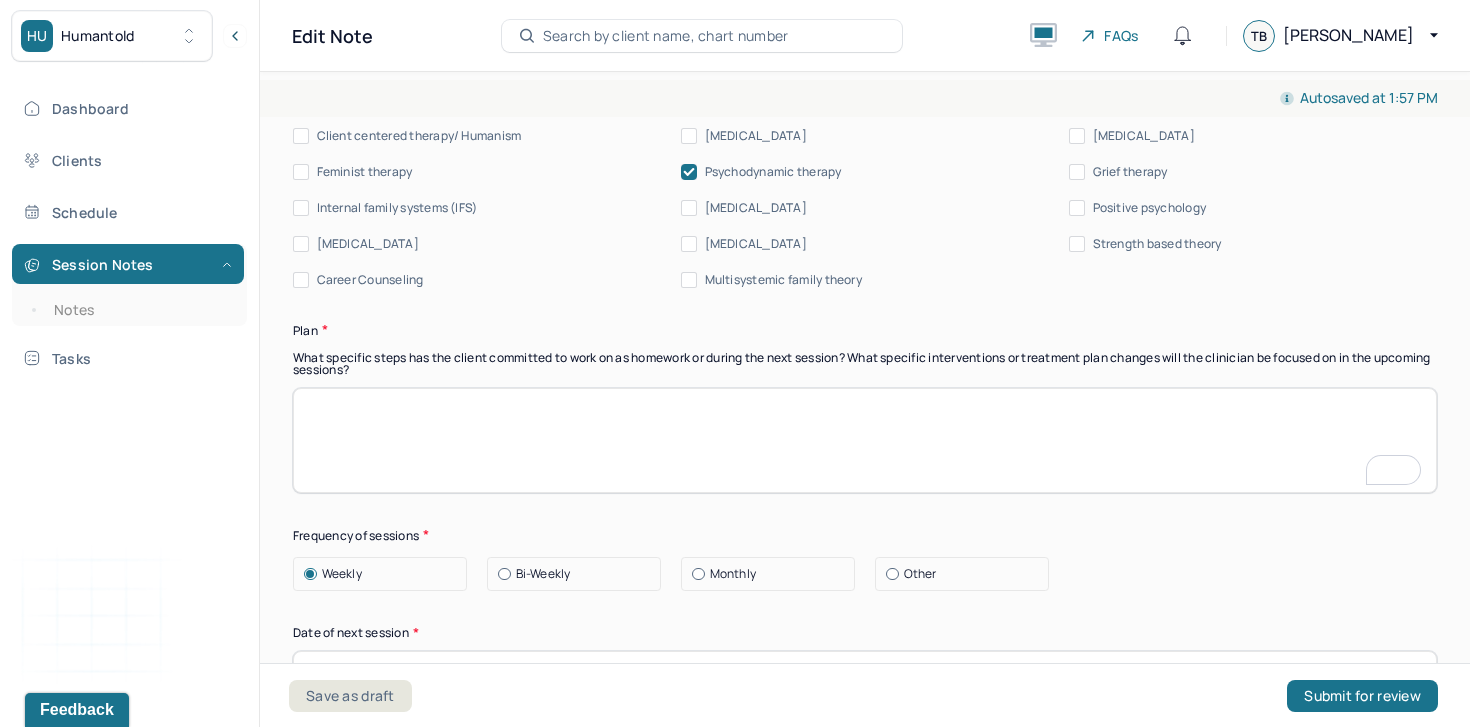 click at bounding box center [865, 440] 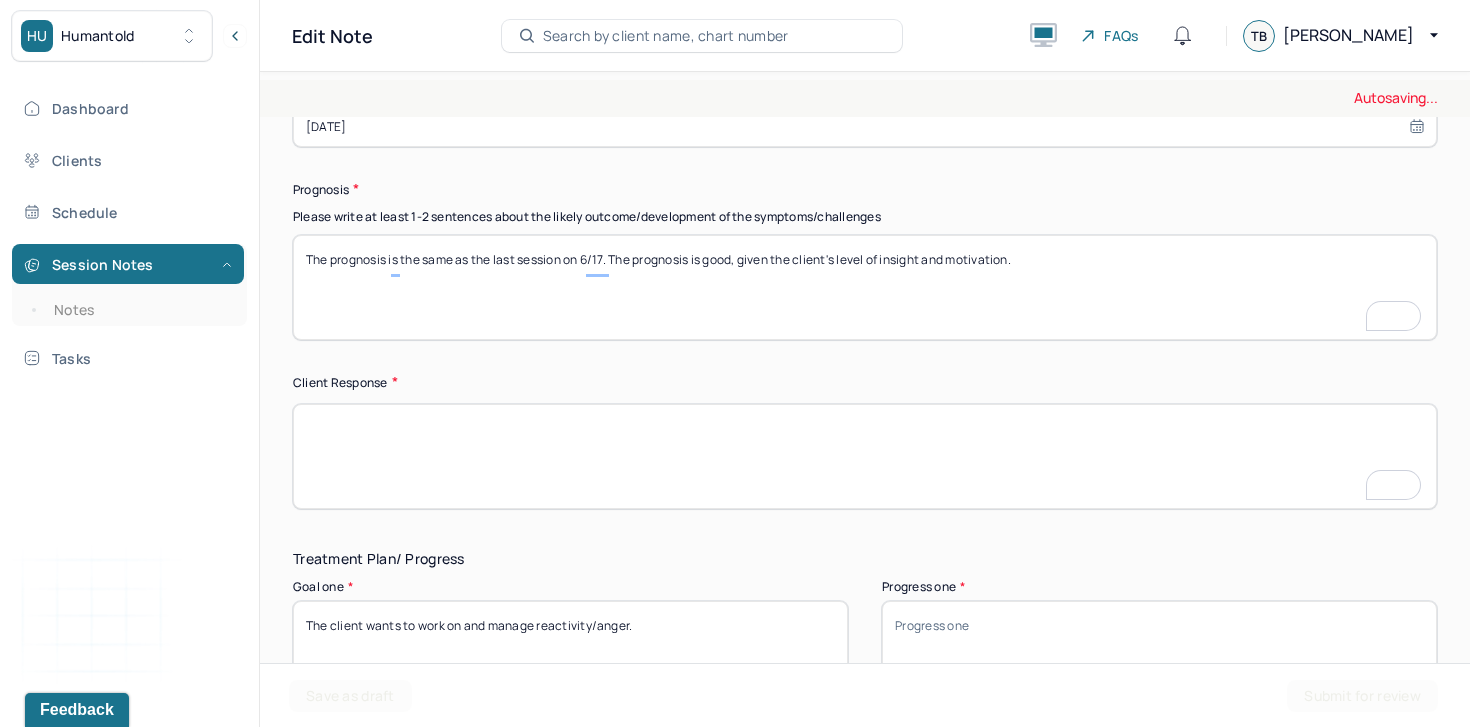 type on "Explore triggers and patterns related to the client’s frustration and anger toward others, with a focus on building self-compassion and emotion regulation skills." 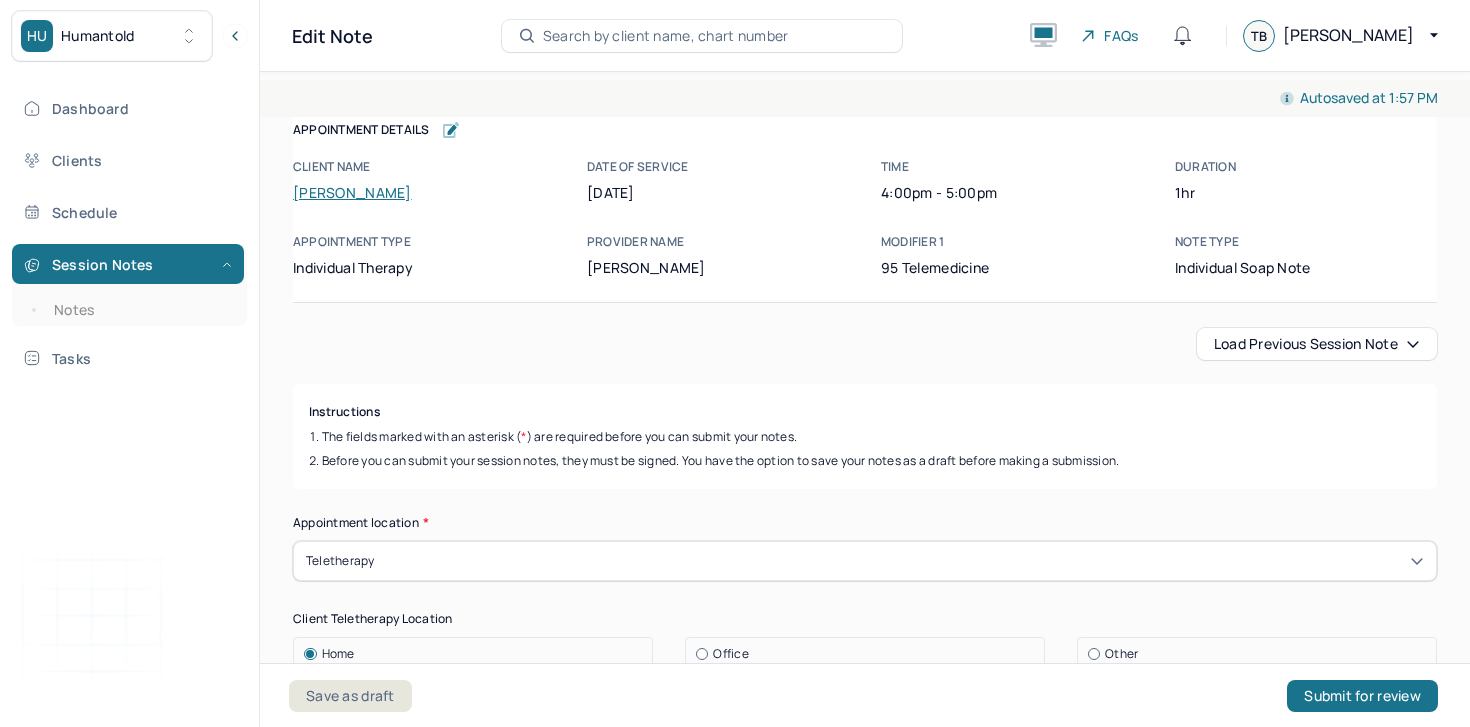scroll, scrollTop: 0, scrollLeft: 0, axis: both 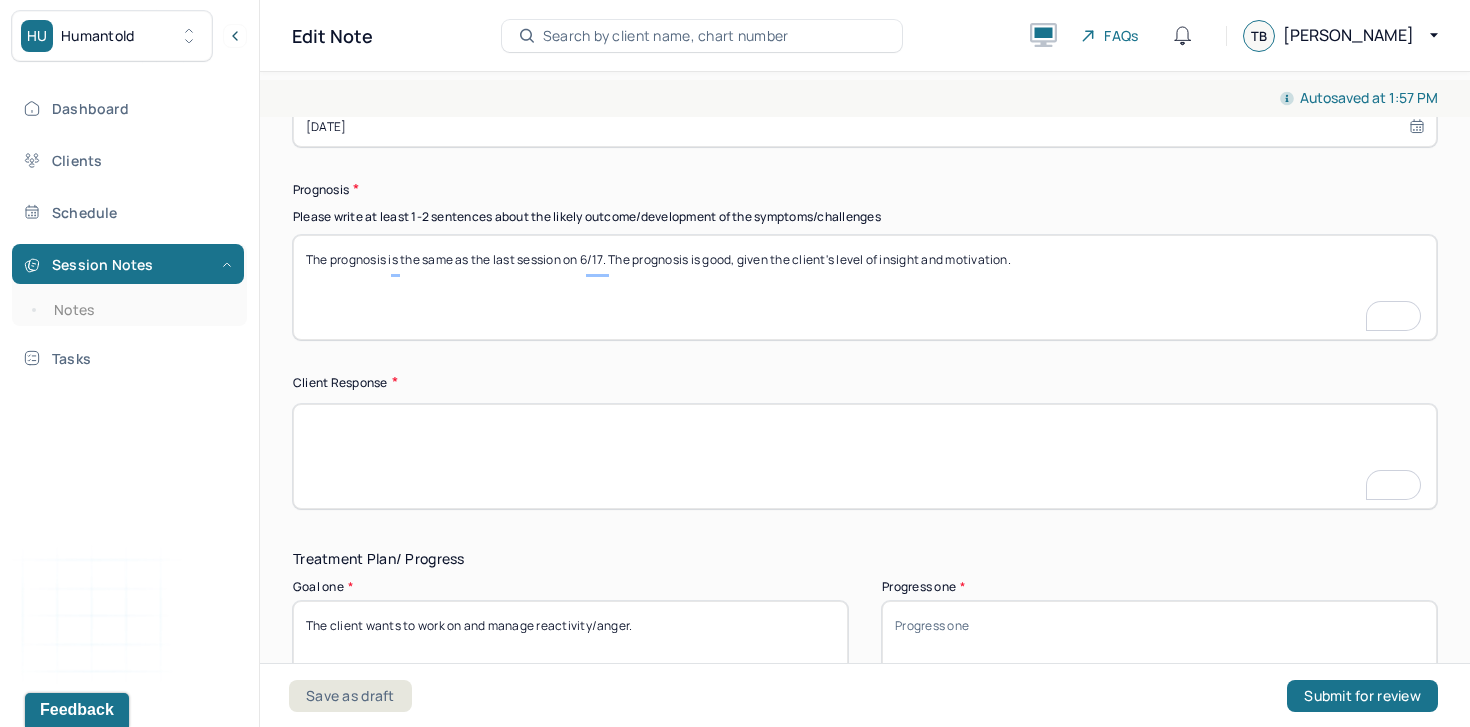 click at bounding box center (865, 456) 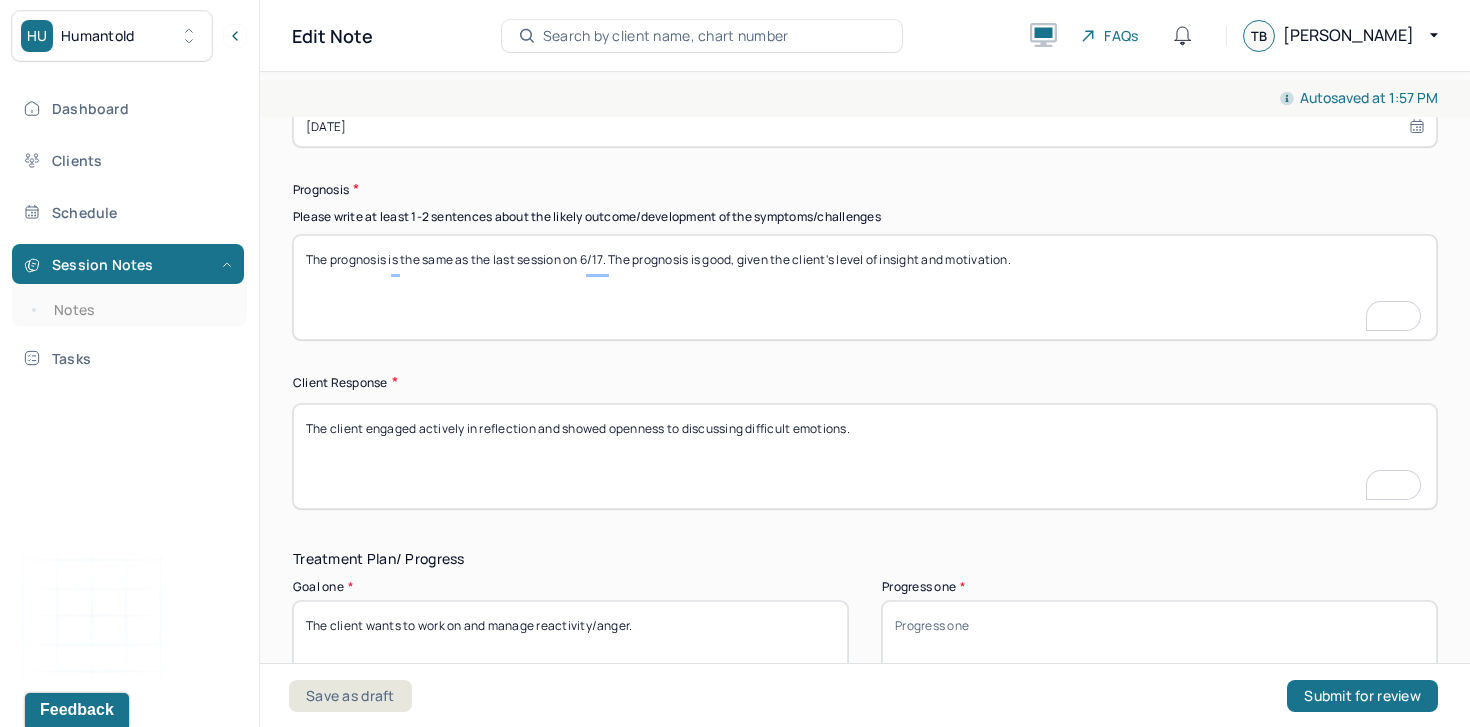 scroll 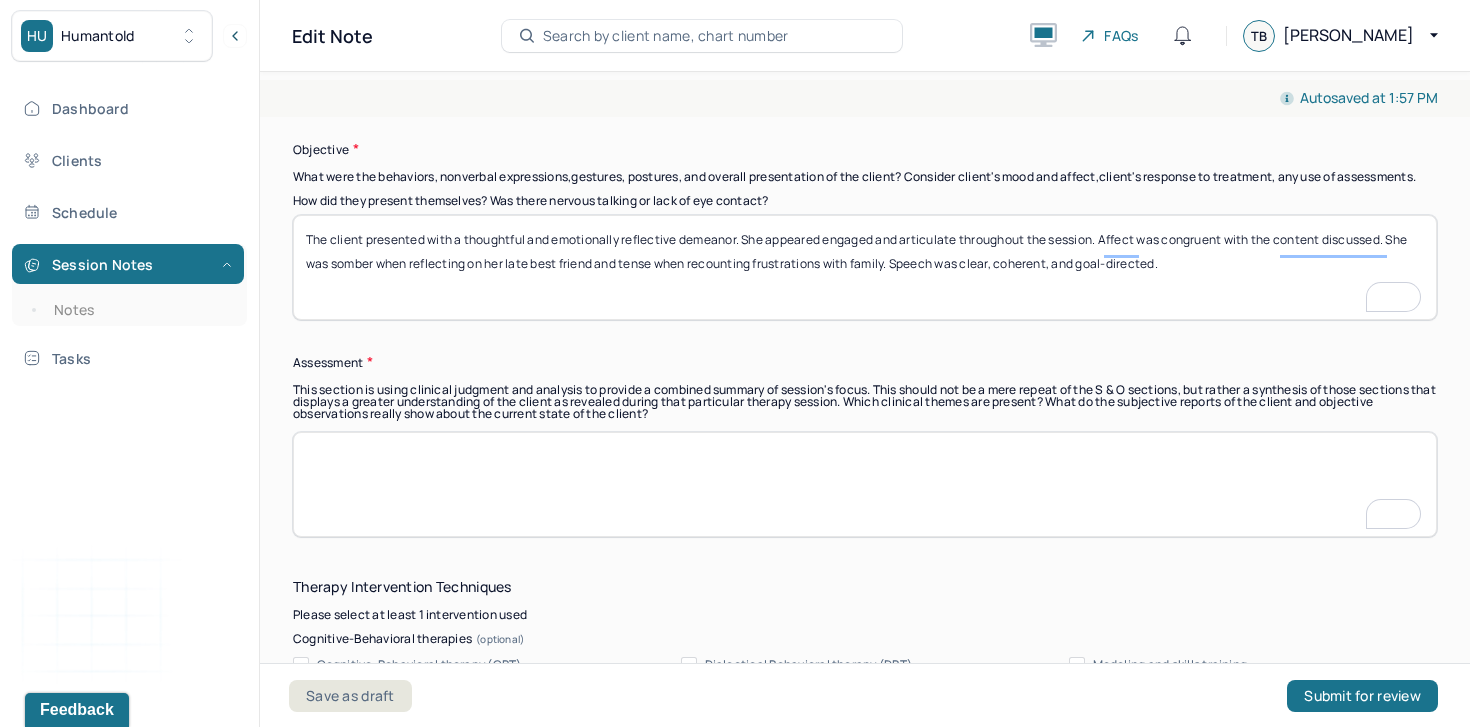 type on "The client engaged actively in reflection and showed openness to discussing difficult emotions." 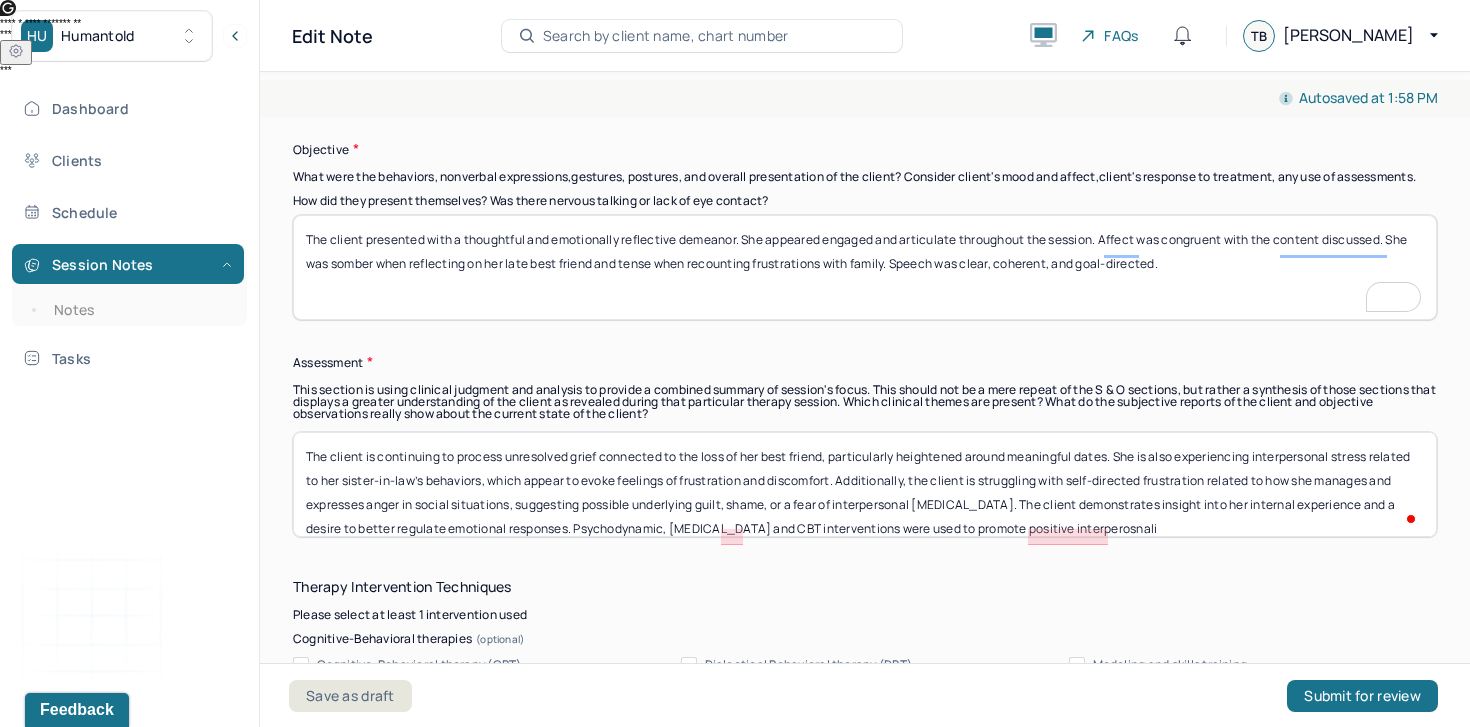 click on "The client is continuing to process unresolved grief connected to the loss of her best friend, particularly heightened around meaningful dates. She is also experiencing interpersonal stress related to her sister-in-law’s behaviors, which appear to evoke feelings of frustration and discomfort. Additionally, the client is struggling with self-directed frustration related to how she manages and expresses anger in social situations, suggesting possible underlying guilt, shame, or a fear of interpersonal rupture. The client demonstrates insight into her internal experience and a desire to better regulate emotional responses. Psychodynamic, psychoeducation and CBT interventions were used to promote positive interperosnali" at bounding box center [865, 484] 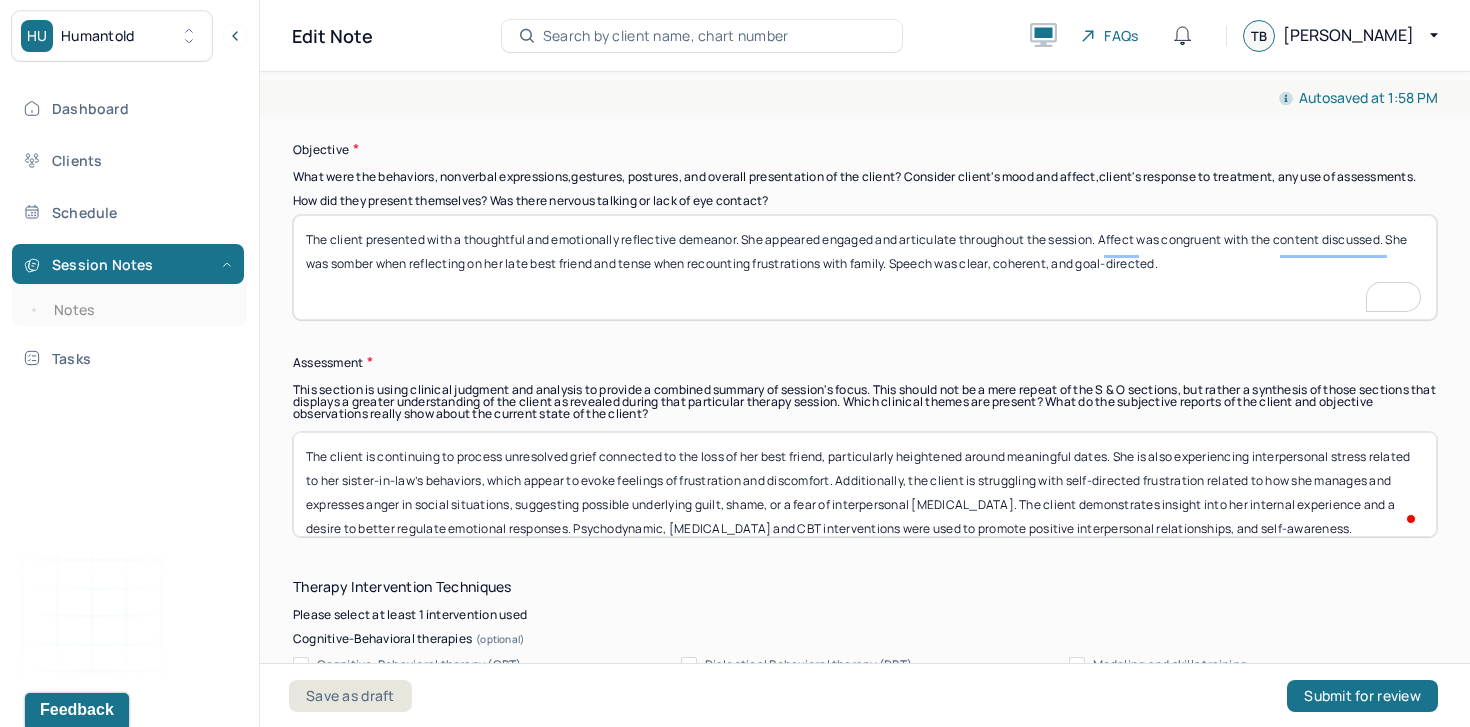 scroll, scrollTop: 16, scrollLeft: 0, axis: vertical 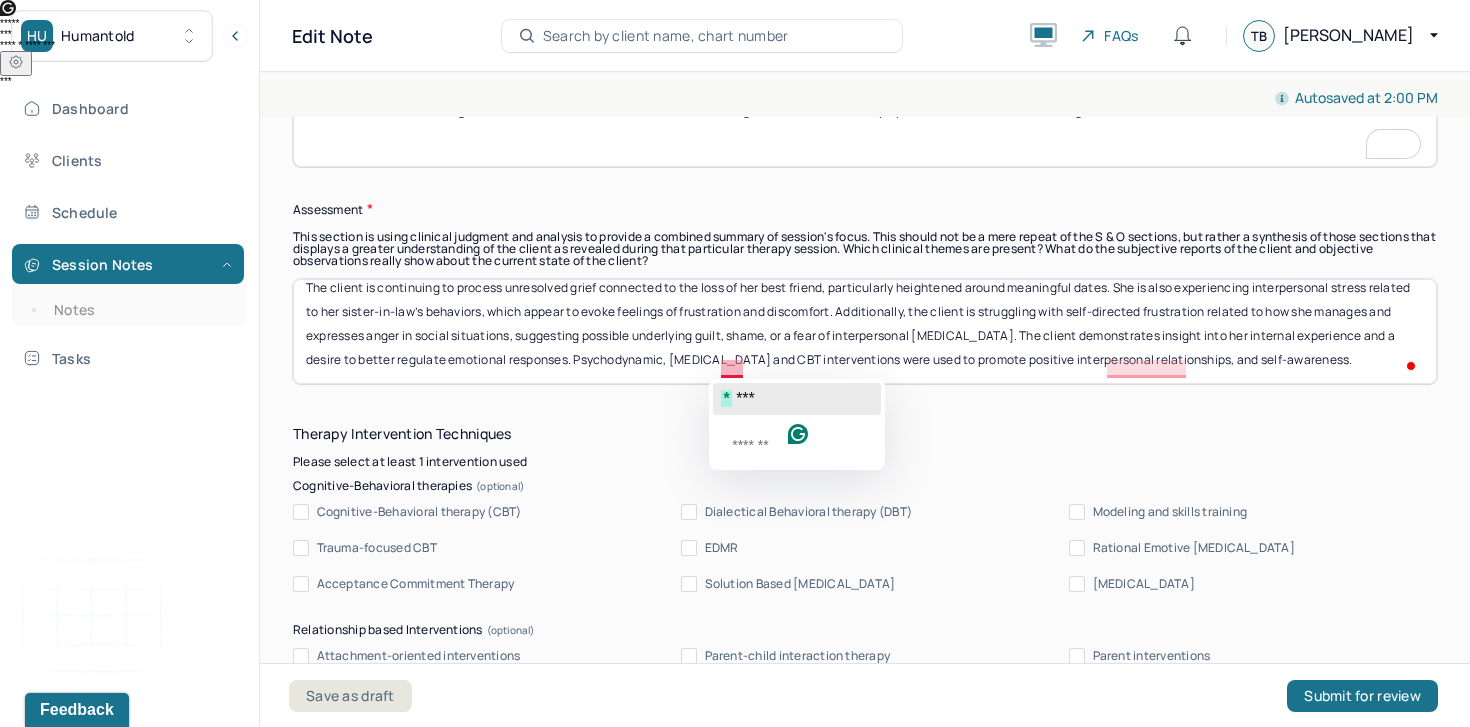 click on "***" 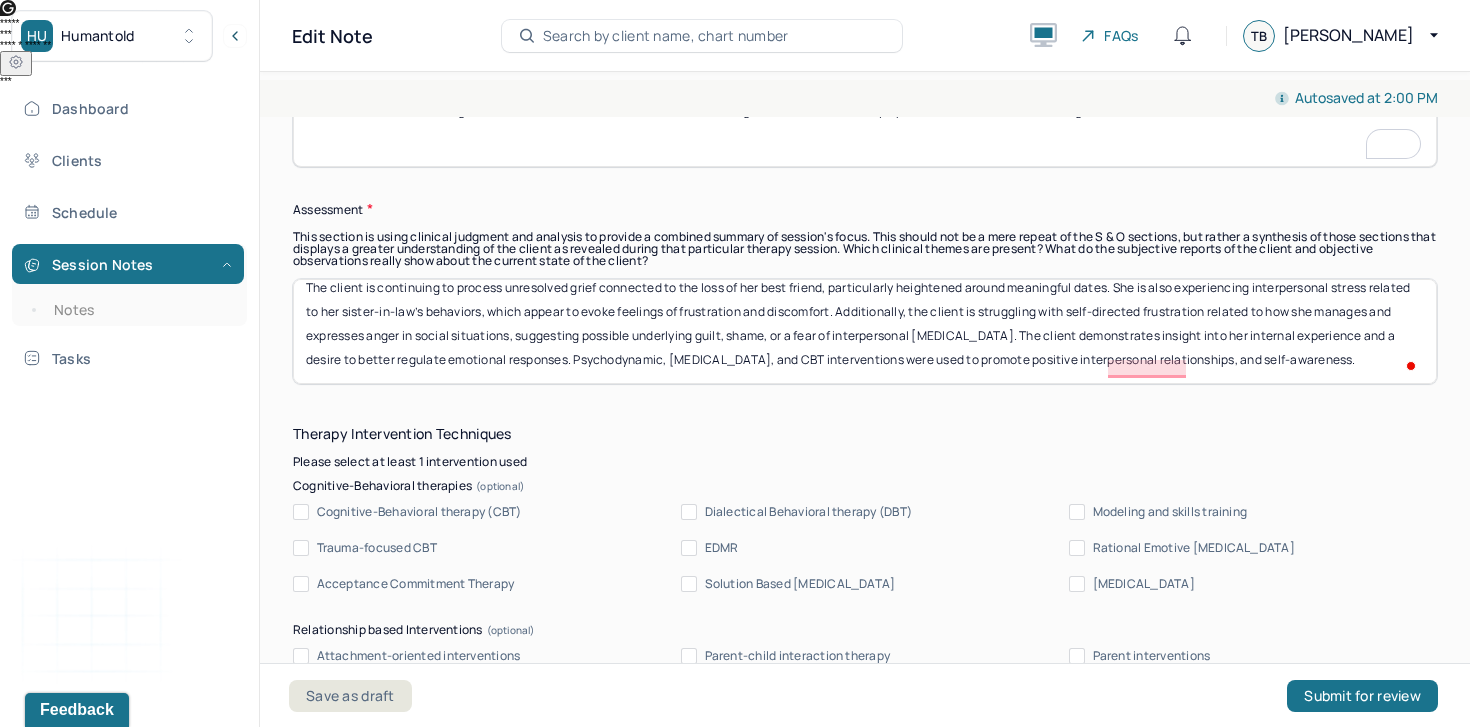 scroll, scrollTop: 2431, scrollLeft: 0, axis: vertical 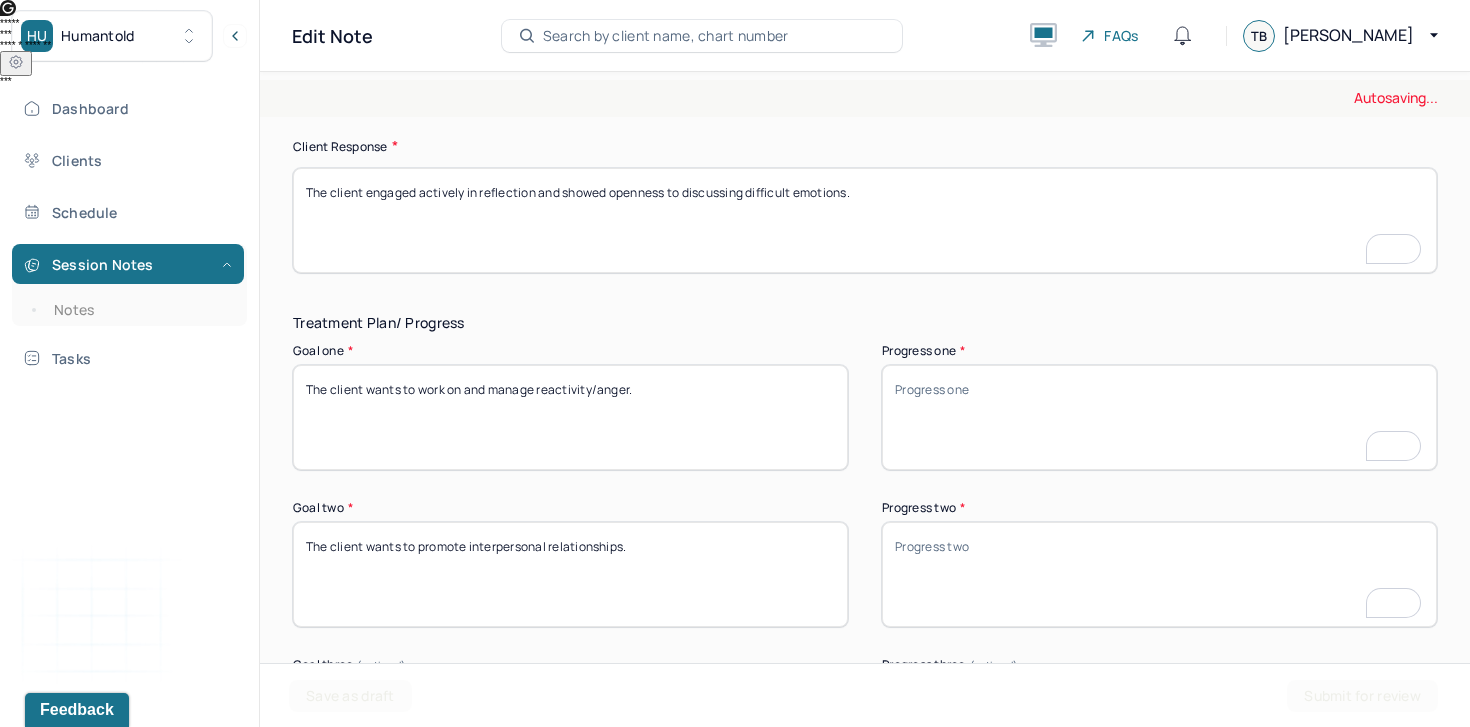 type on "The client is continuing to process unresolved grief connected to the loss of her best friend, particularly heightened around meaningful dates. She is also experiencing interpersonal stress related to her sister-in-law’s behaviors, which appear to evoke feelings of frustration and discomfort. Additionally, the client is struggling with self-directed frustration related to how she manages and expresses anger in social situations, suggesting possible underlying guilt, shame, or a fear of interpersonal [MEDICAL_DATA]. The client demonstrates insight into her internal experience and a desire to better regulate emotional responses. Psychodynamic, [MEDICAL_DATA], and CBT interventions were used to promote positive interpersonal relationships, and self-awareness." 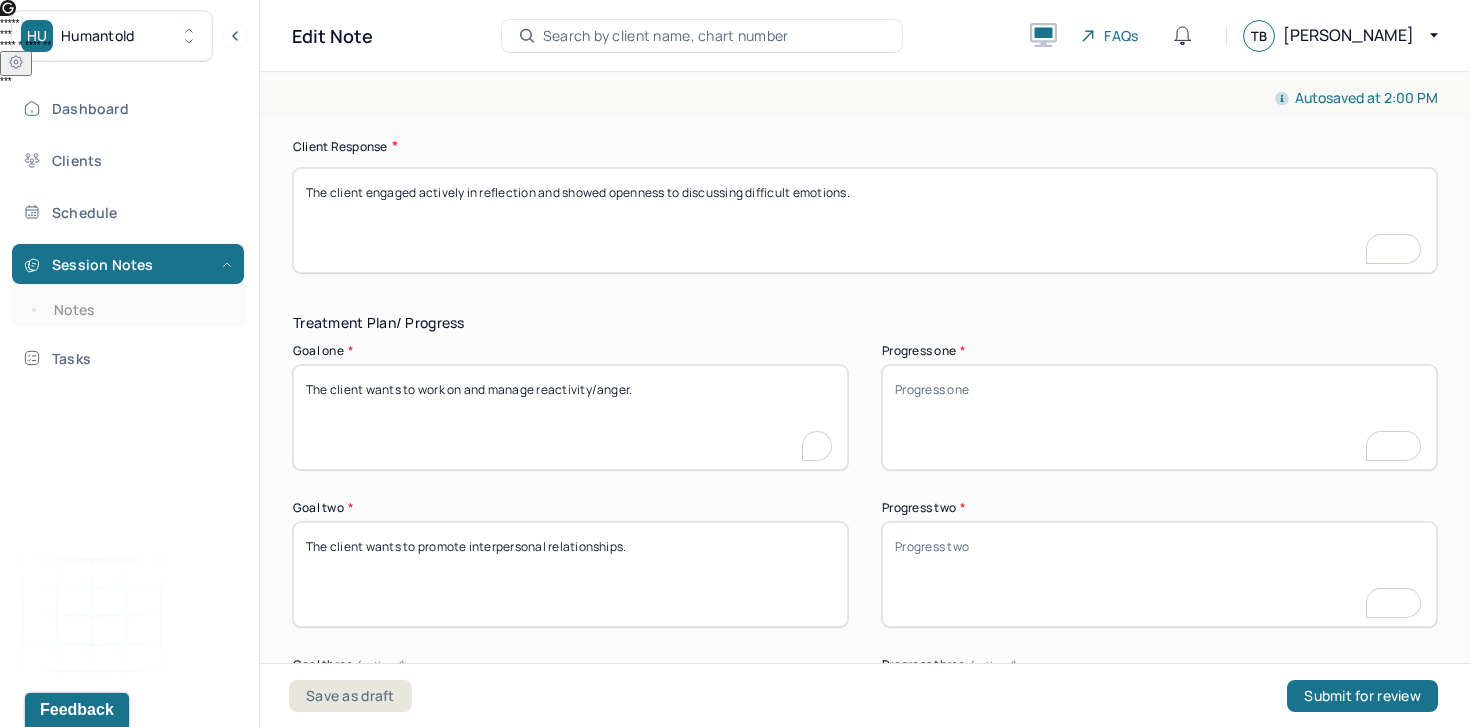 click on "The client wants to work on and manage reactivity/anger." at bounding box center [570, 417] 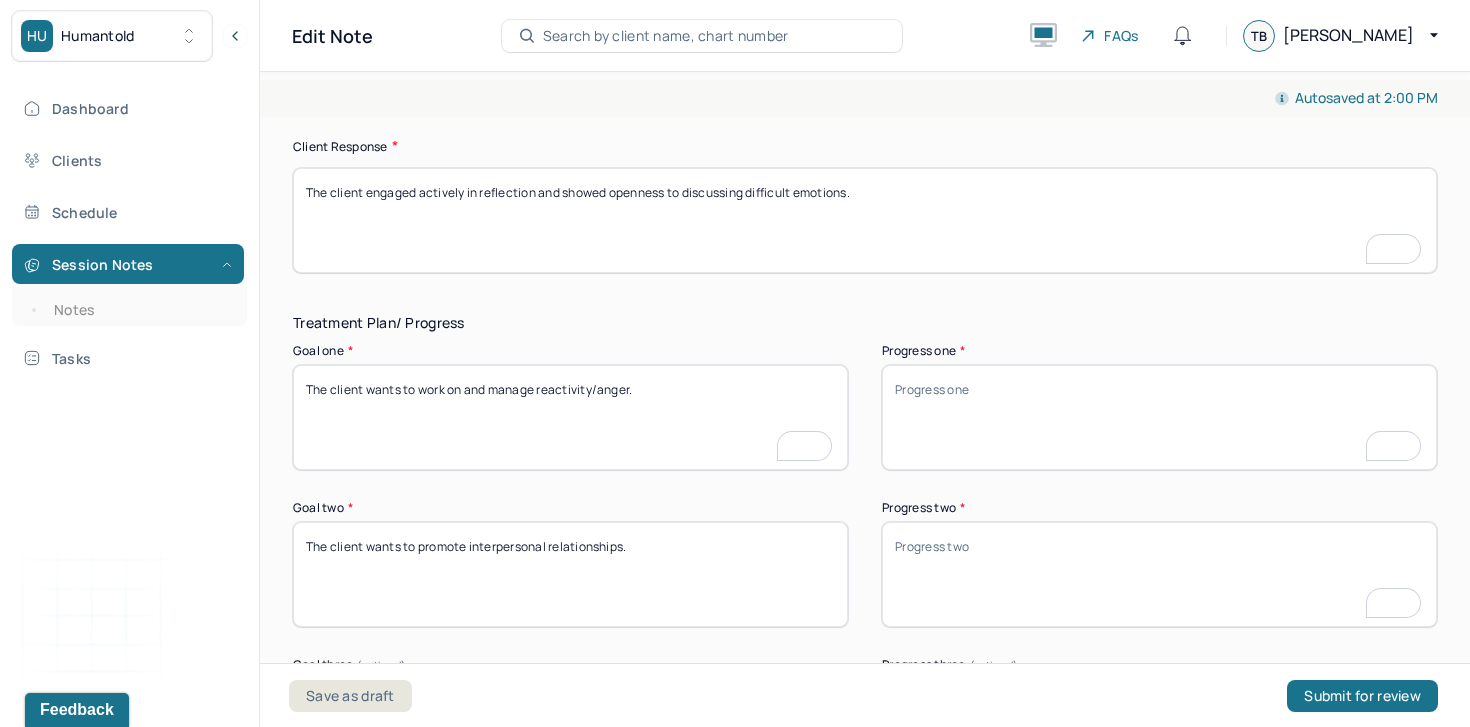 click on "The client wants to work on and manage reactivity/anger." at bounding box center [570, 417] 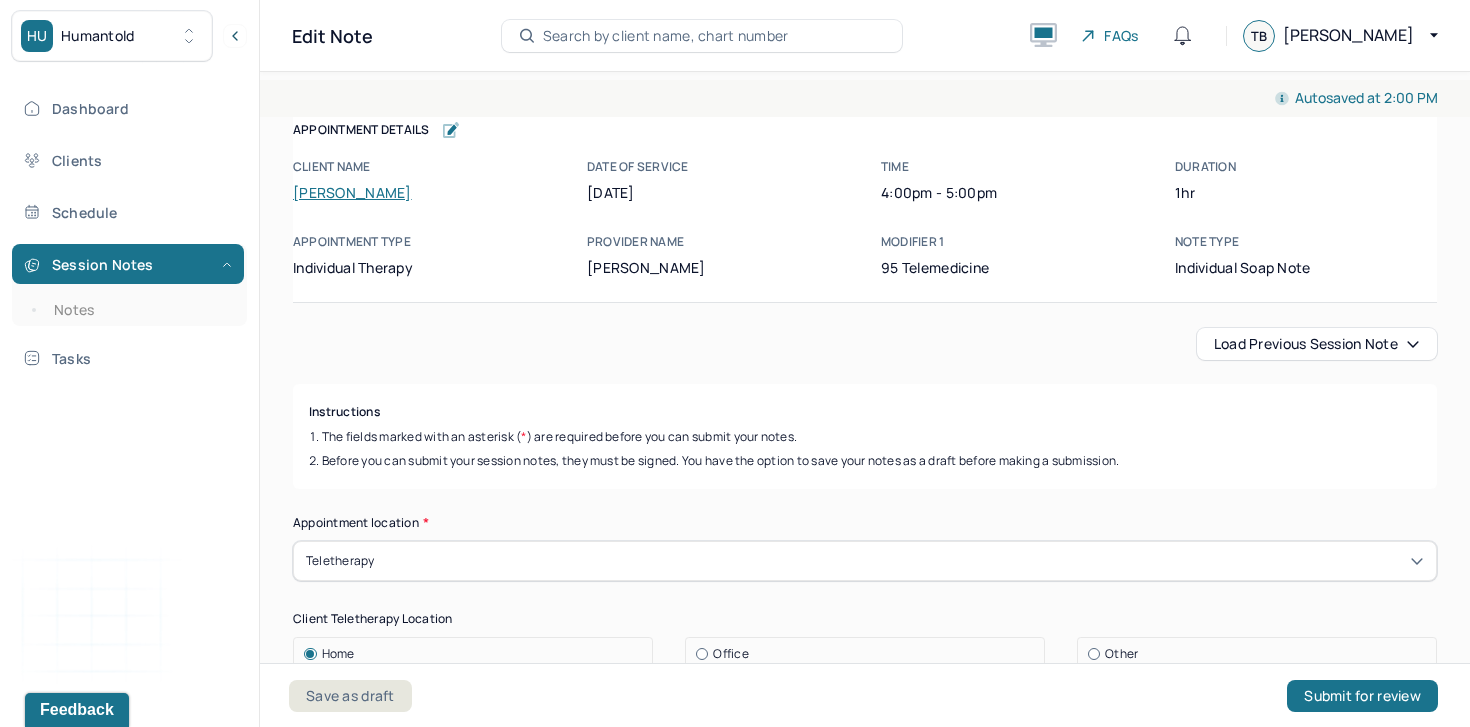 scroll, scrollTop: 0, scrollLeft: 0, axis: both 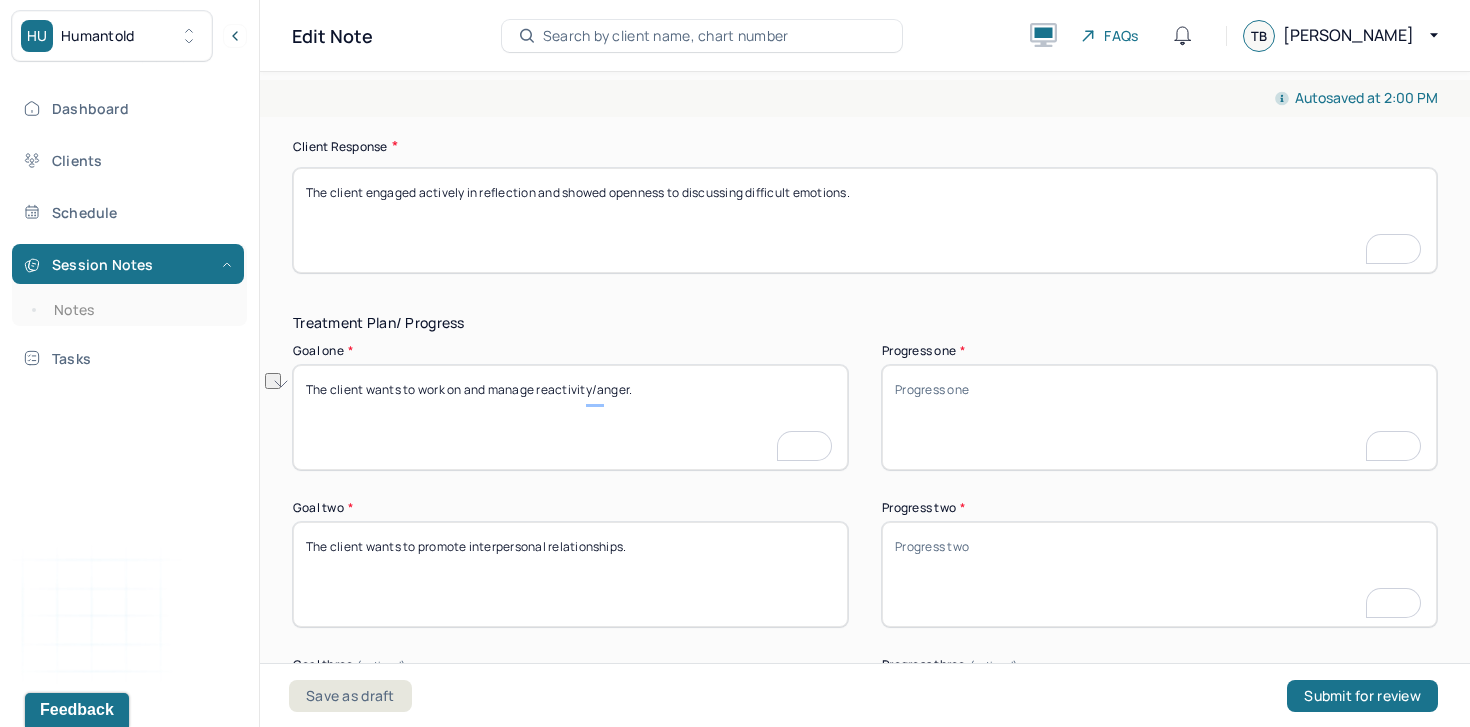 click on "The client wants to promote interpersonal relationships." at bounding box center [570, 574] 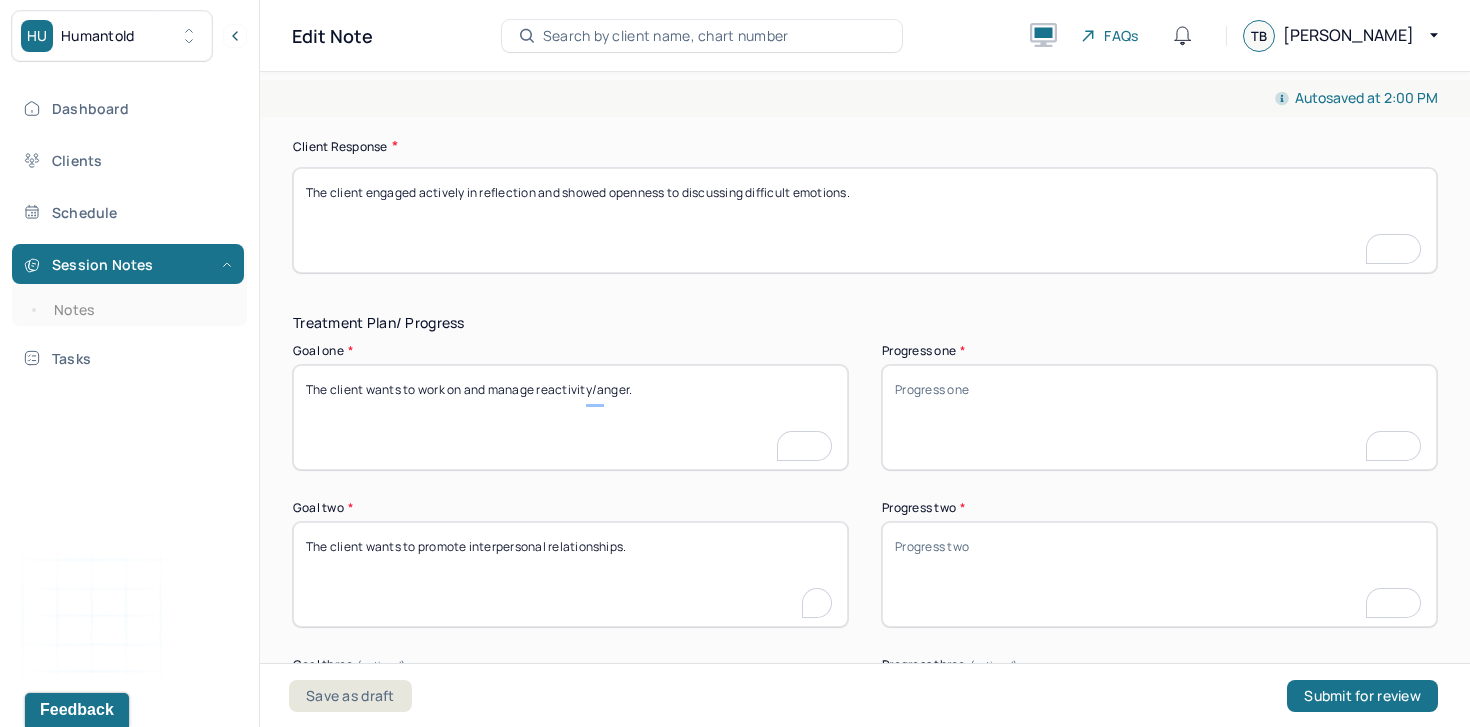 click on "The client wants to promote interpersonal relationships." at bounding box center [570, 574] 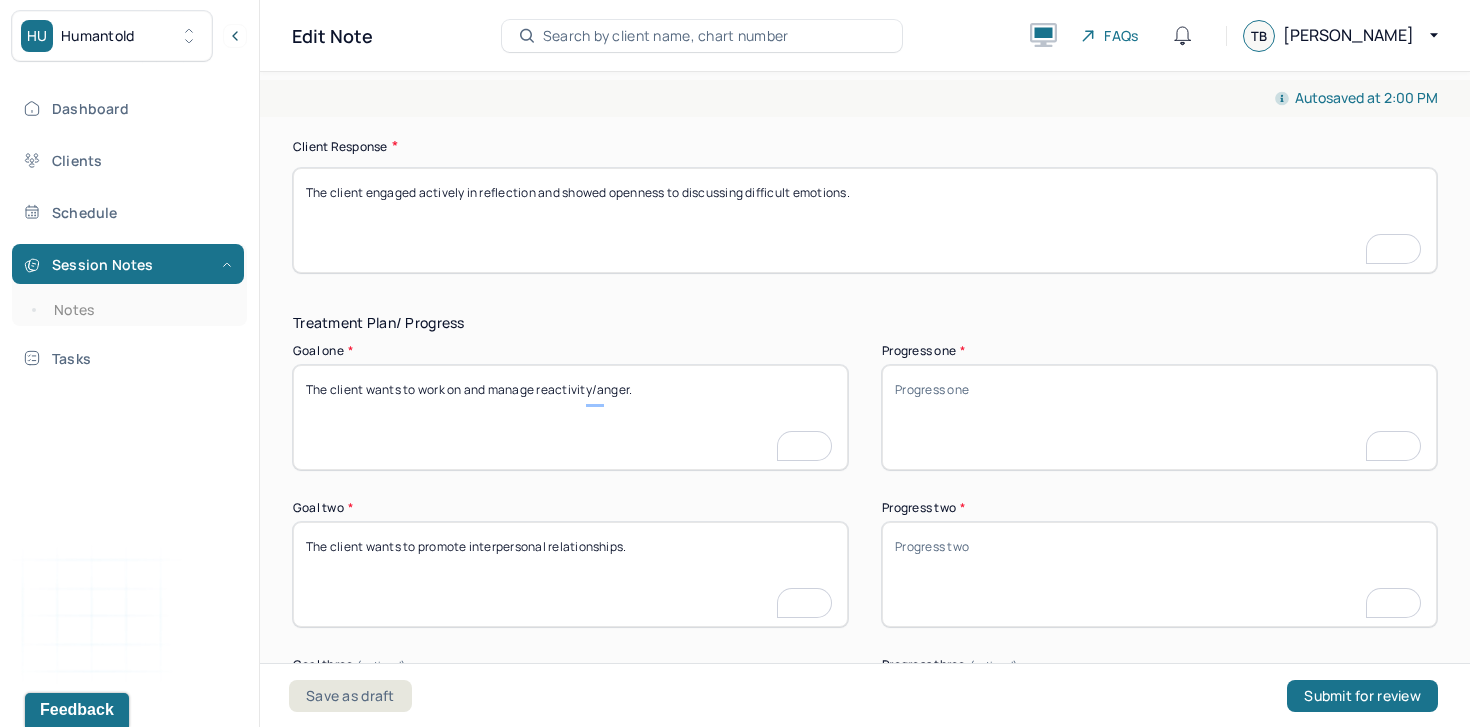 click on "The client wants to promote interpersonal relationships." at bounding box center (570, 574) 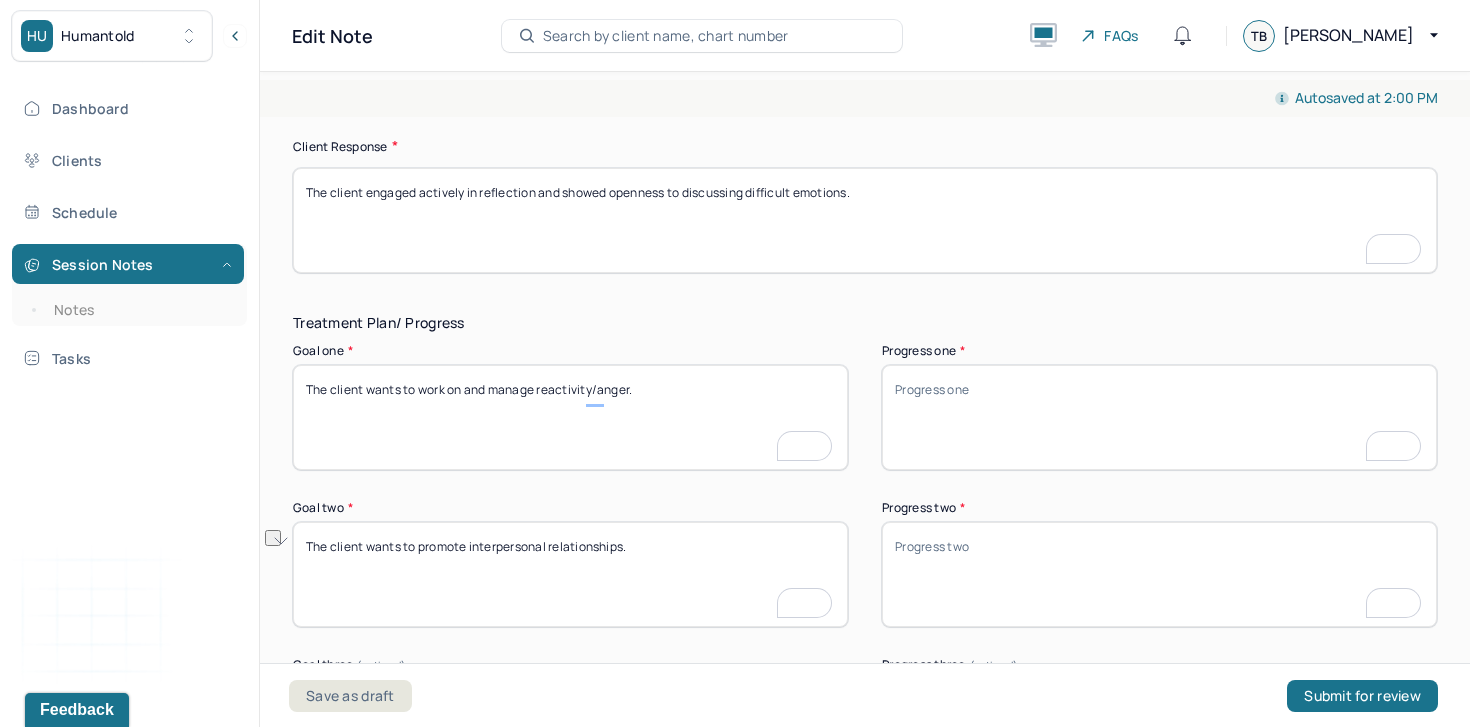 scroll, scrollTop: 3309, scrollLeft: 0, axis: vertical 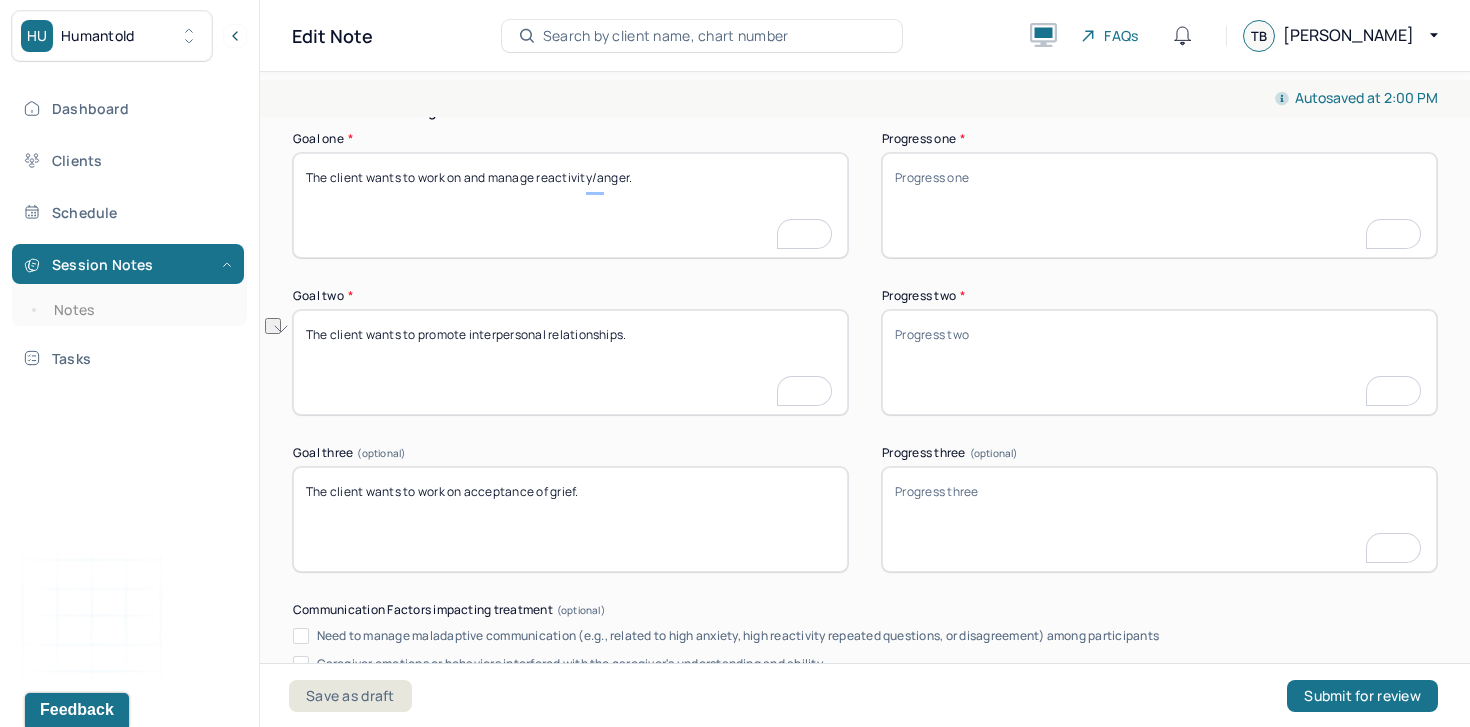 click on "The client wants to work on acceptance of grief." at bounding box center (570, 519) 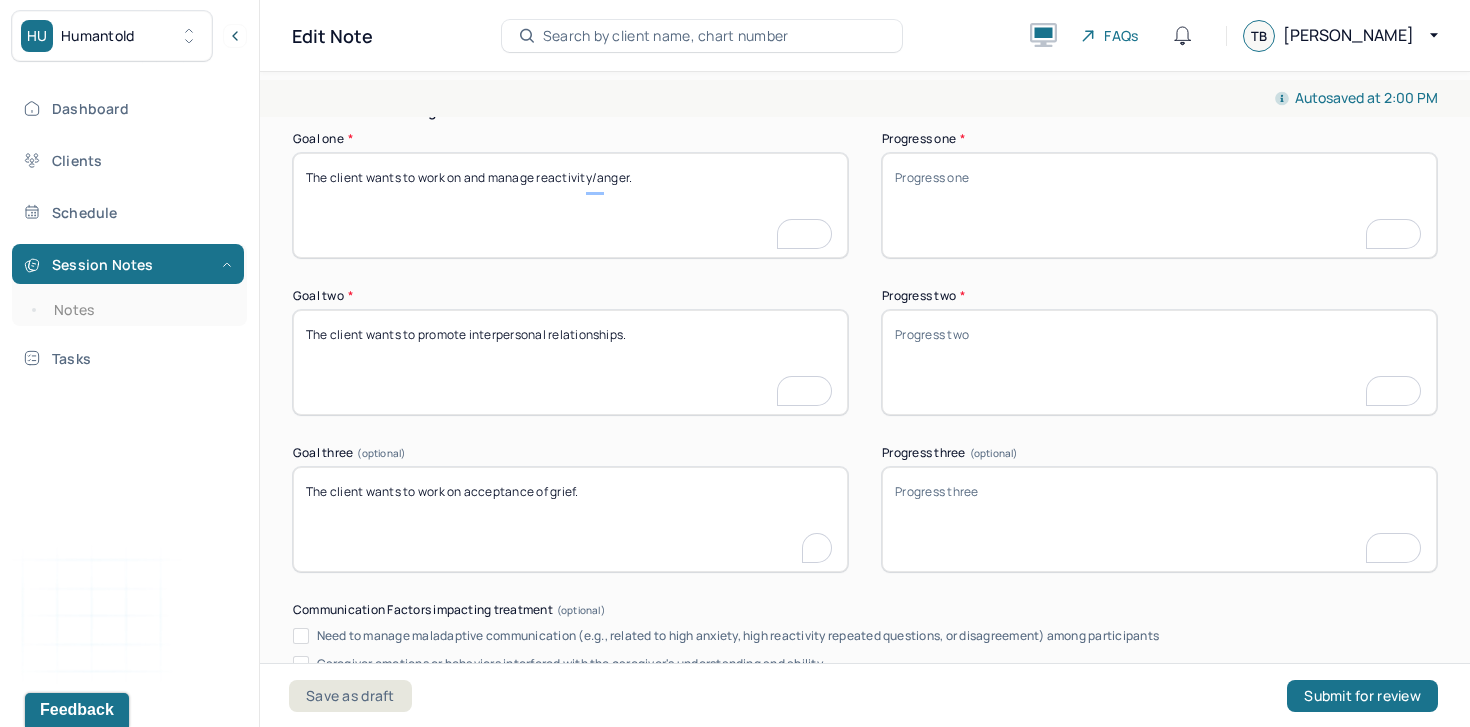 click on "The client wants to work on acceptance of grief." at bounding box center [570, 519] 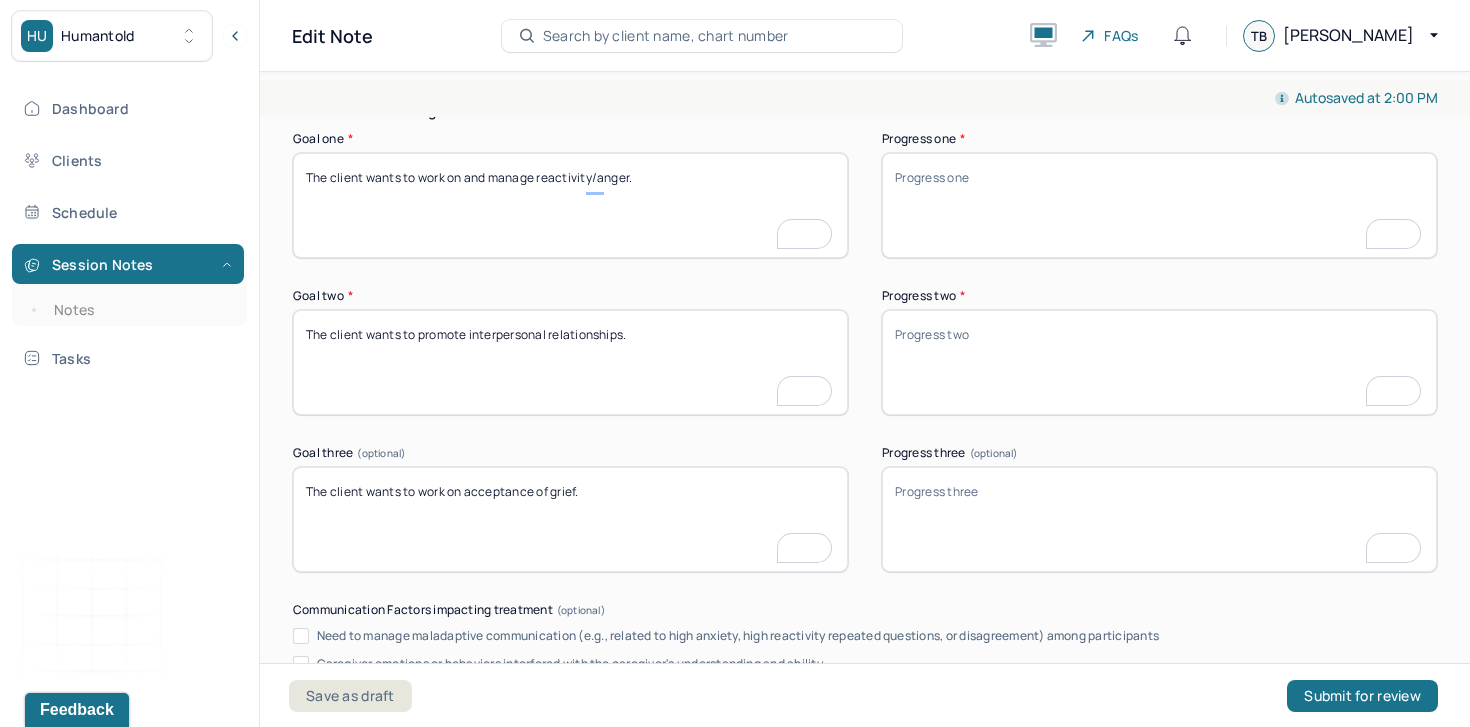 click on "The client wants to work on acceptance of grief." at bounding box center [570, 519] 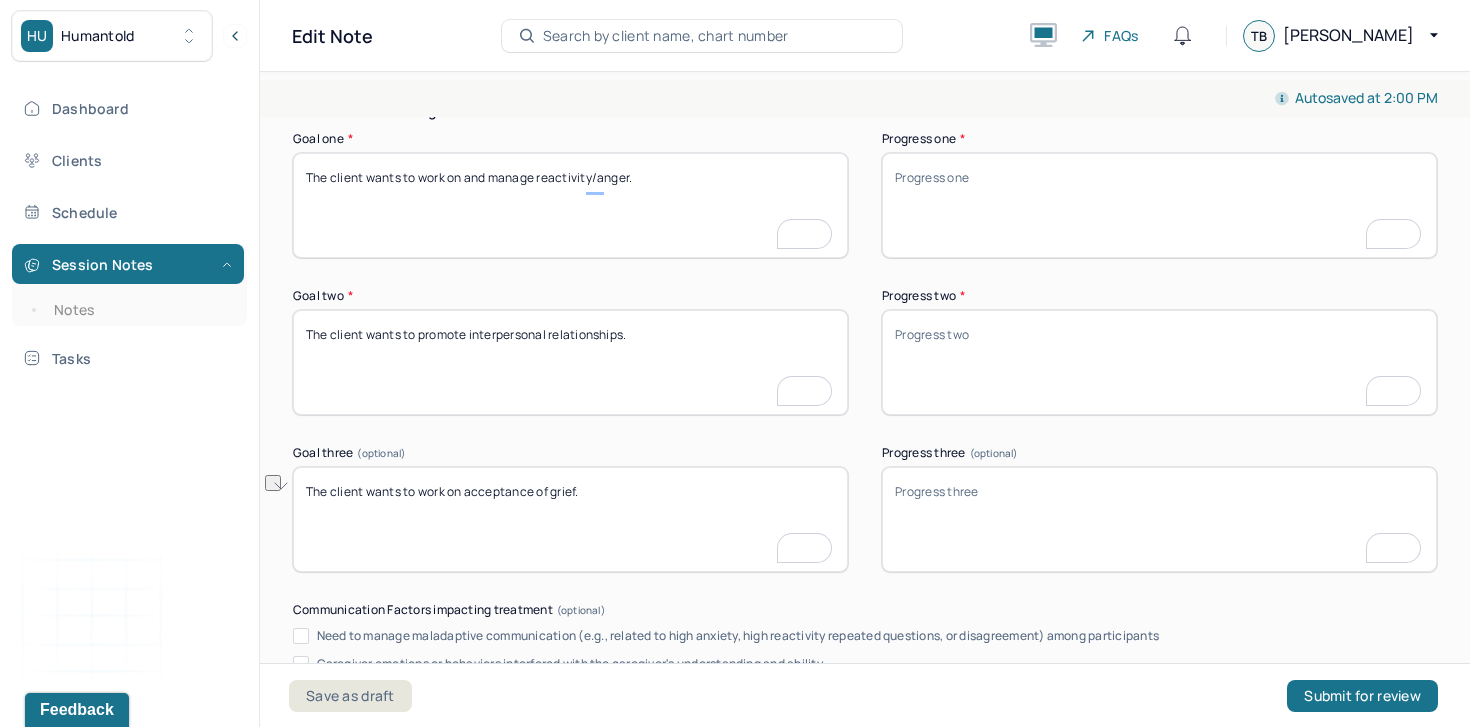 click on "Progress one *" at bounding box center [1159, 205] 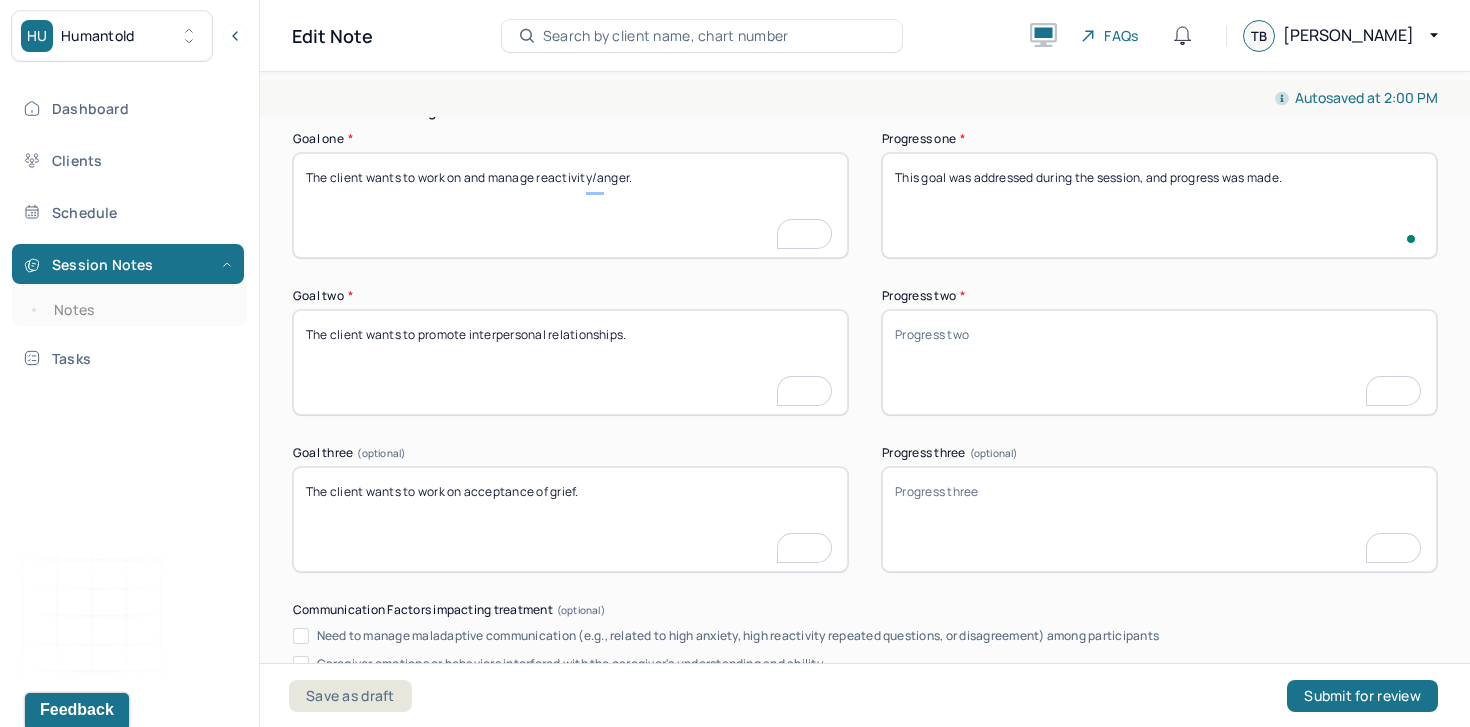 click on "This goal was addressed during the session, and progress was made." at bounding box center (1159, 205) 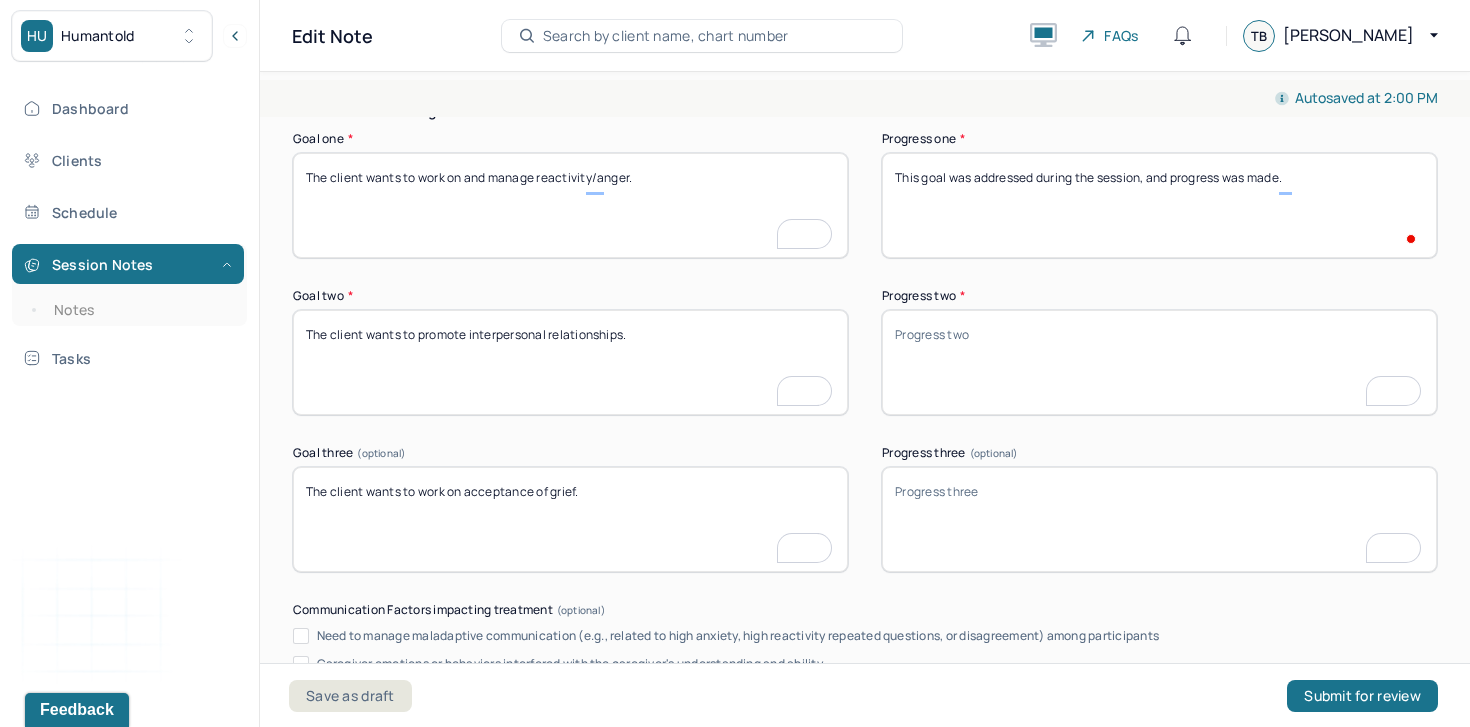 click on "This goal was addressed during the session, and progress was made." at bounding box center [1159, 205] 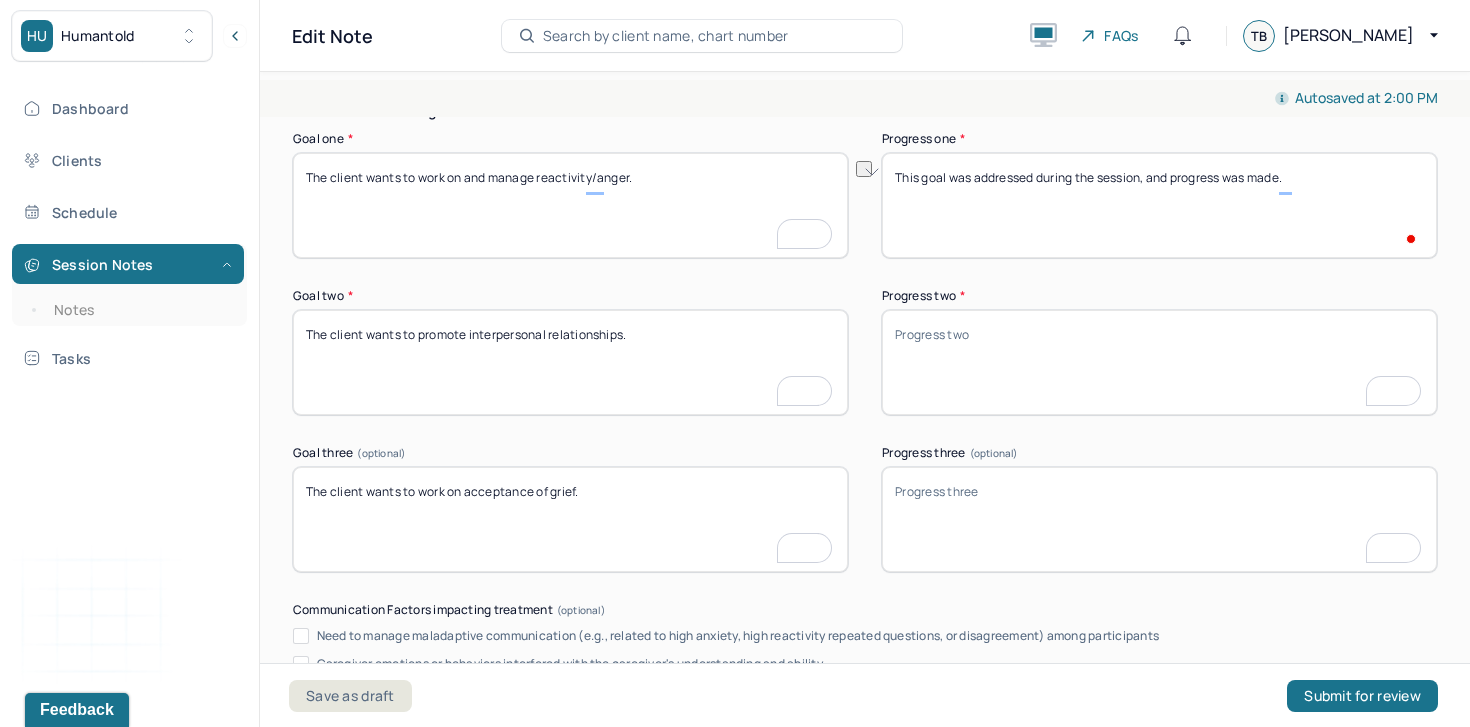 type on "This goal was addressed during the session, and progress was made." 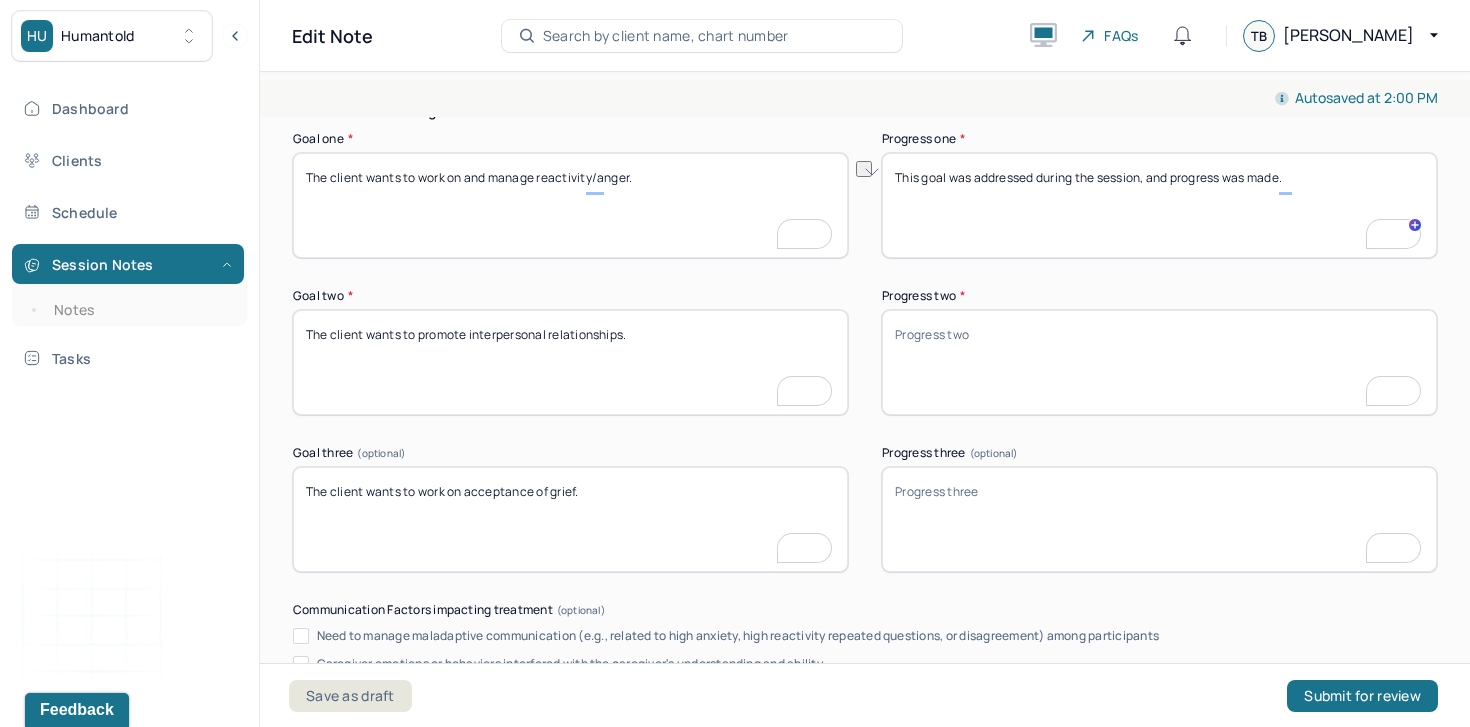 click on "Progress two *" at bounding box center (1159, 362) 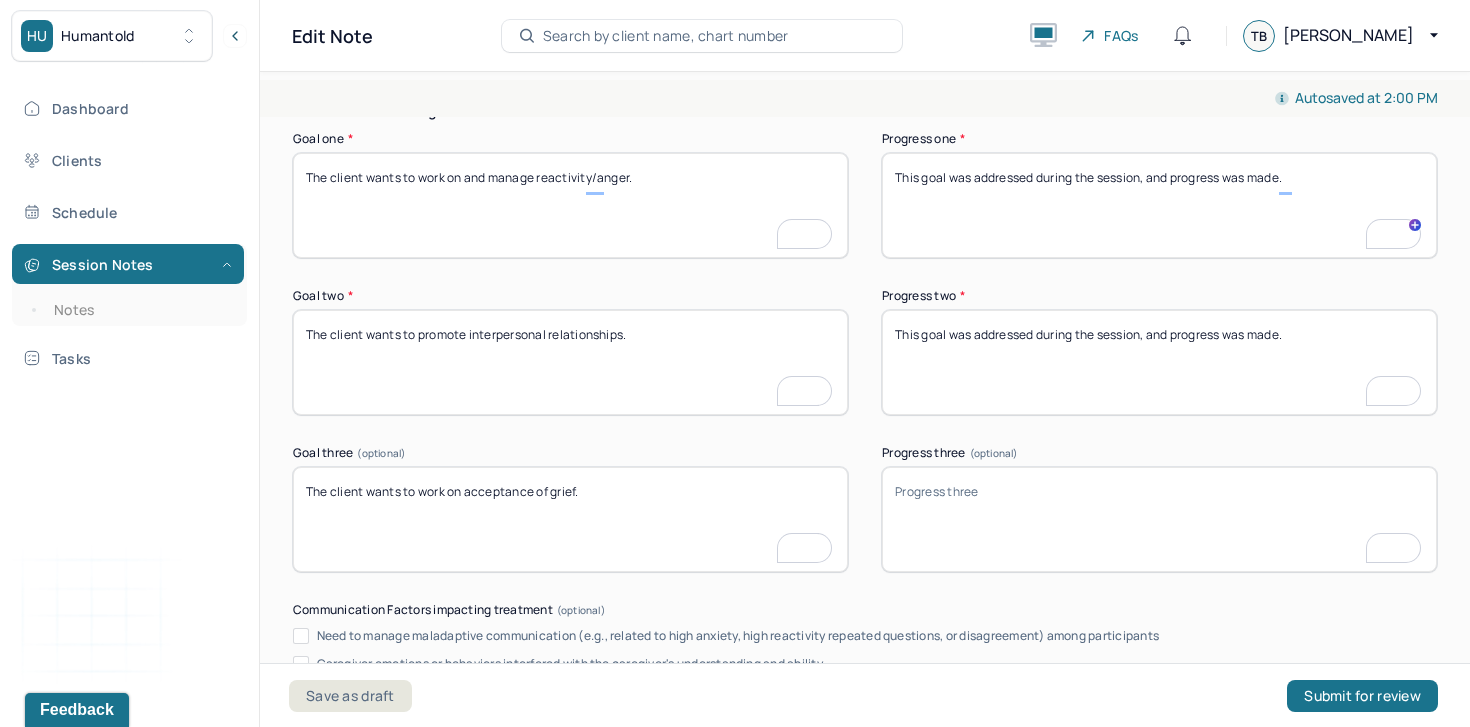 type on "This goal was addressed during the session, and progress was made." 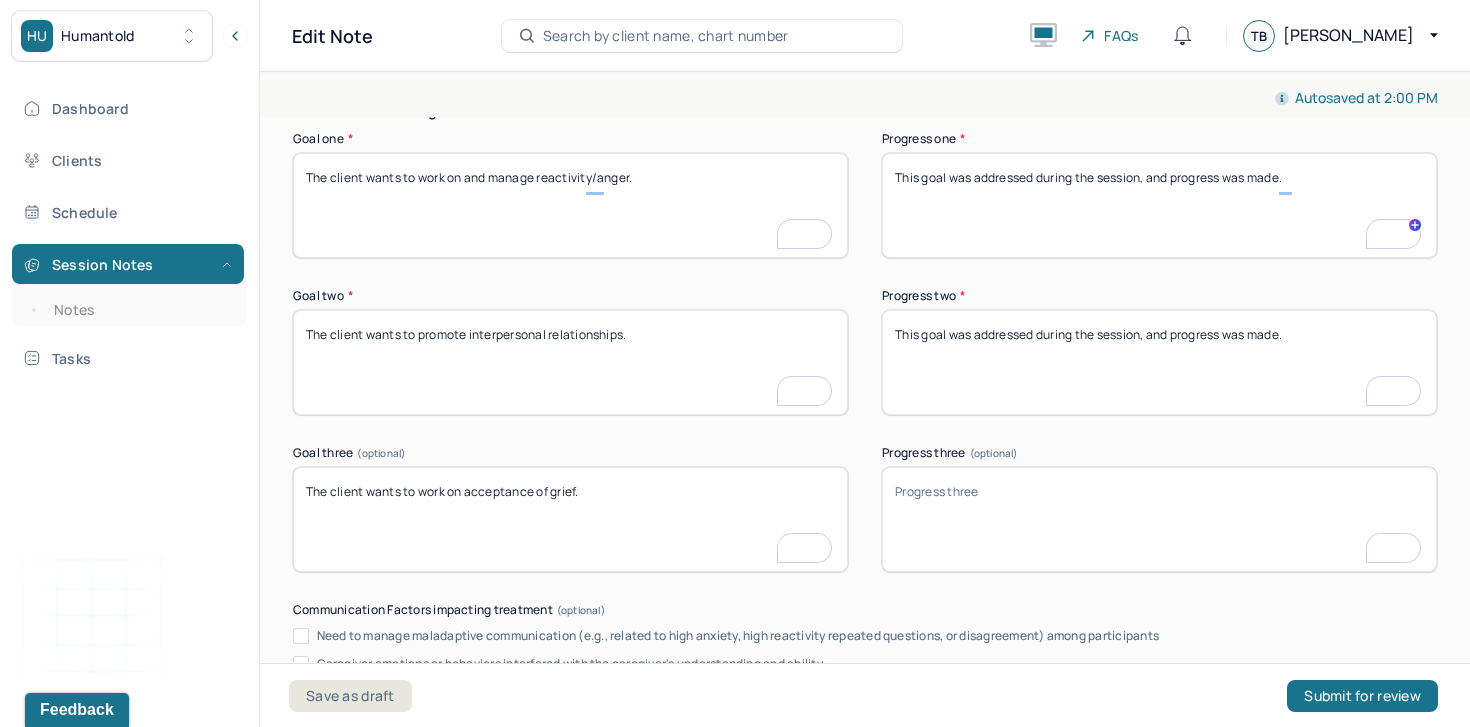 paste on "This goal was addressed during the session, and progress was made." 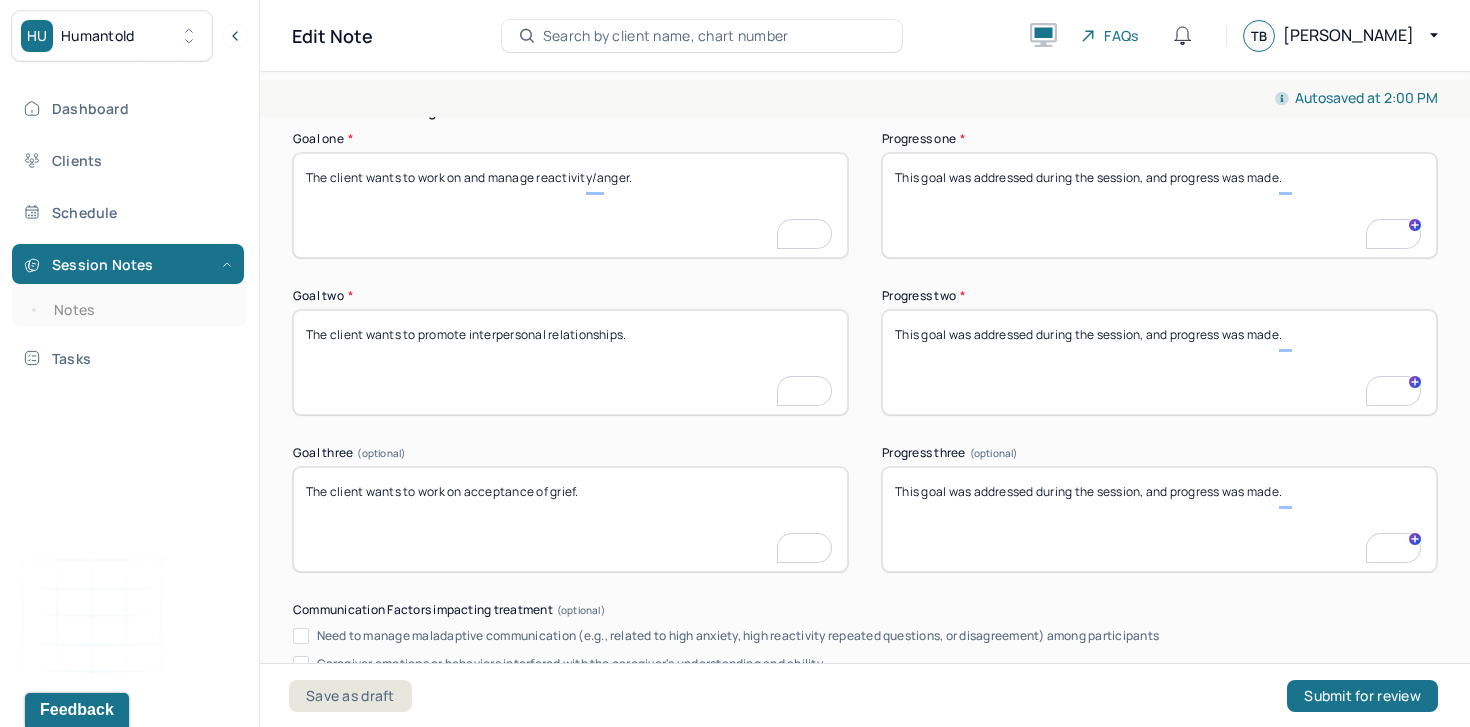 type on "This goal was addressed during the session, and progress was made." 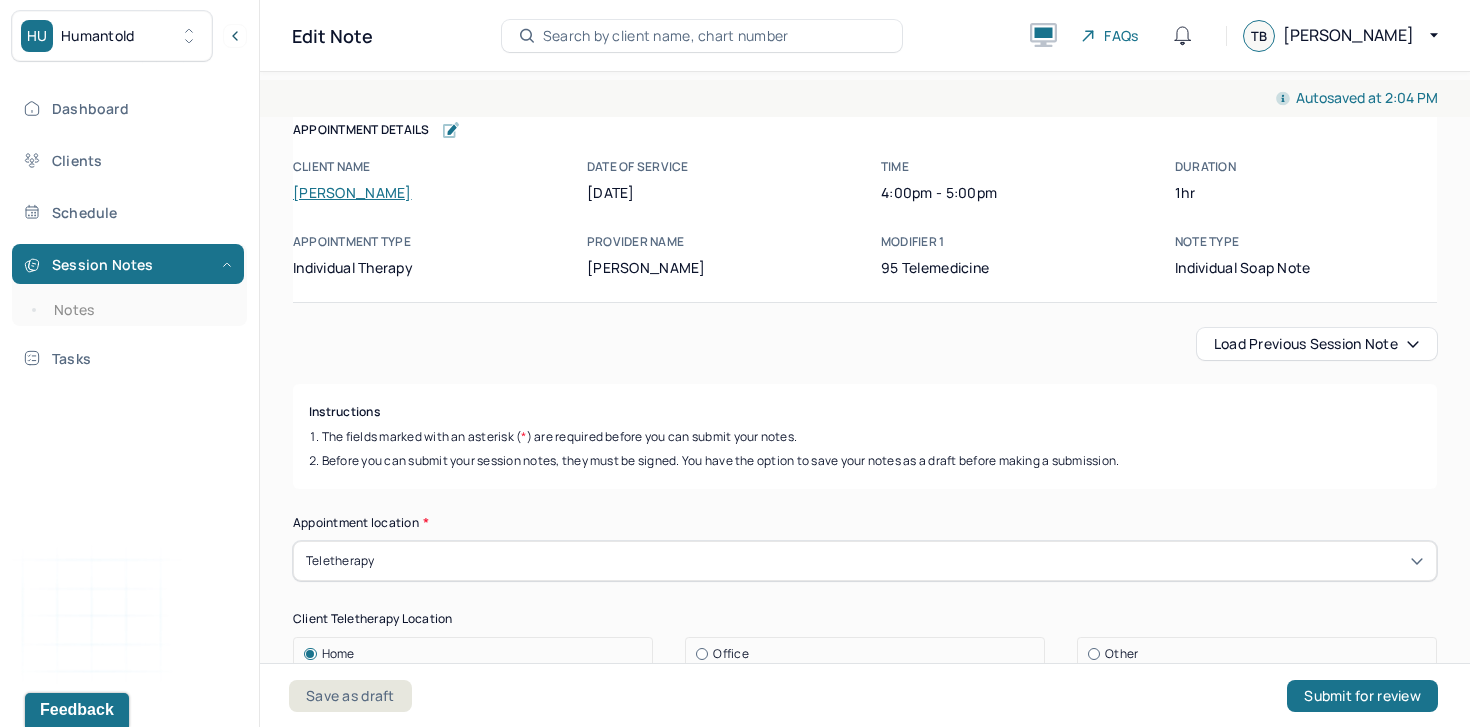 scroll, scrollTop: 0, scrollLeft: 0, axis: both 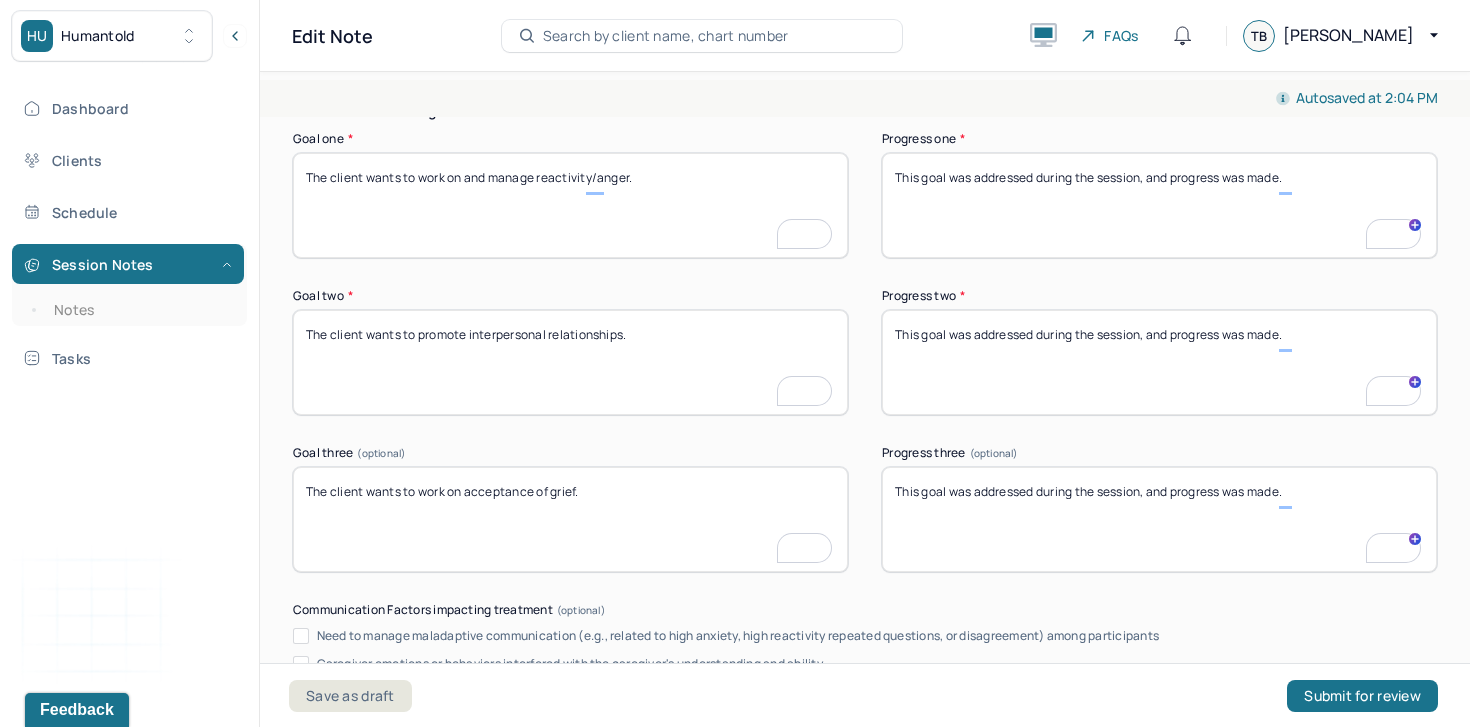 click on "This goal was addressed during the session, and progress was made." at bounding box center (1159, 205) 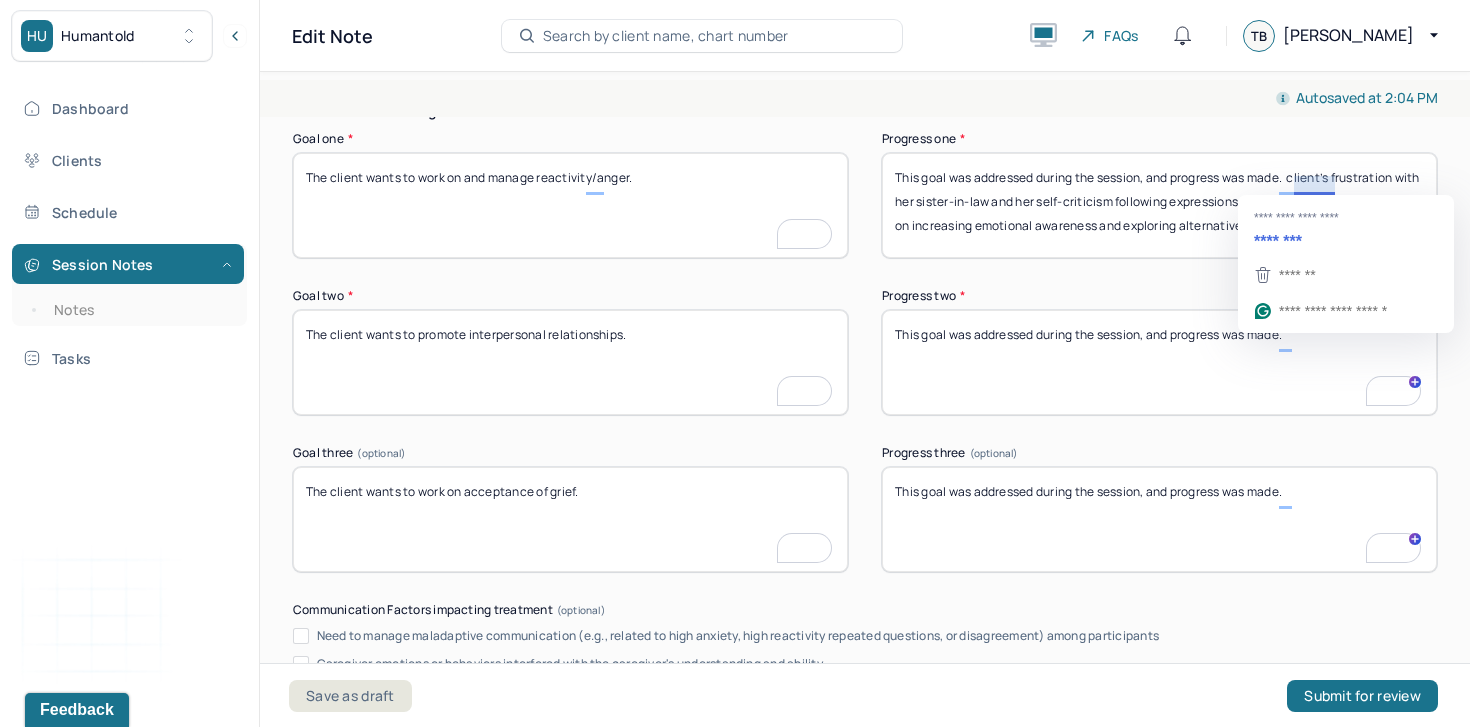 click on "This goal was addressed during the session, and progress was made." at bounding box center (1159, 205) 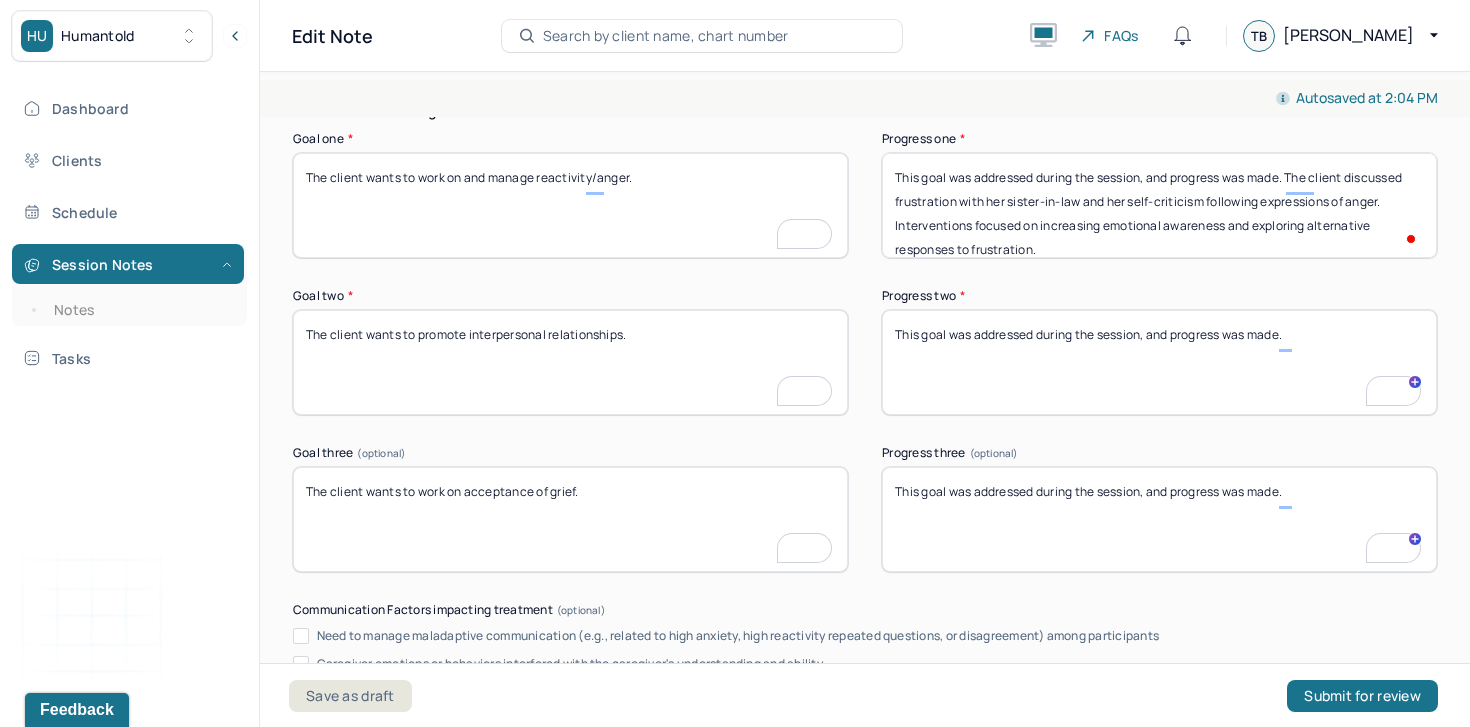 type on "This goal was addressed during the session, and progress was made. The client discussed frustration with her sister-in-law and her self-criticism following expressions of anger. Interventions focused on increasing emotional awareness and exploring alternative responses to frustration." 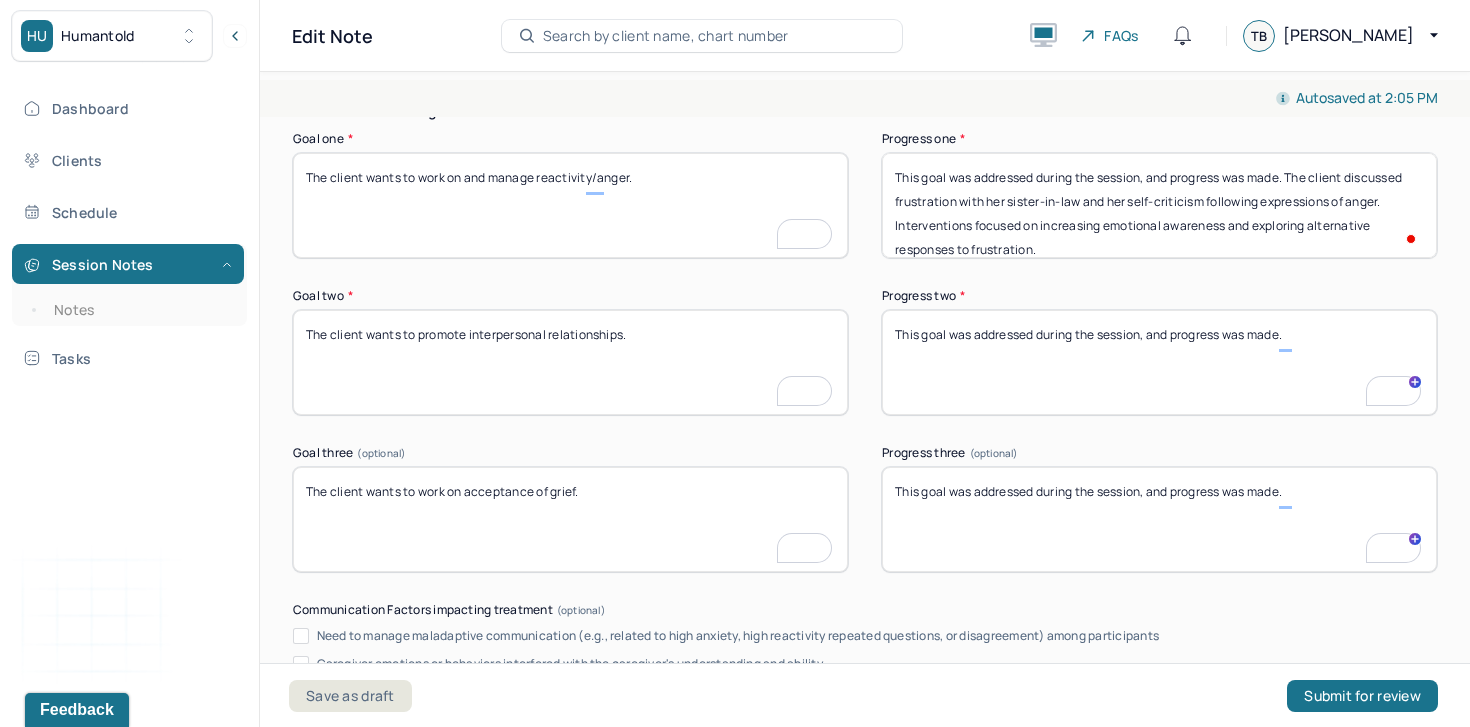 click on "This goal was addressed during the session, and progress was made." at bounding box center (1159, 362) 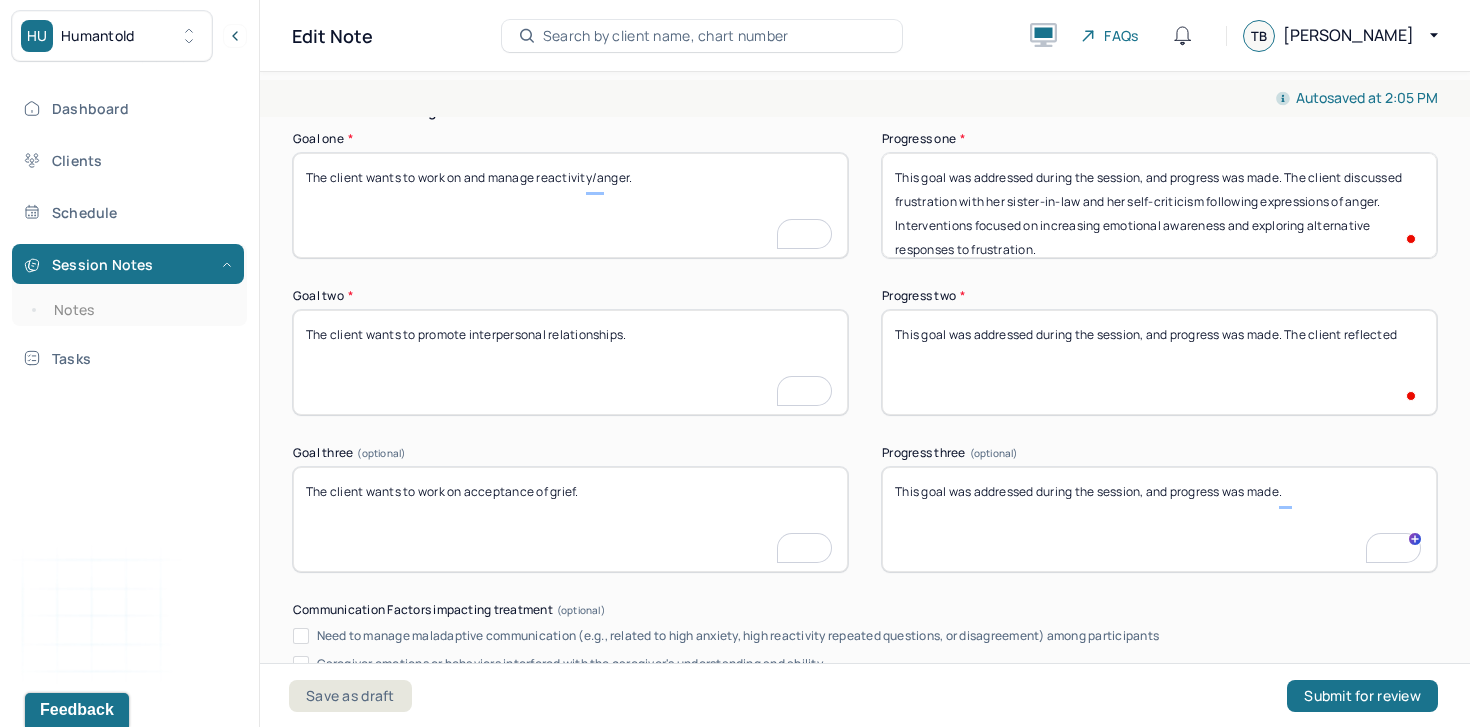 paste on "on how her emotional expressions impact dynamics with others, particularly feelings of awkwardness following anger. Insight and emotion regulation strategies were introduced to support healthier communication and connection." 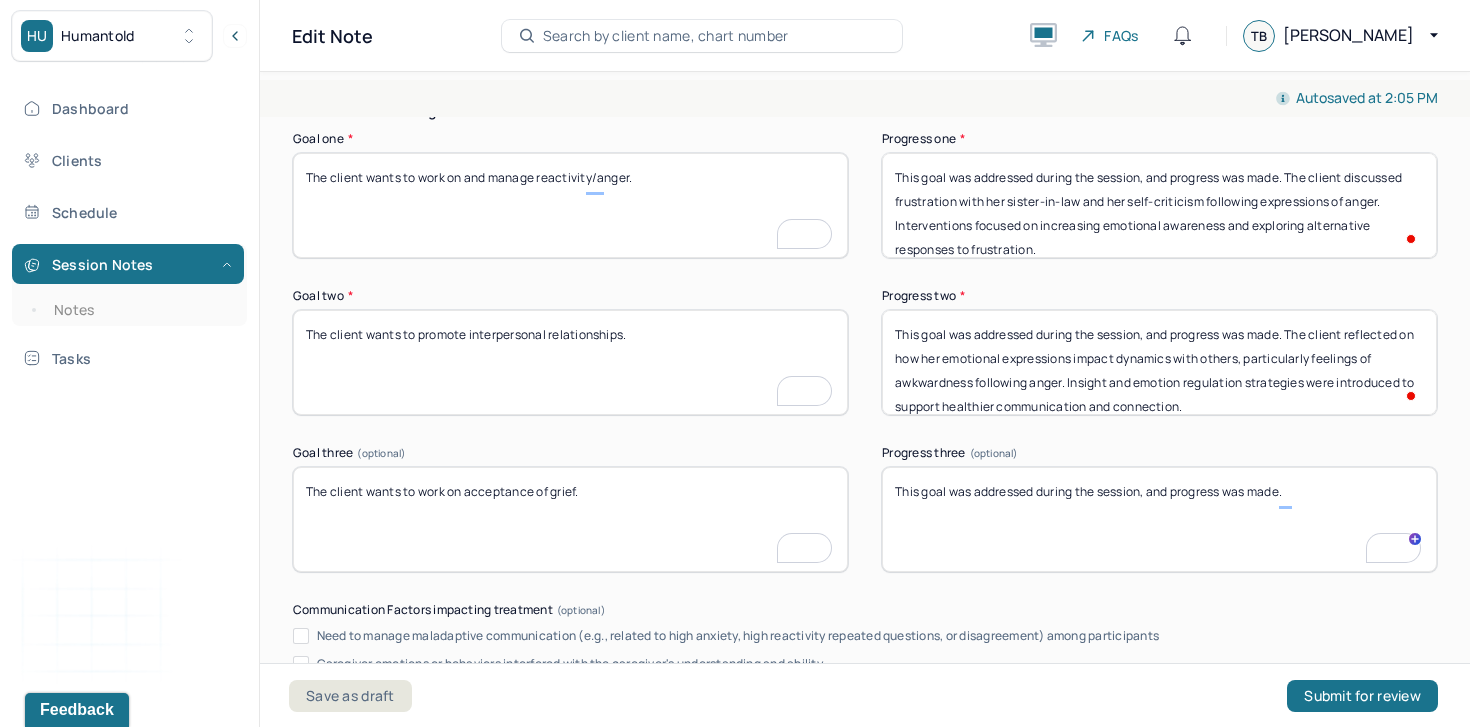 type on "This goal was addressed during the session, and progress was made. The client reflected on how her emotional expressions impact dynamics with others, particularly feelings of awkwardness following anger. Insight and emotion regulation strategies were introduced to support healthier communication and connection." 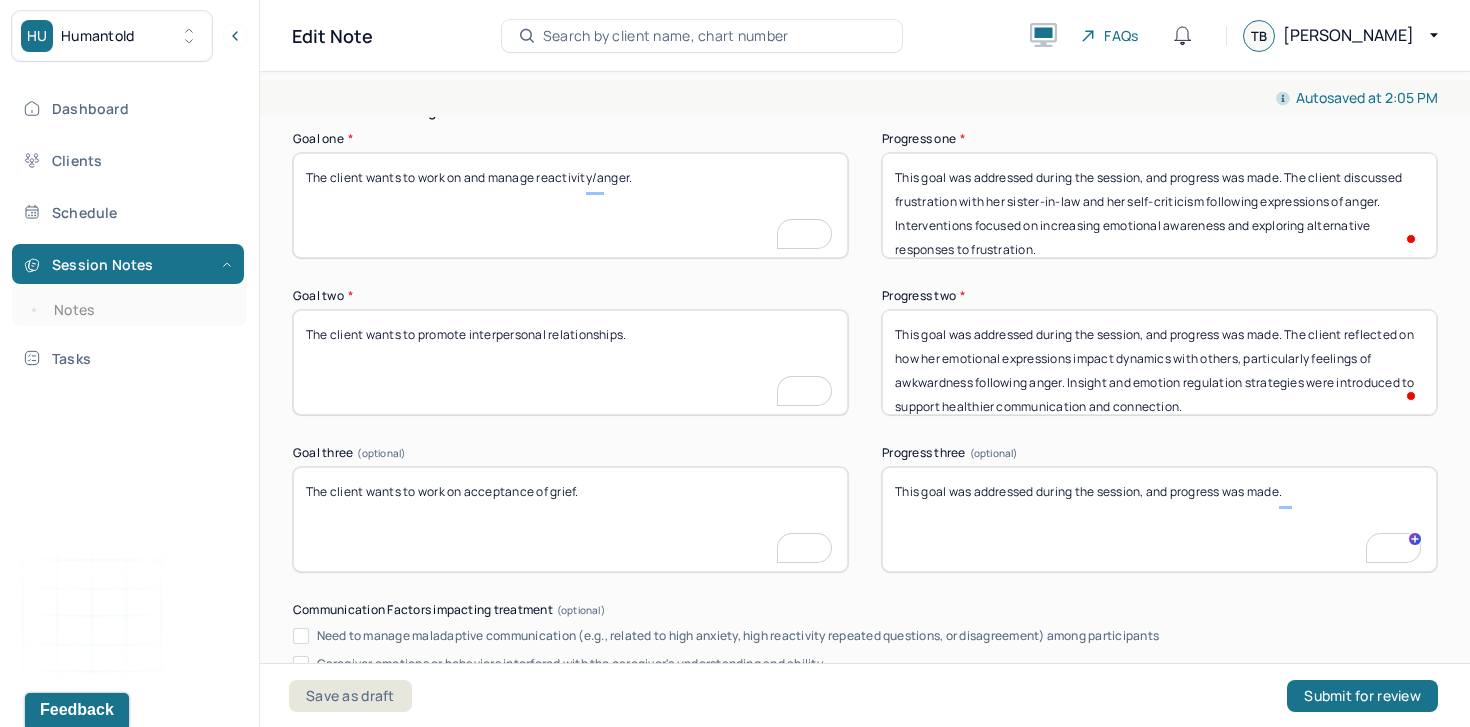 click on "This goal was addressed during the session, and progress was made." at bounding box center (1159, 519) 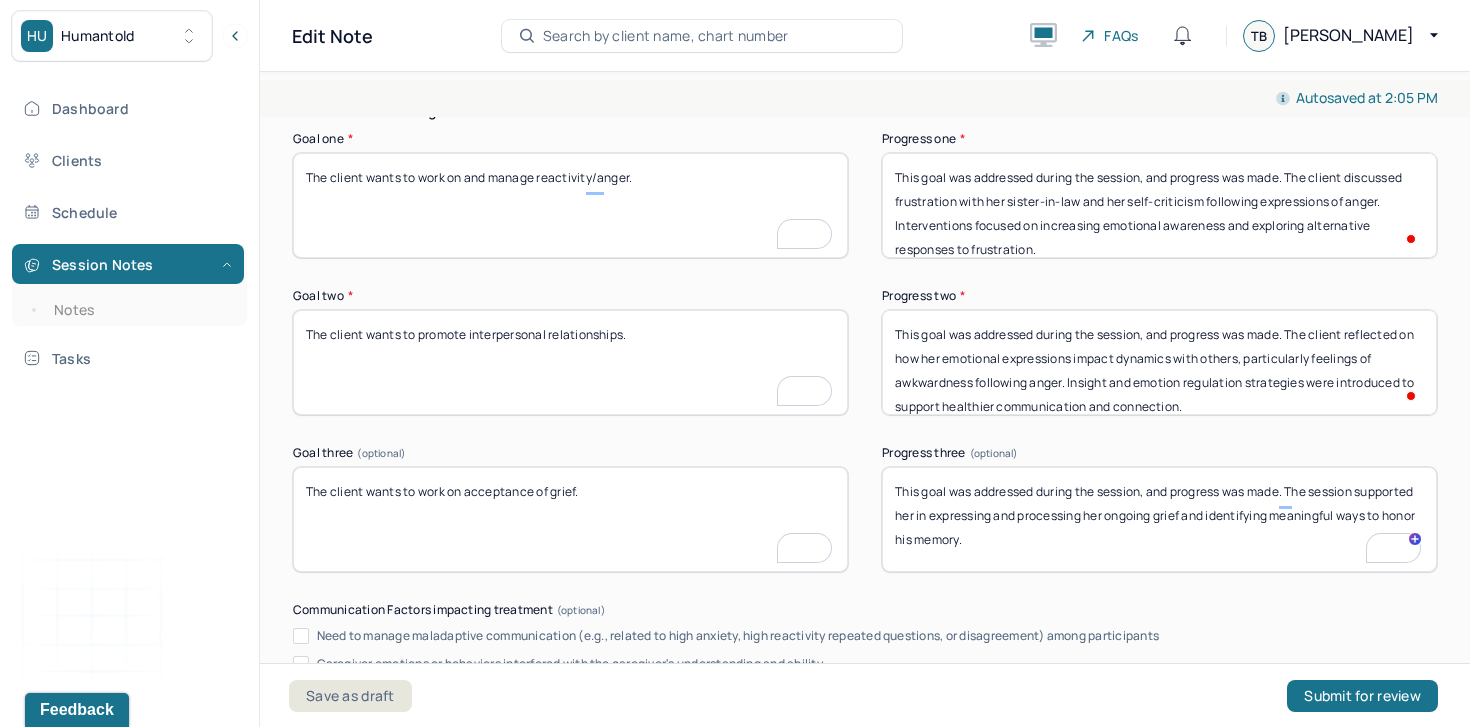 scroll, scrollTop: 1759, scrollLeft: 0, axis: vertical 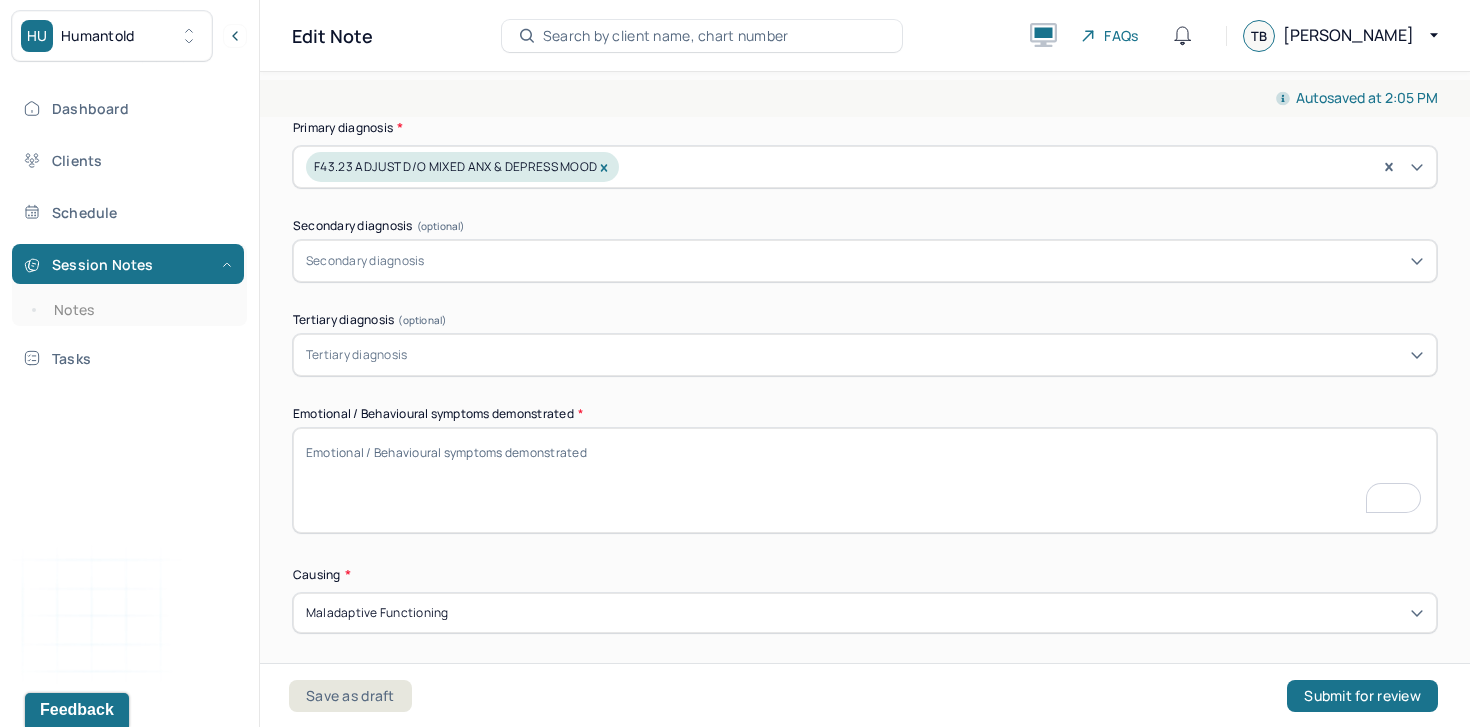type on "This goal was addressed during the session, and progress was made. The session supported her in expressing and processing her ongoing grief and identifying meaningful ways to honor his memory." 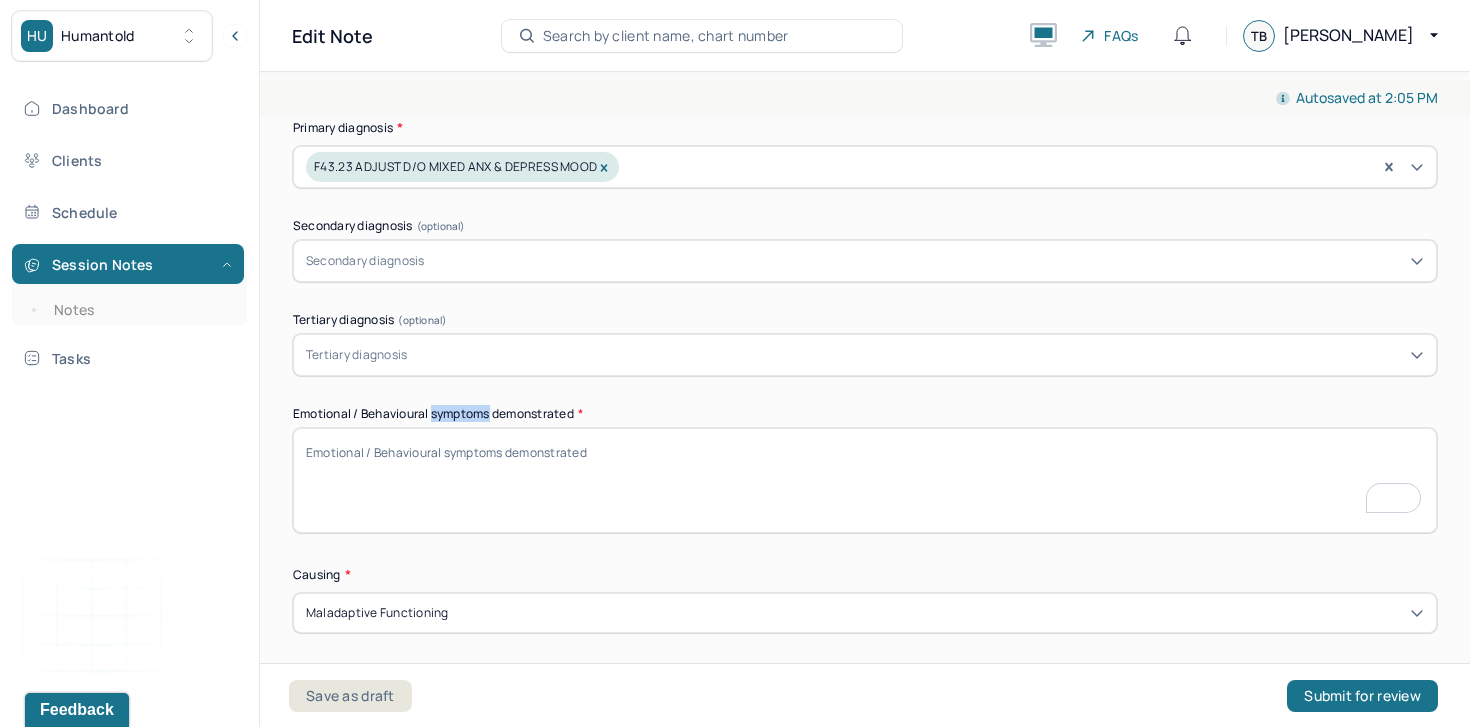 click on "Emotional / Behavioural symptoms demonstrated *" at bounding box center [865, 414] 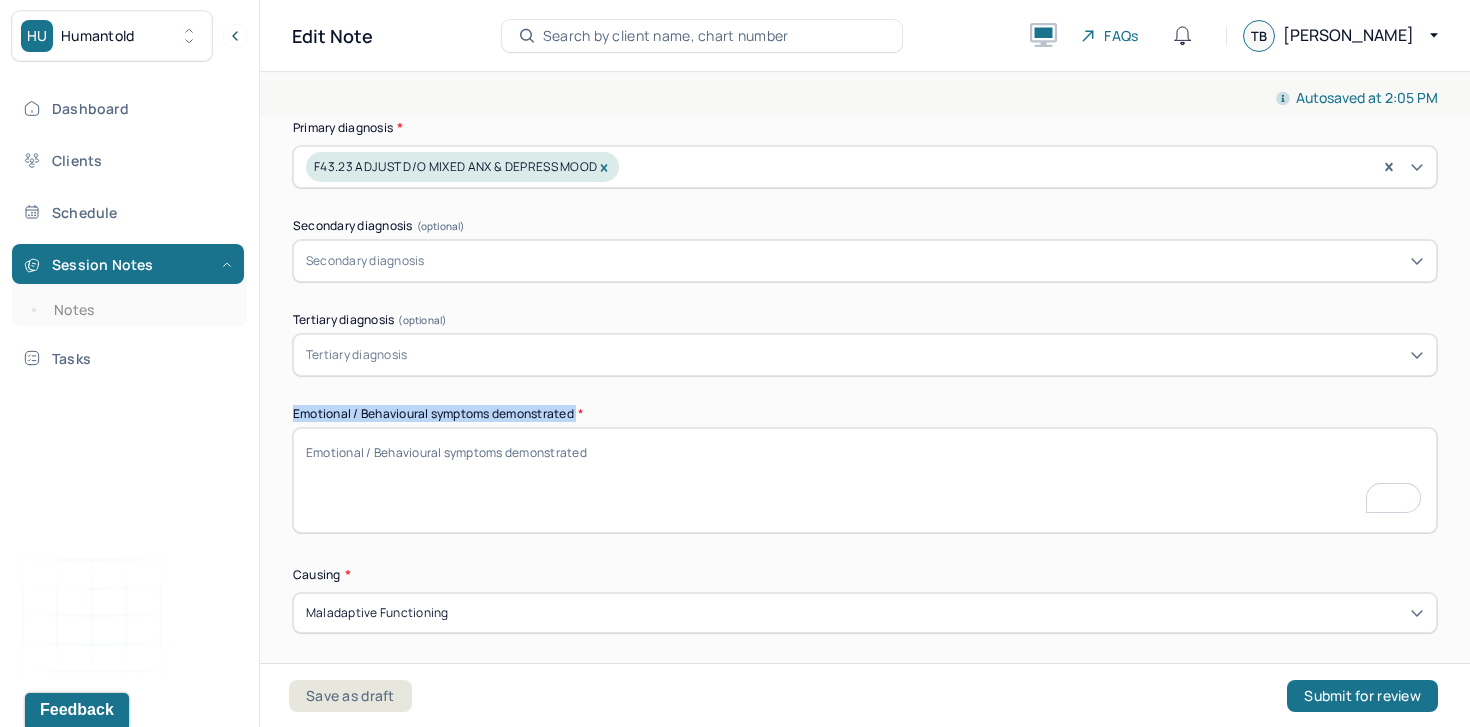 click on "Emotional / Behavioural symptoms demonstrated *" at bounding box center (865, 414) 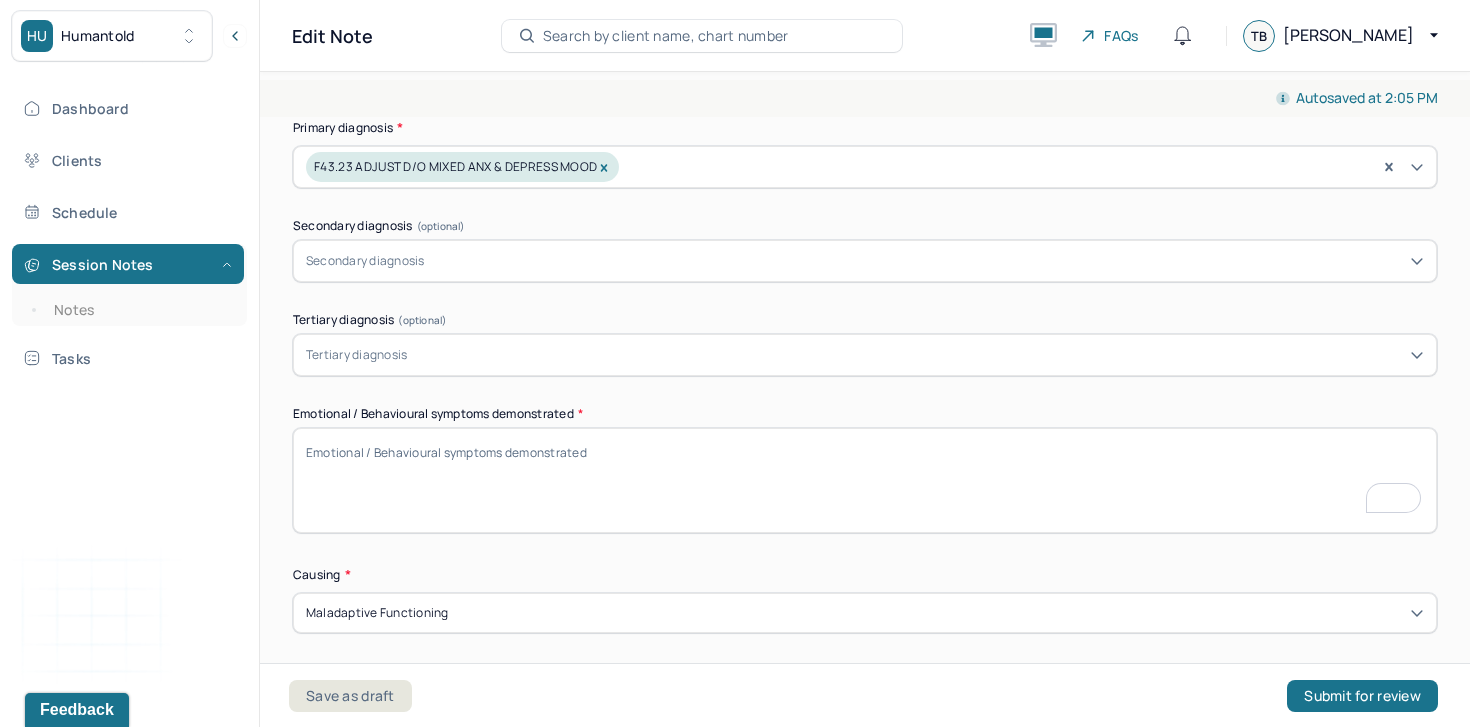 click on "Emotional / Behavioural symptoms demonstrated *" at bounding box center (865, 480) 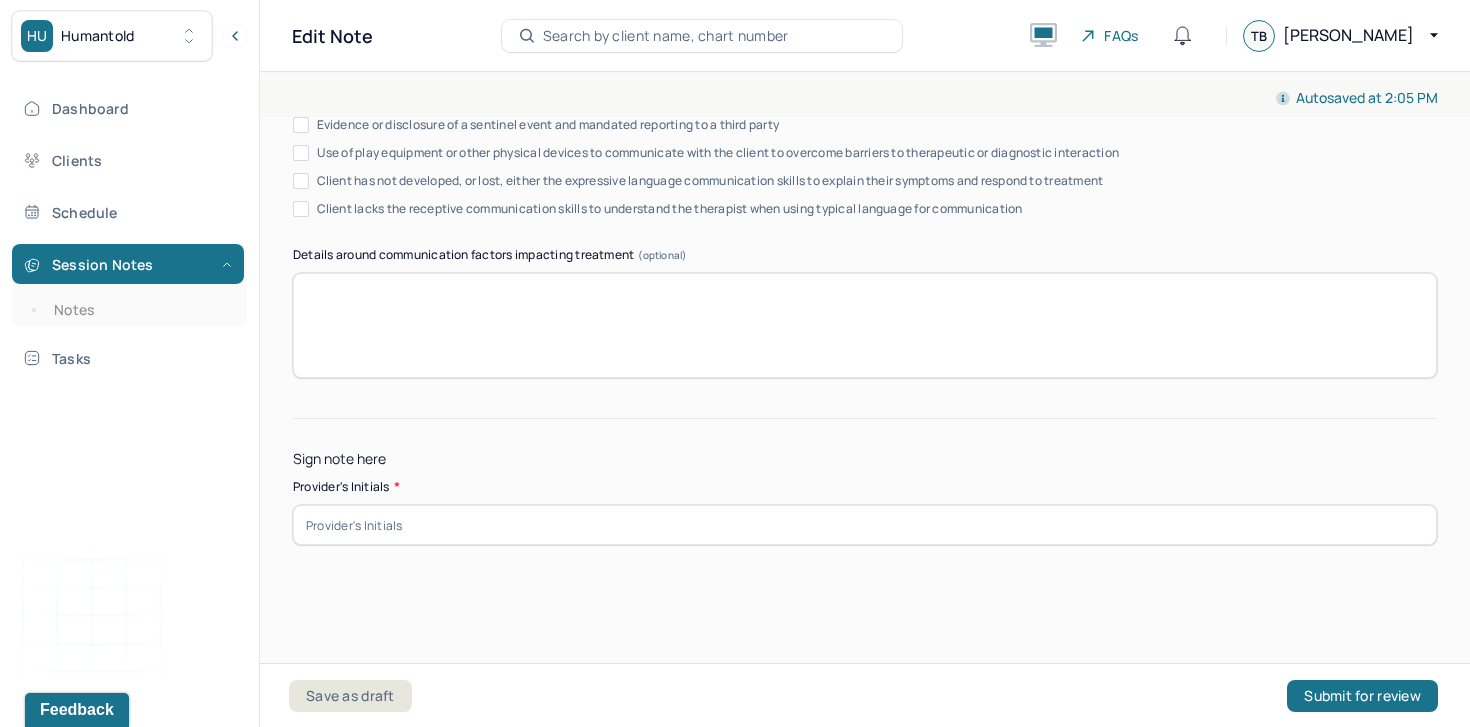 type on "She showed signs of internal distress when recounting frustration toward others and expressed self-critical thoughts following these interactions. Affect was somber when discussing her late best friend, indicating unresolved grief." 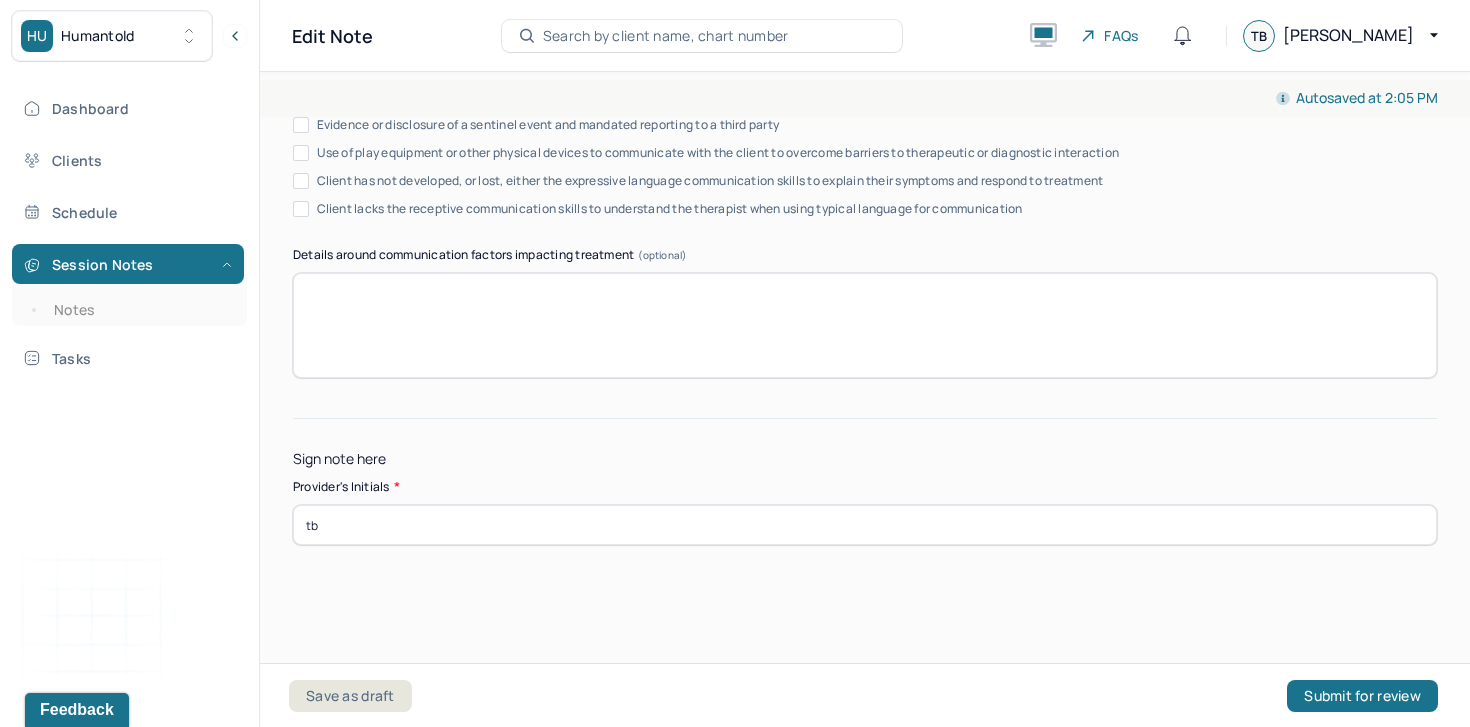type on "tb" 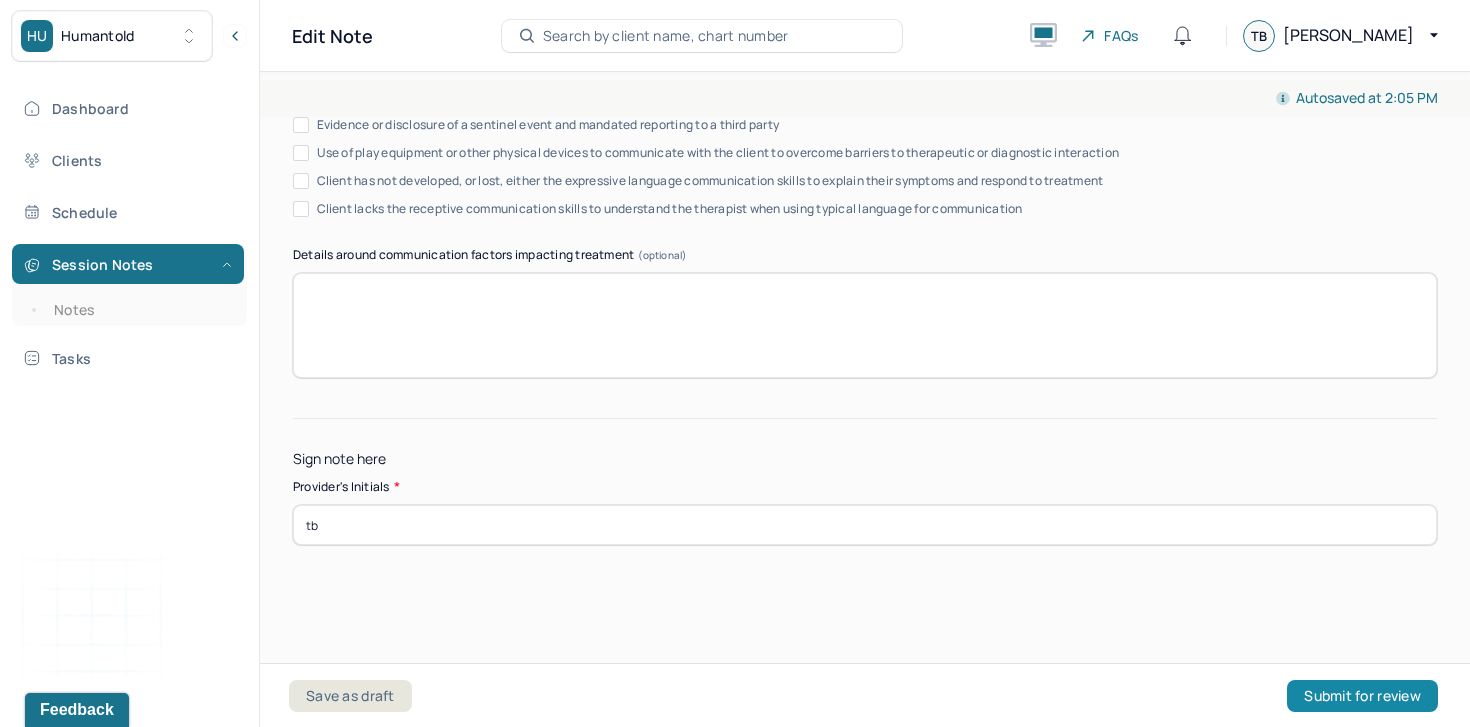 click on "Submit for review" at bounding box center [1362, 696] 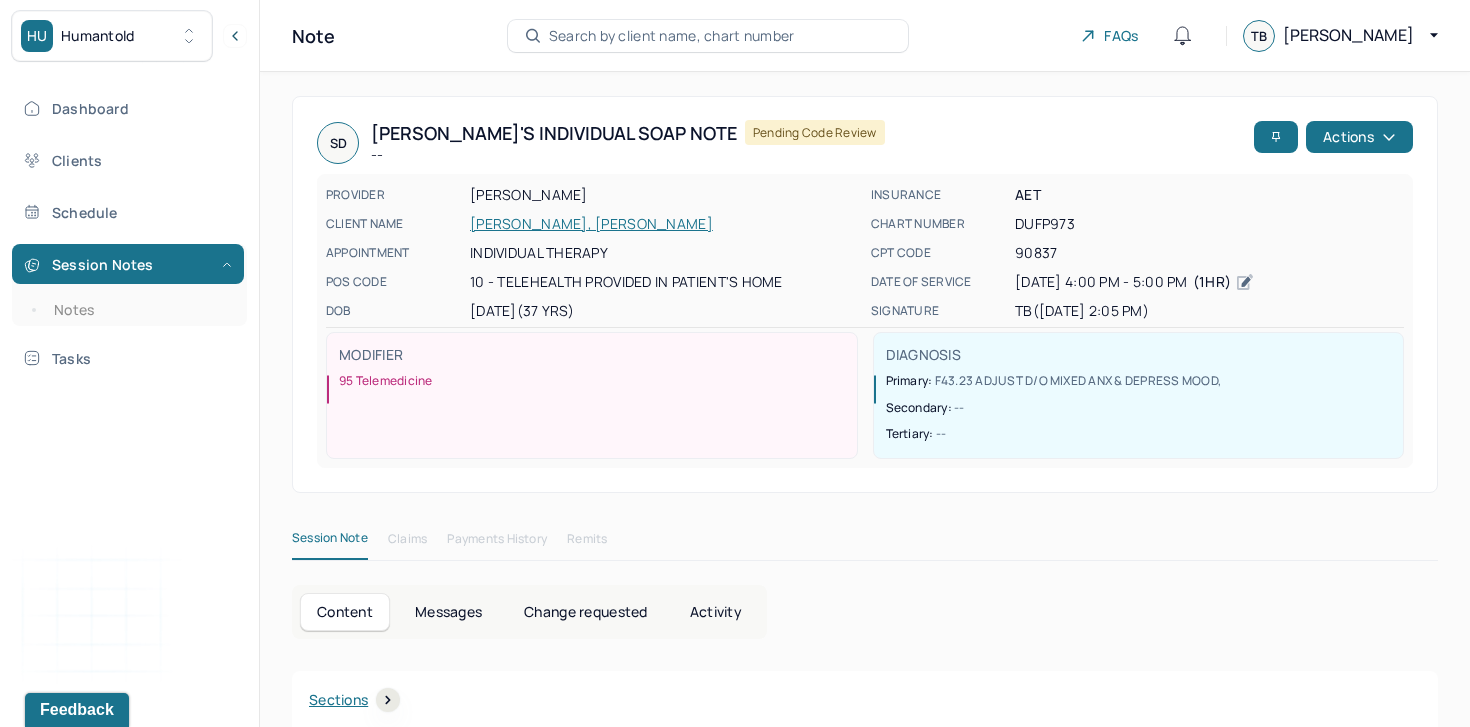 scroll, scrollTop: 0, scrollLeft: 0, axis: both 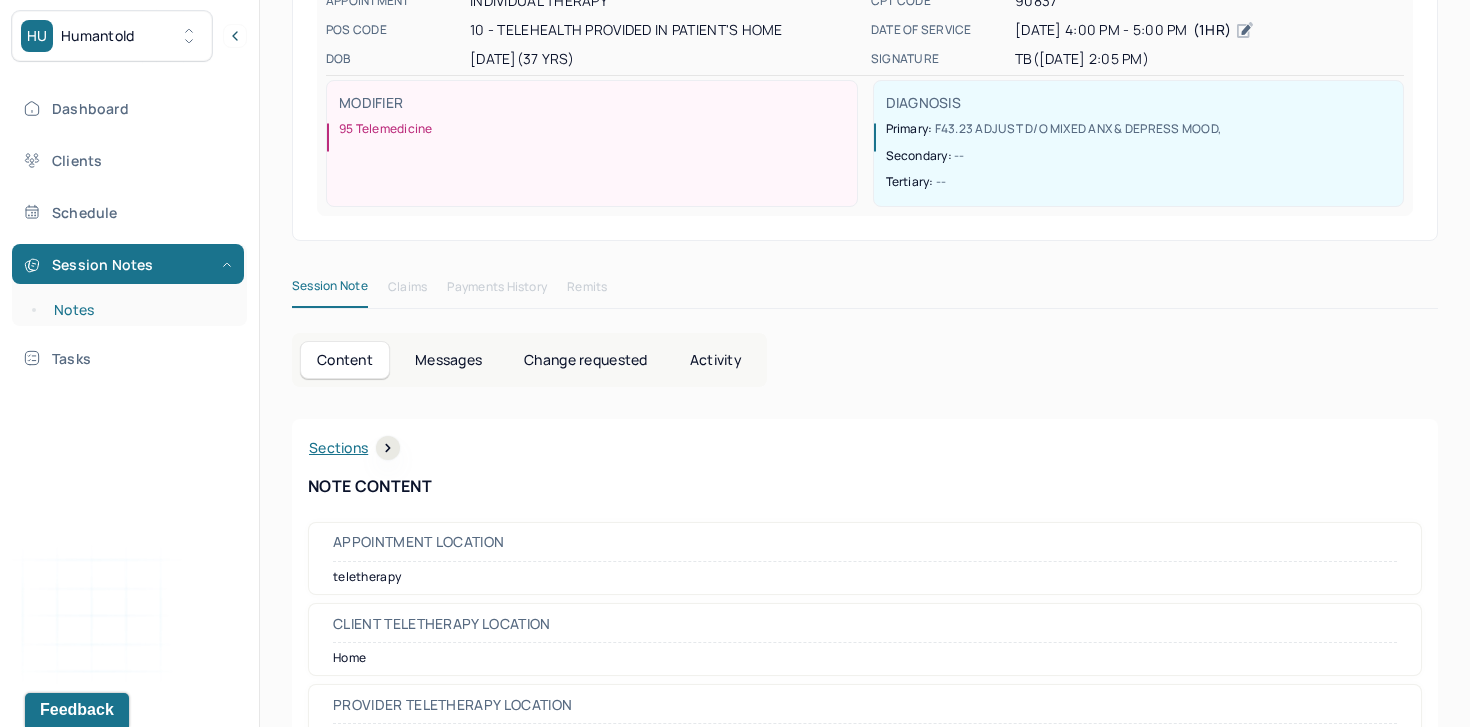 click on "Notes" at bounding box center [139, 310] 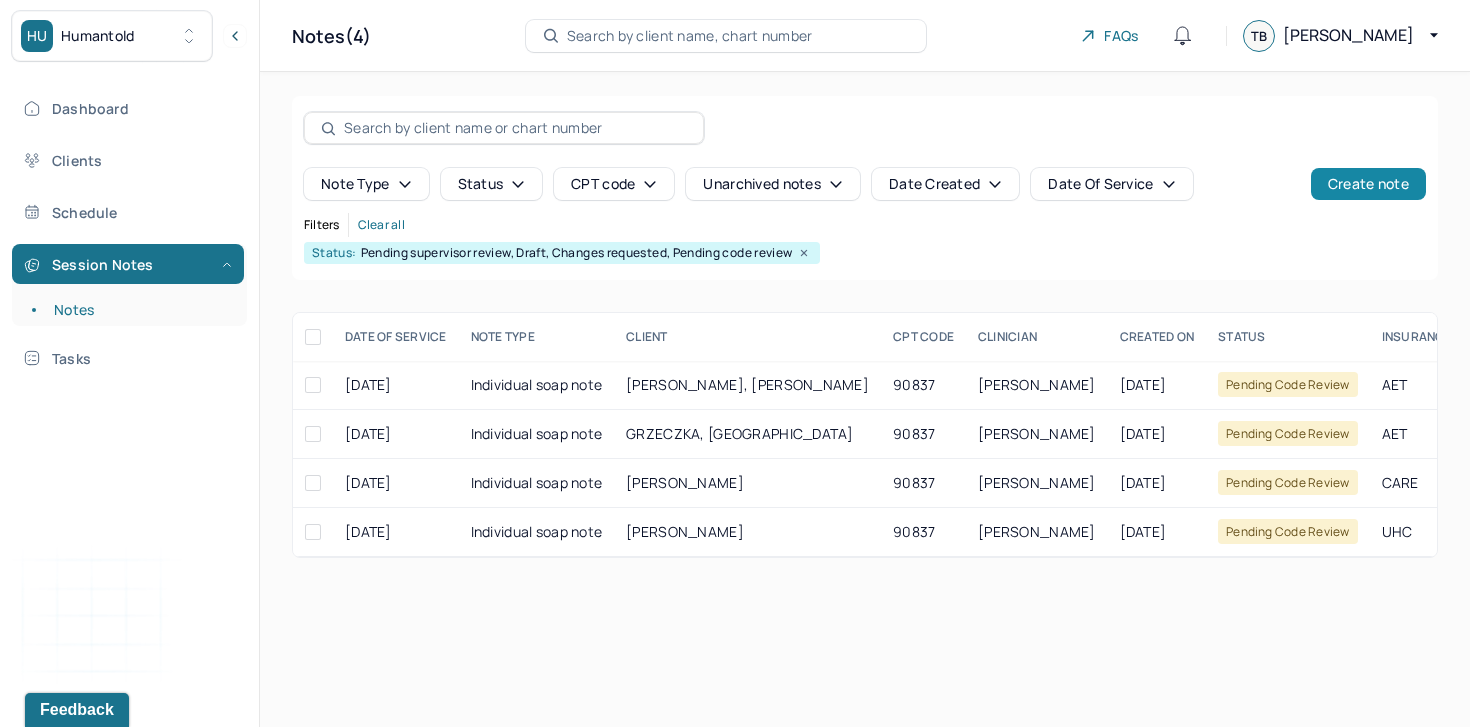 click on "Create note" at bounding box center [1368, 184] 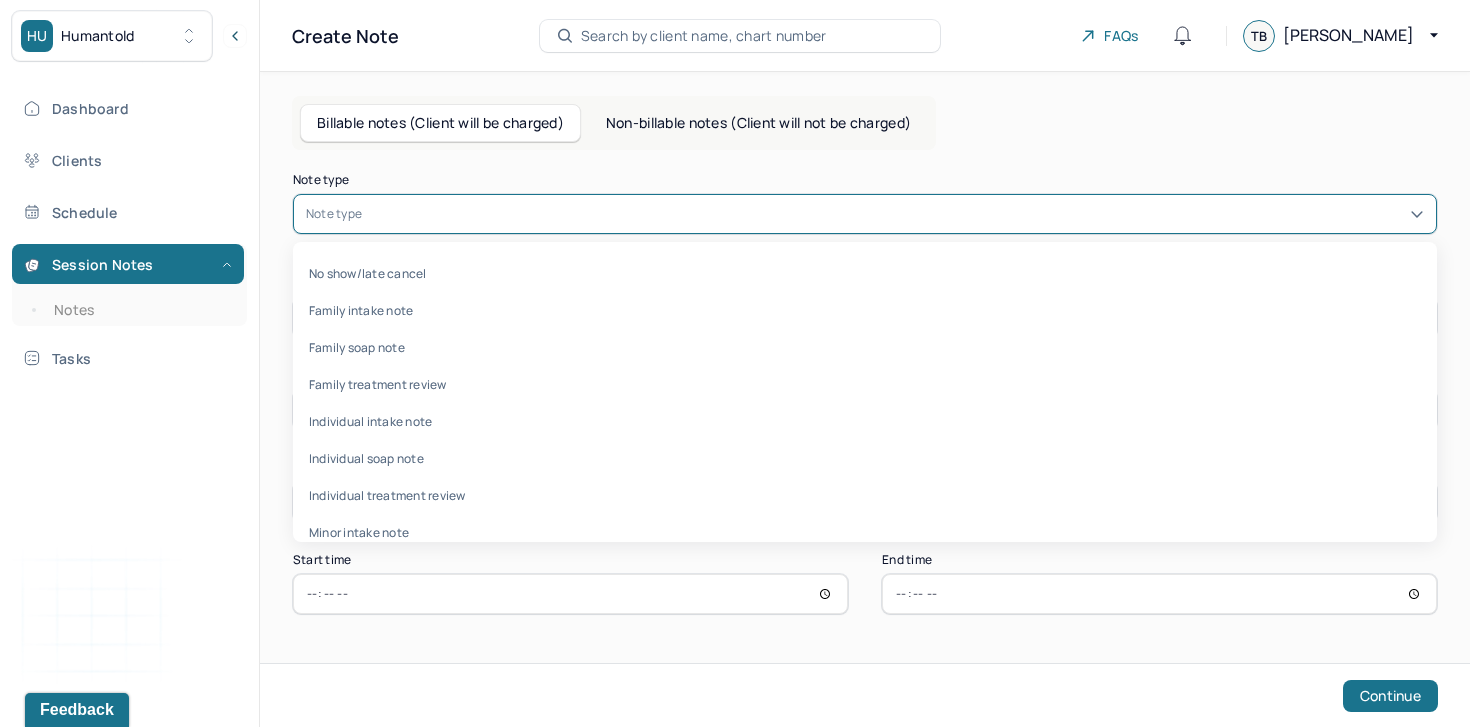 click on "Note type" at bounding box center (865, 214) 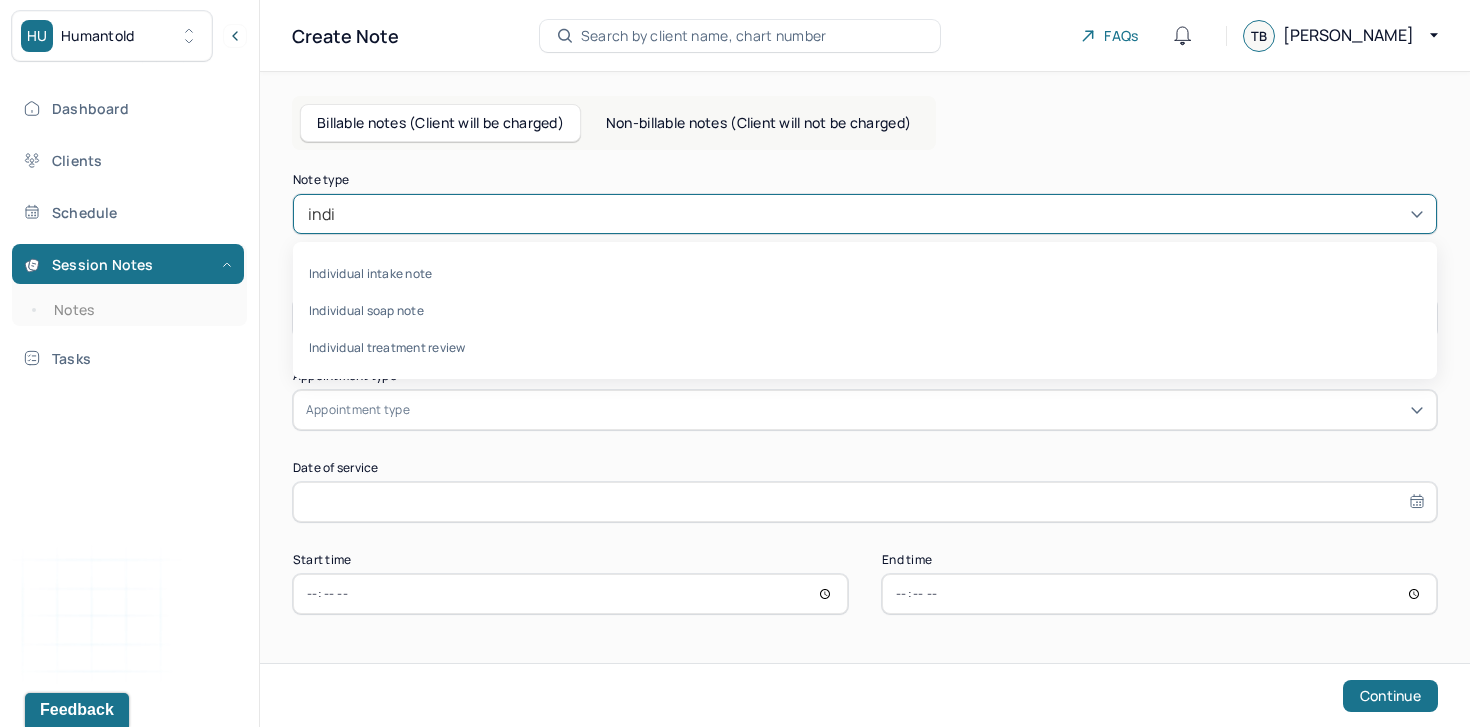 type on "indiv" 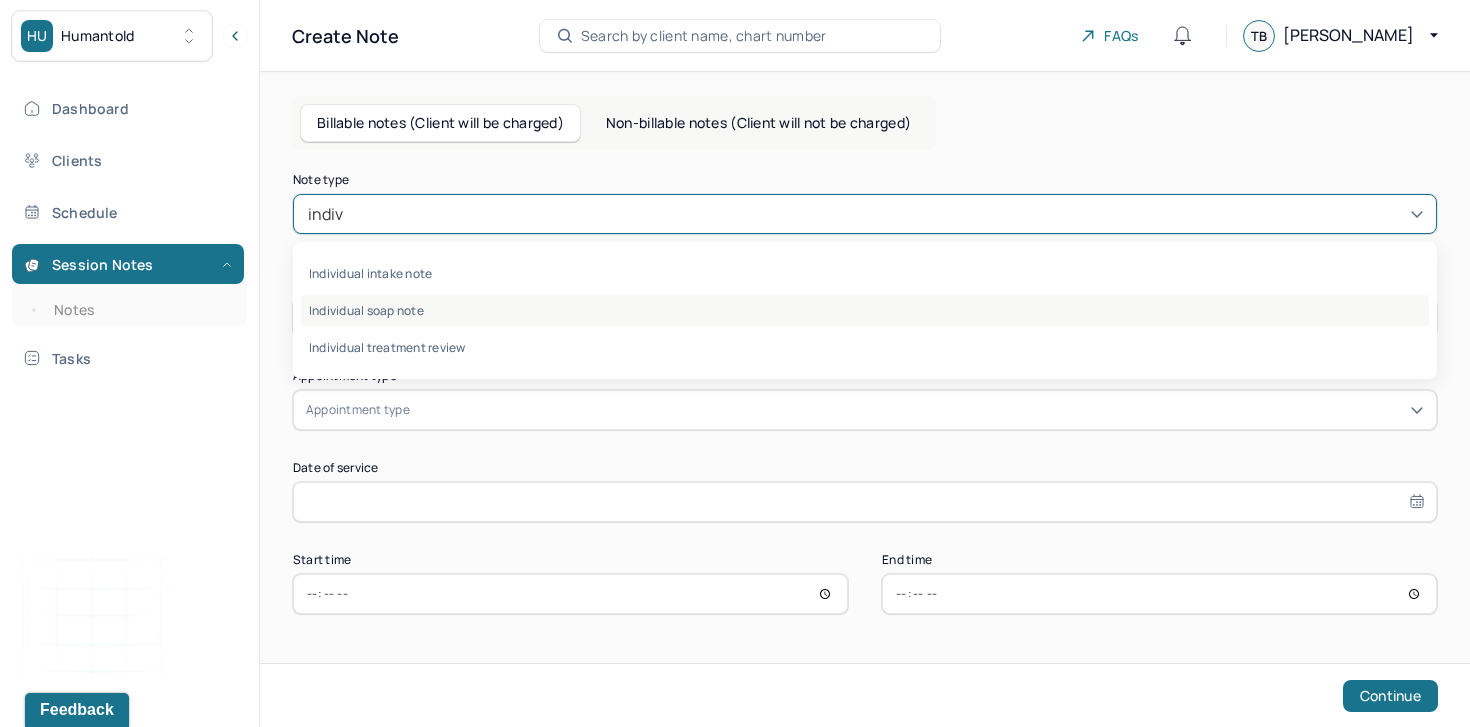 click on "Individual soap note" at bounding box center (865, 310) 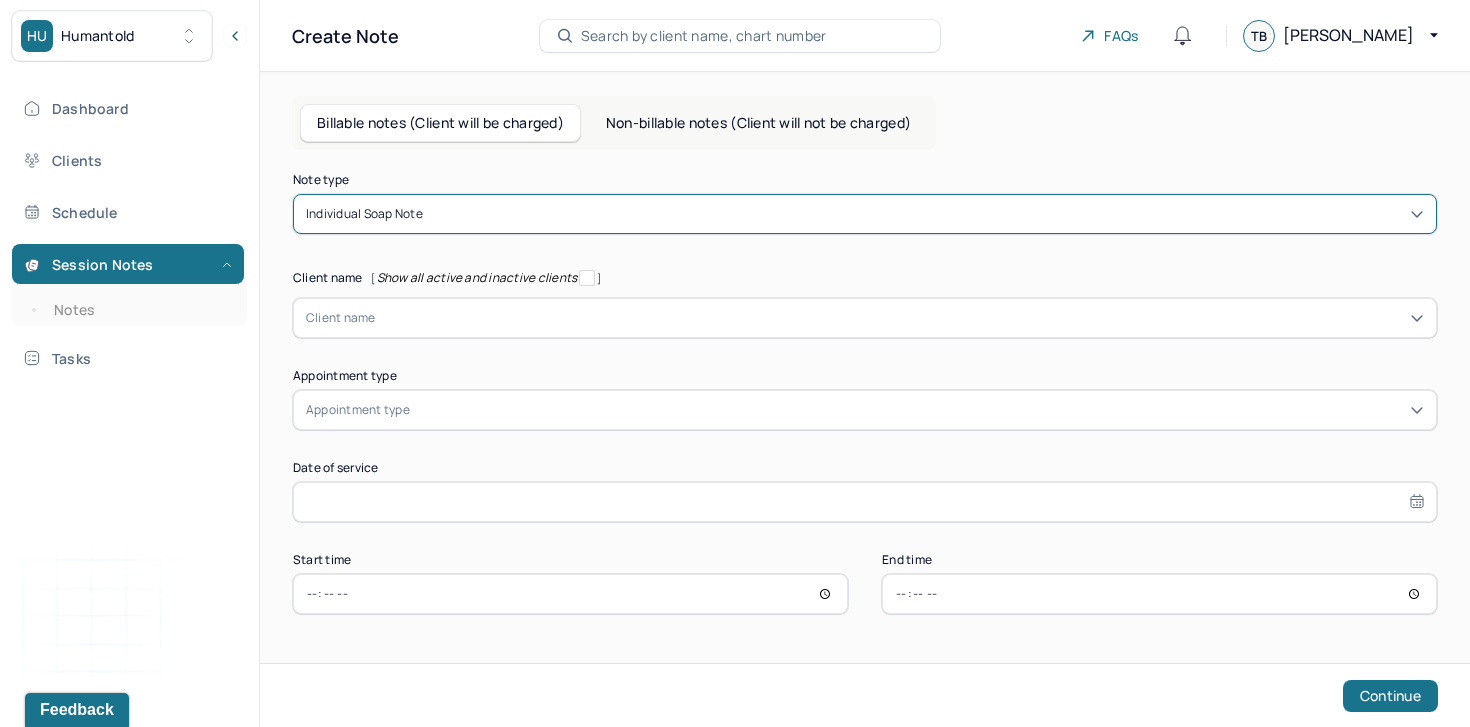 click at bounding box center [900, 318] 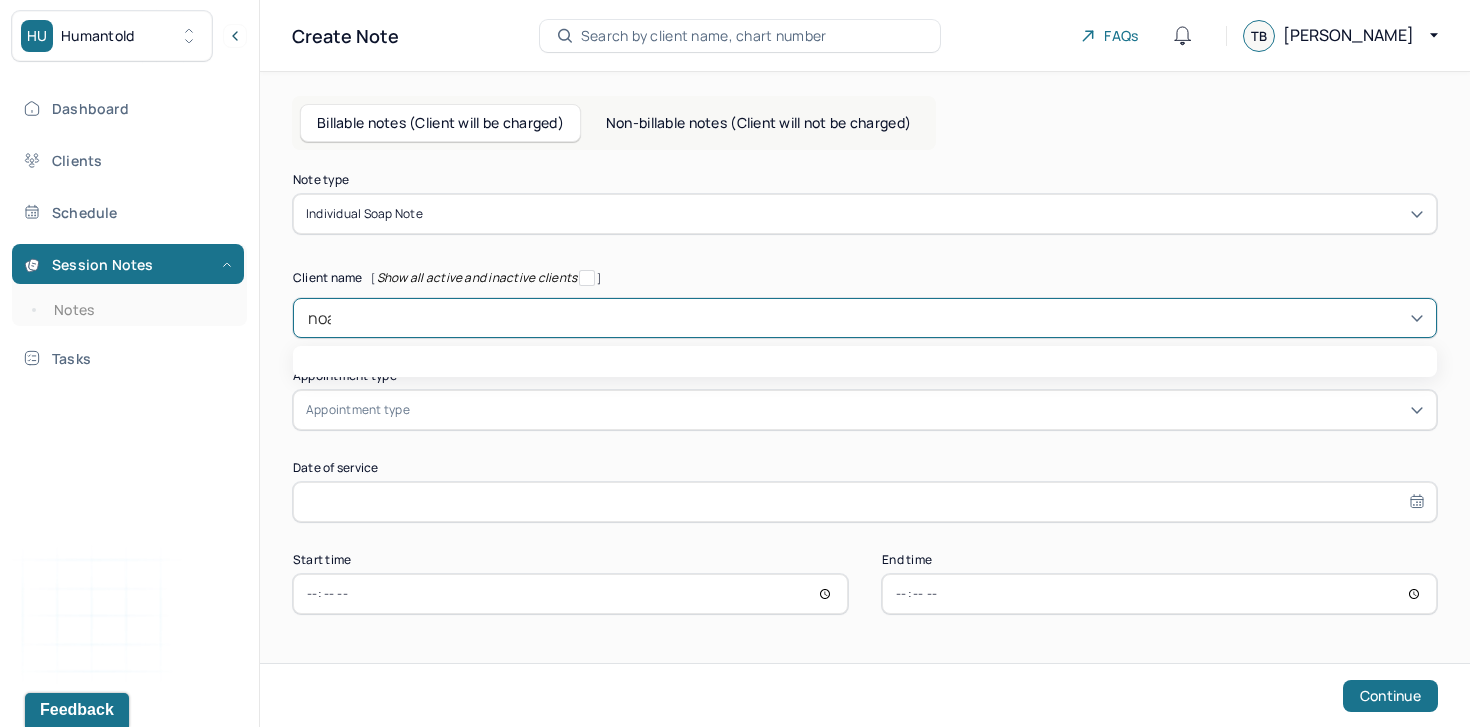 type on "noah" 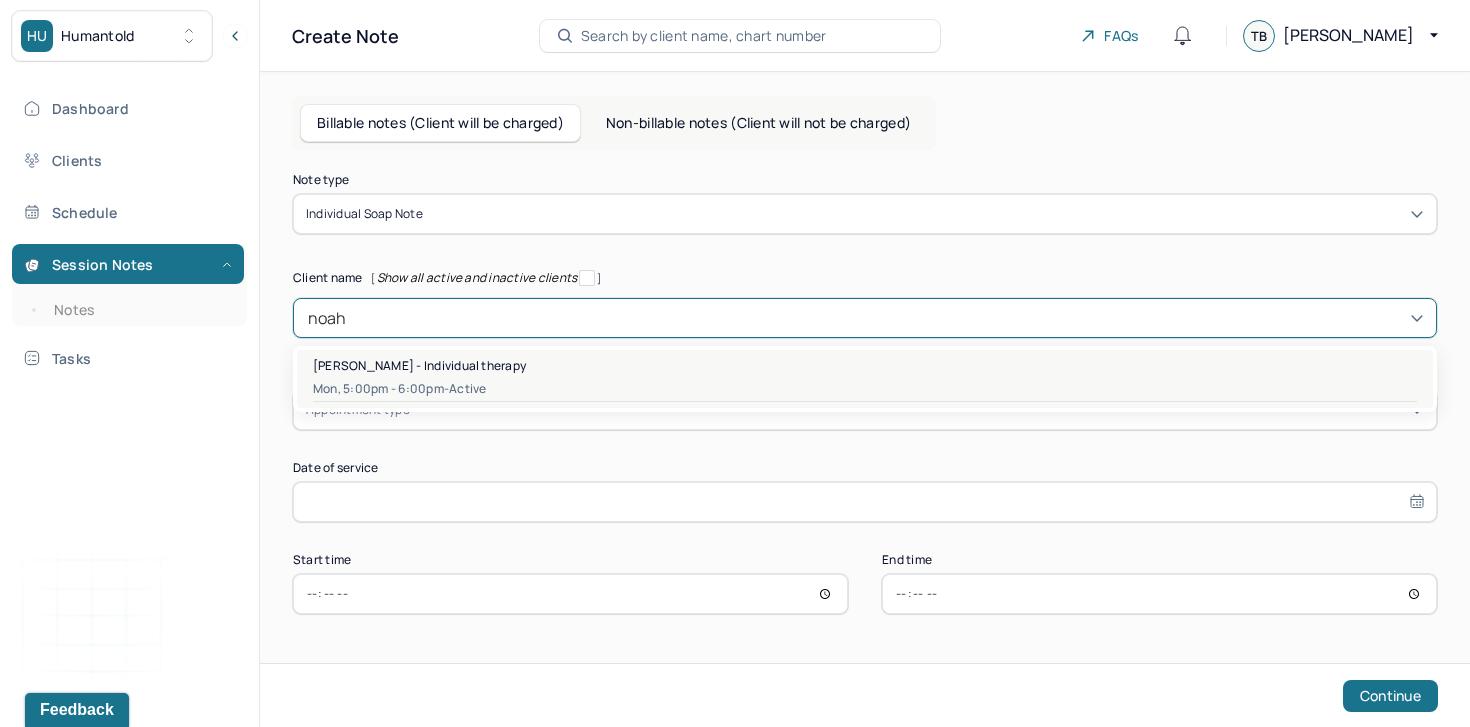 click on "Mon, 5:00pm - 6:00pm  -  active" at bounding box center [865, 389] 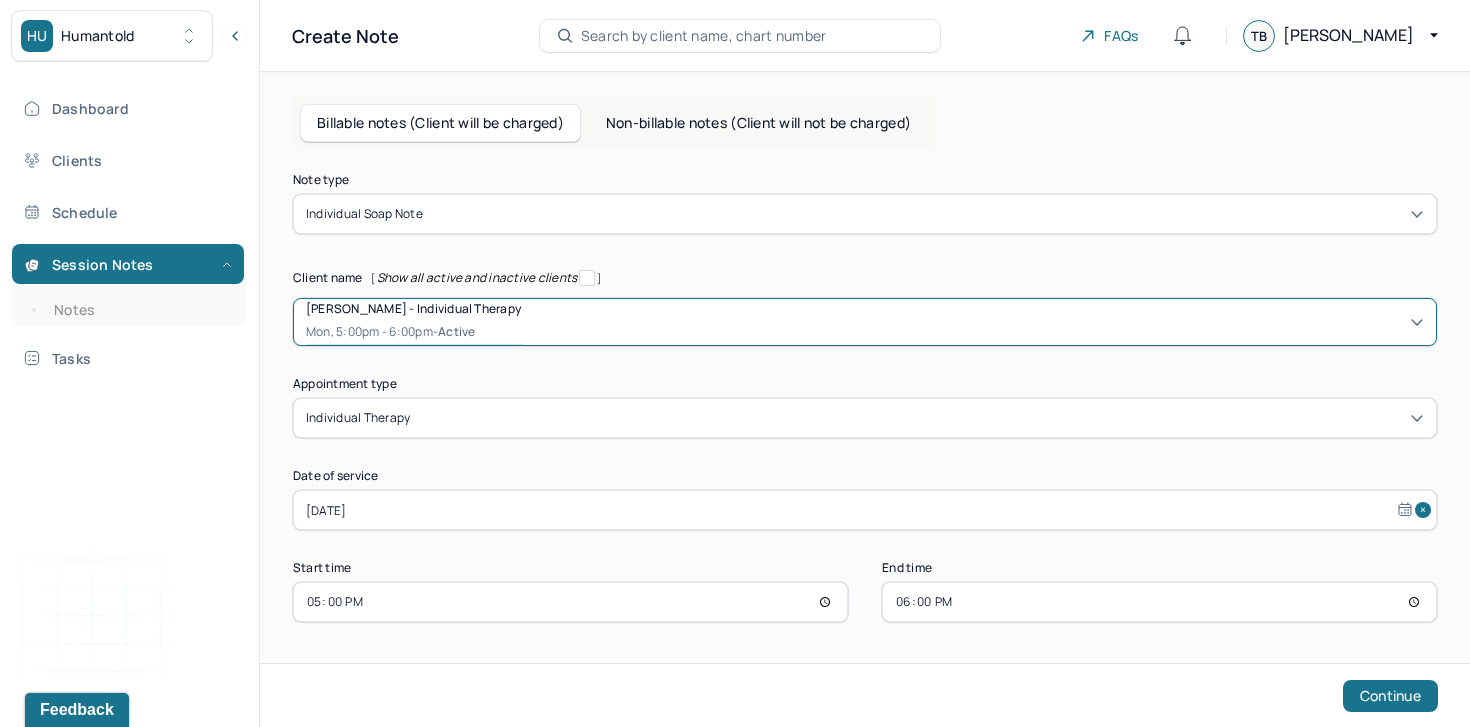 scroll, scrollTop: 0, scrollLeft: 0, axis: both 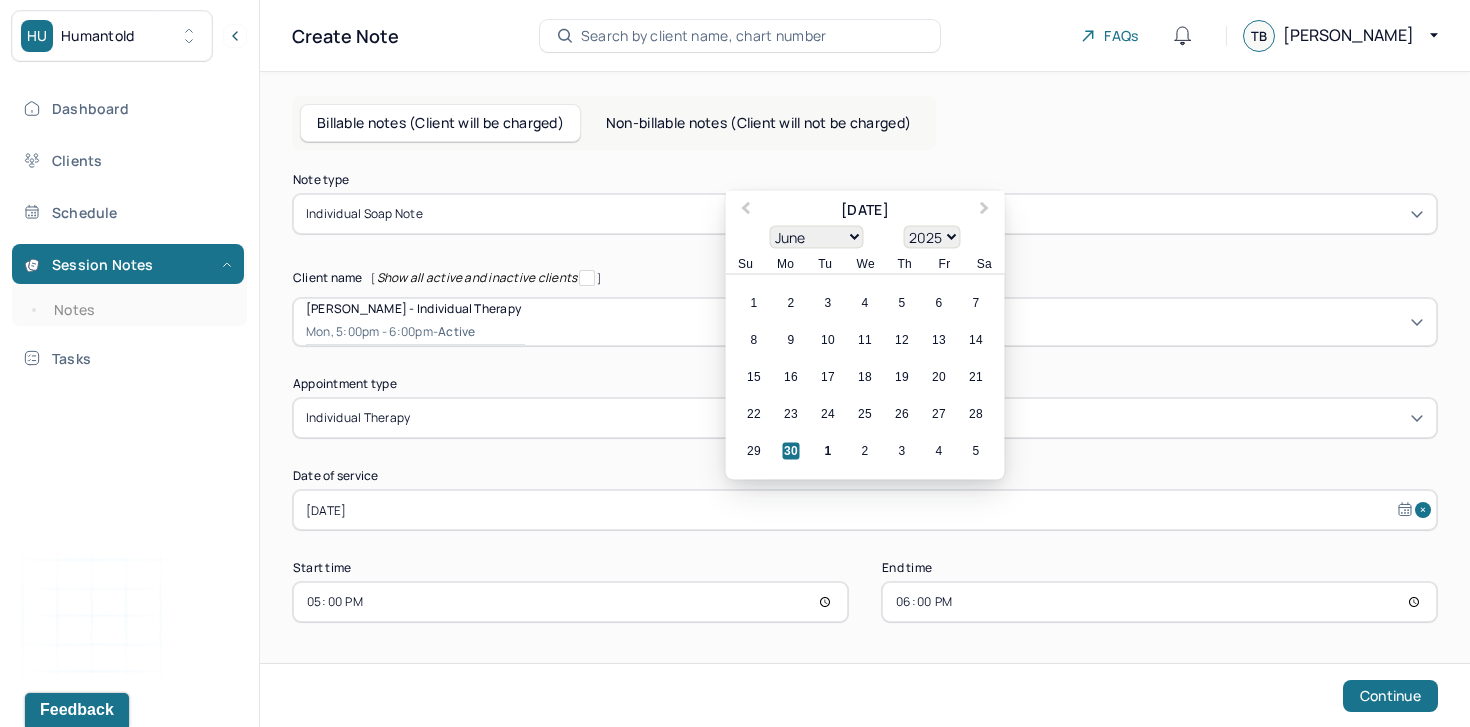 click on "Note type Individual soap note Client name [ Show all active and inactive clients ] Noah Endreny - Individual therapy Mon, 5:00pm - 6:00pm  -  active Supervisee name Tatiana Blechman Appointment type individual therapy Date of service Jun 30, 2025 Previous Month Next Month June 2025 January February March April May June July August September October November December 1900 1901 1902 1903 1904 1905 1906 1907 1908 1909 1910 1911 1912 1913 1914 1915 1916 1917 1918 1919 1920 1921 1922 1923 1924 1925 1926 1927 1928 1929 1930 1931 1932 1933 1934 1935 1936 1937 1938 1939 1940 1941 1942 1943 1944 1945 1946 1947 1948 1949 1950 1951 1952 1953 1954 1955 1956 1957 1958 1959 1960 1961 1962 1963 1964 1965 1966 1967 1968 1969 1970 1971 1972 1973 1974 1975 1976 1977 1978 1979 1980 1981 1982 1983 1984 1985 1986 1987 1988 1989 1990 1991 1992 1993 1994 1995 1996 1997 1998 1999 2000 2001 2002 2003 2004 2005 2006 2007 2008 2009 2010 2011 2012 2013 2014 2015 2016 2017 2018 2019 2020 2021 2022 2023 2024 2025 2026 2027 2028 2029 2030" at bounding box center (865, 439) 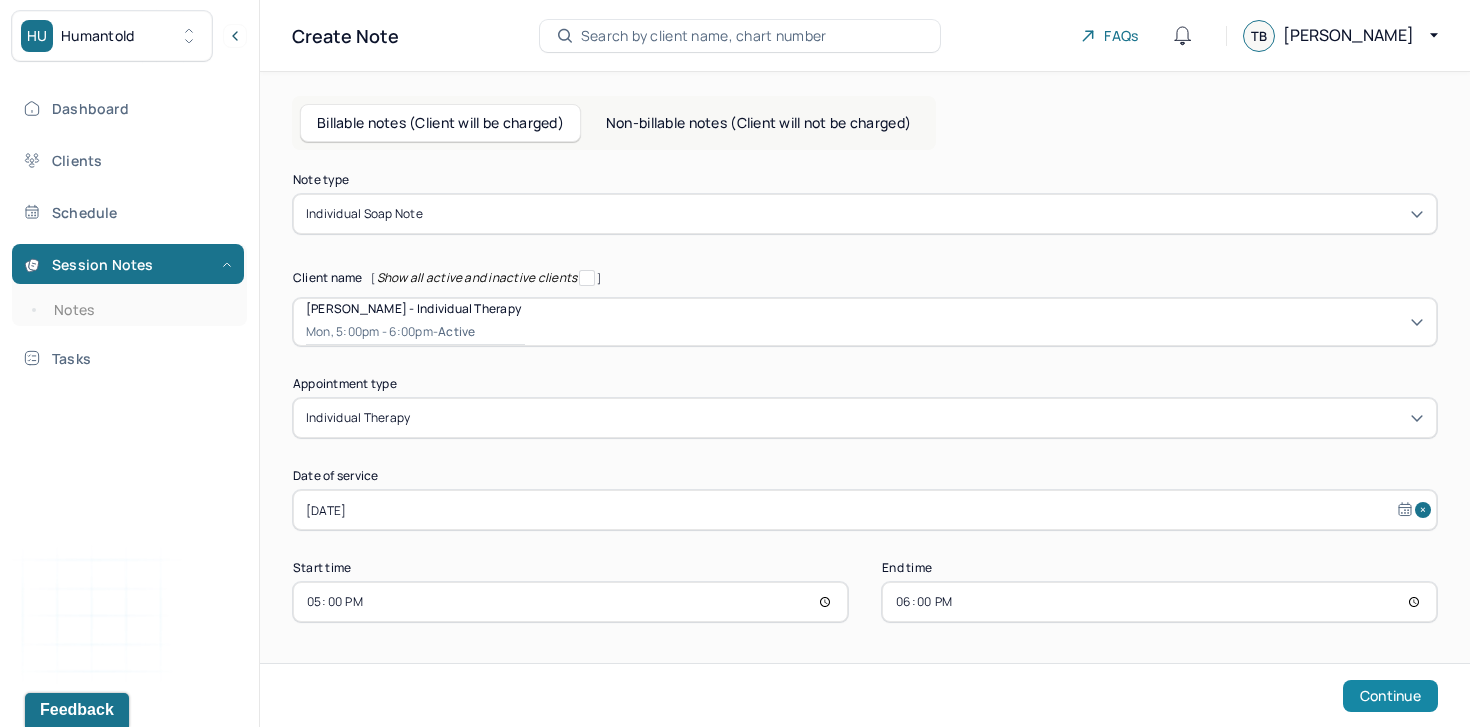 click on "Continue" at bounding box center [1390, 696] 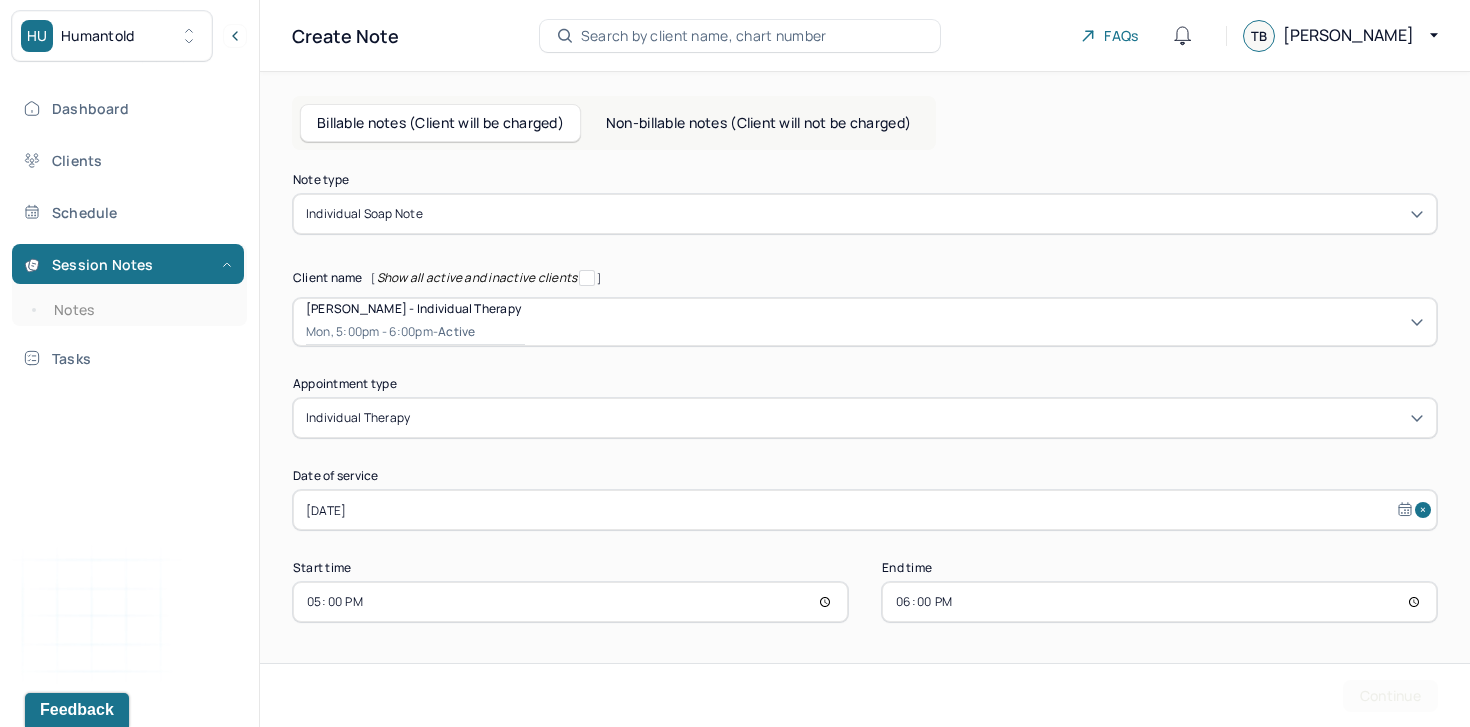scroll, scrollTop: 0, scrollLeft: 0, axis: both 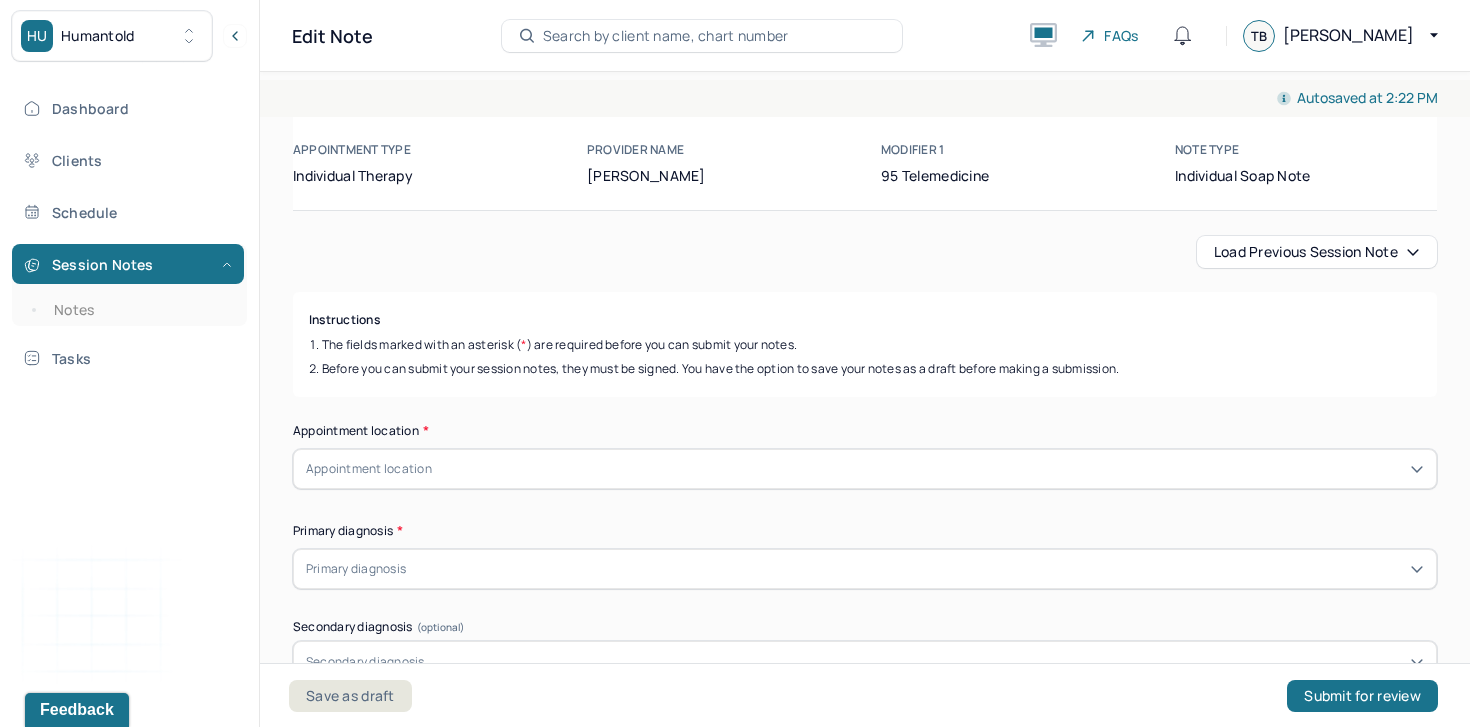 click on "Load previous session note" at bounding box center (1317, 252) 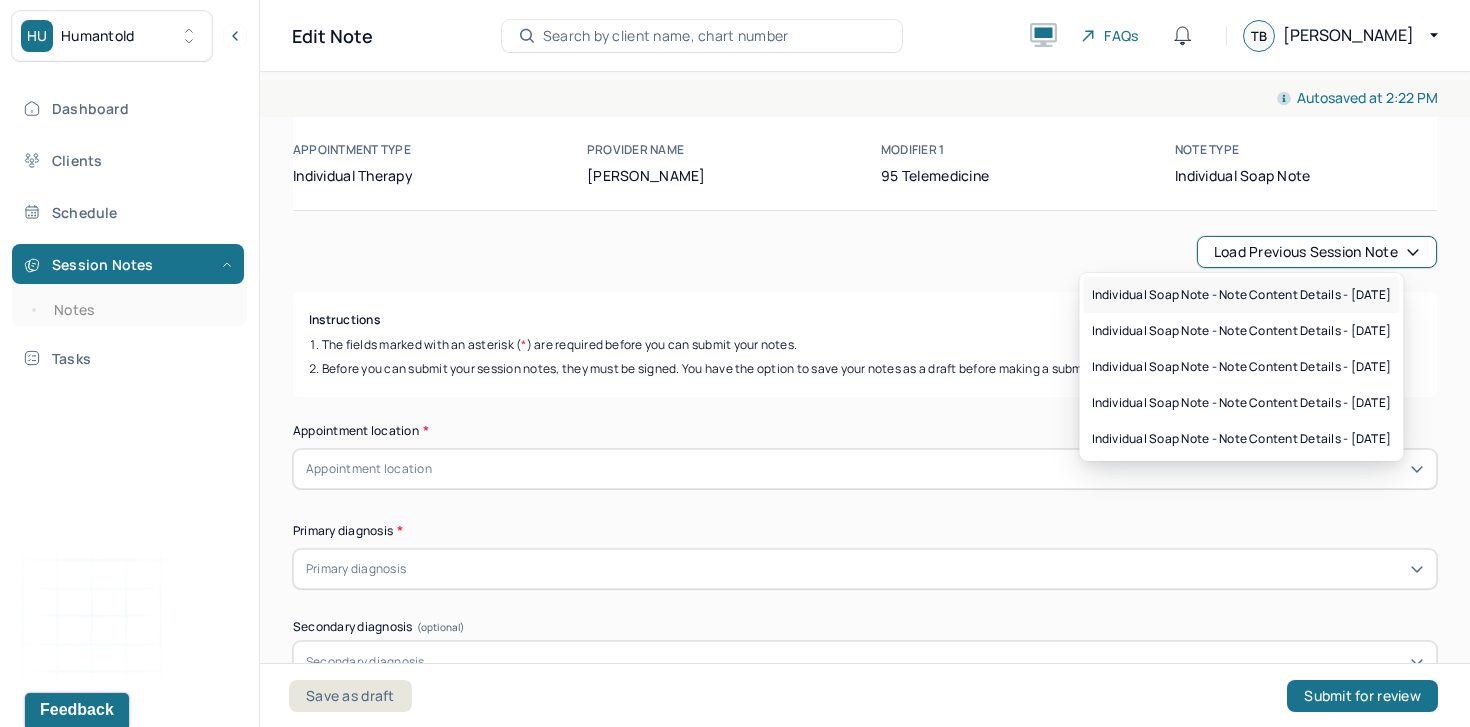 click on "Individual soap note   - Note content Details -   06/04/2025" at bounding box center [1242, 295] 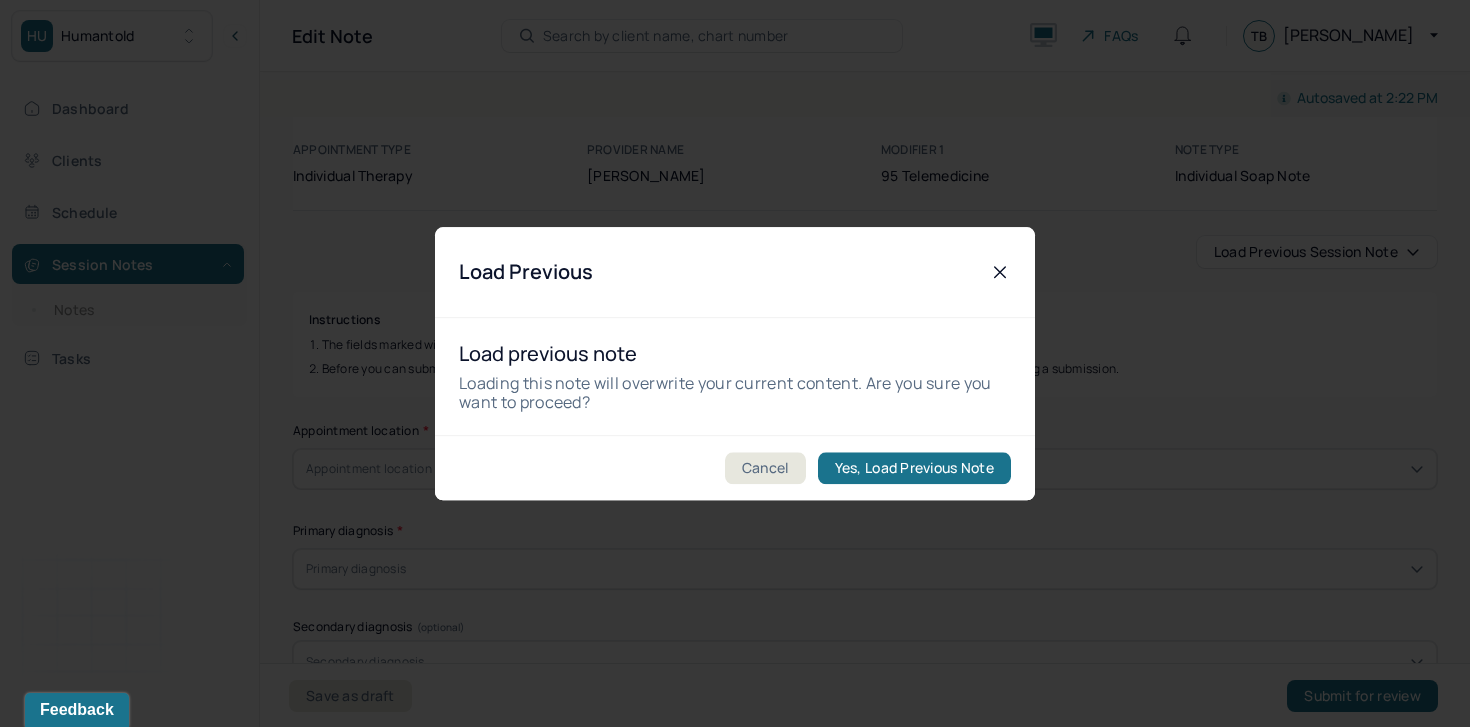 click on "Cancel     Yes, Load Previous Note" at bounding box center (735, 467) 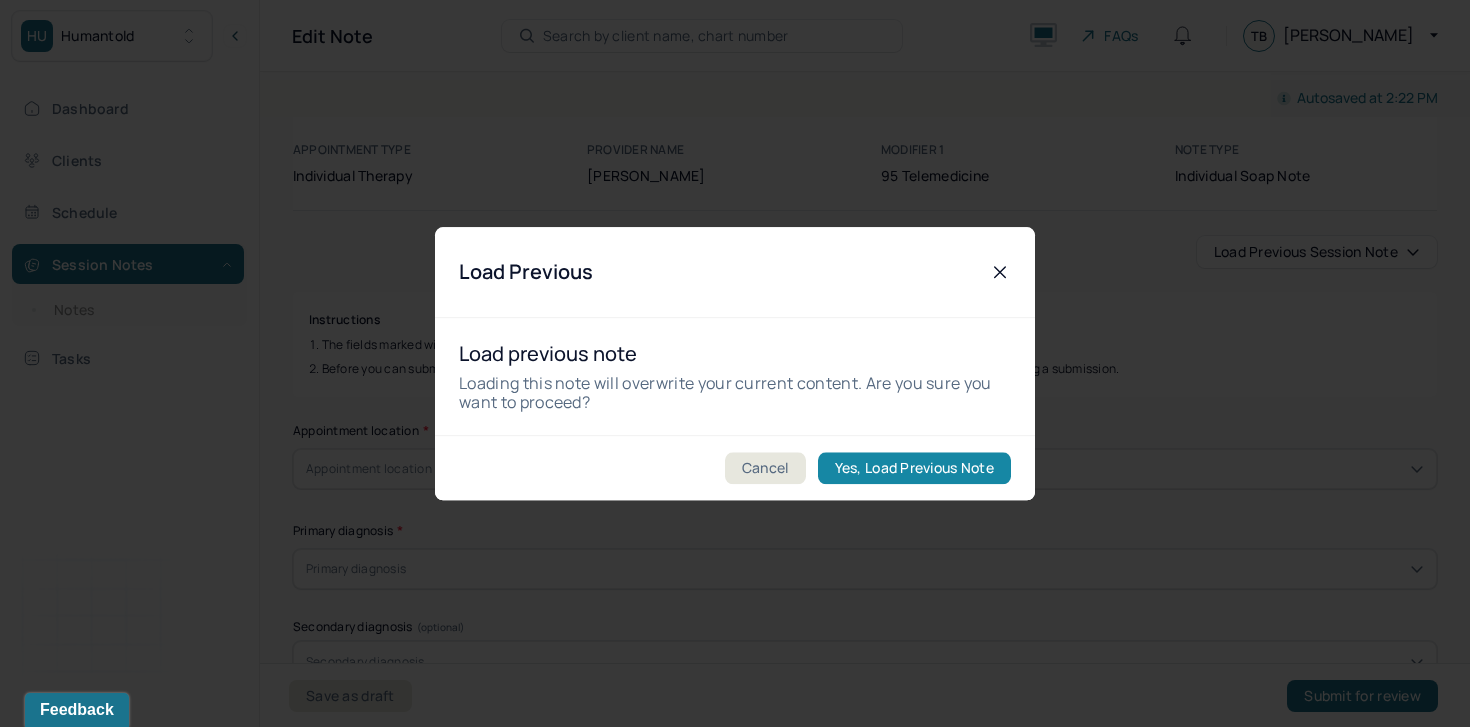 click on "Yes, Load Previous Note" at bounding box center (914, 468) 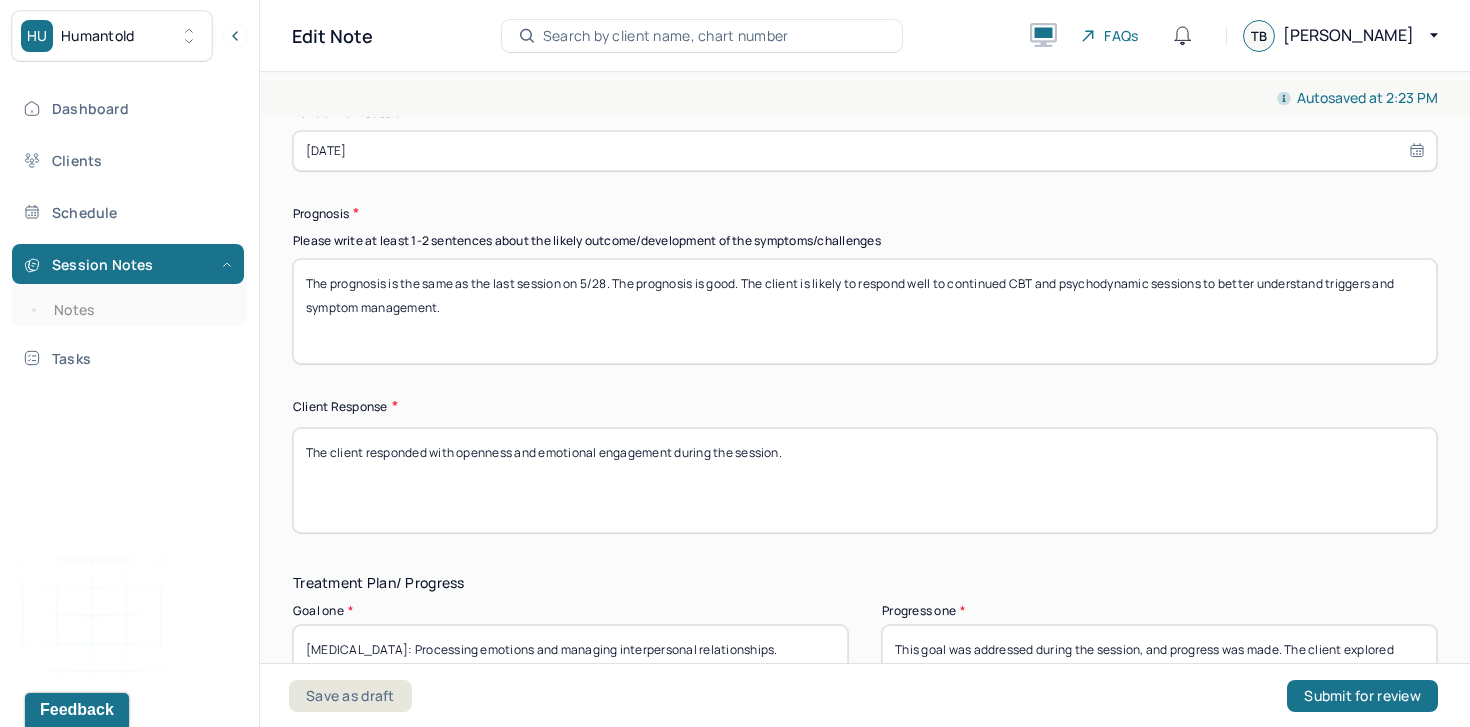scroll, scrollTop: 2651, scrollLeft: 0, axis: vertical 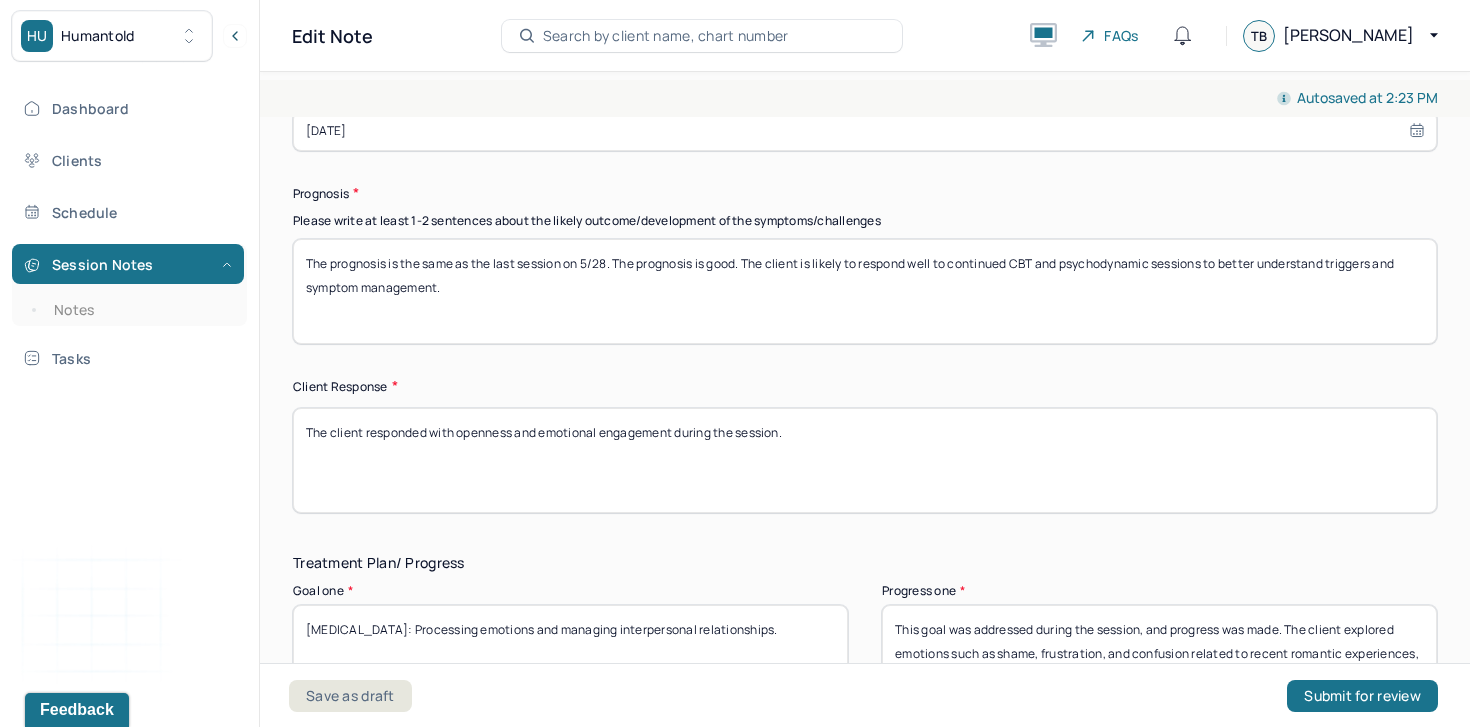 click on "The prognosis is the same as the last session on 5/28. The prognosis is good. The client is likely to respond well to continued CBT and psychodynamic sessions to better understand triggers and symptom management." at bounding box center (865, 291) 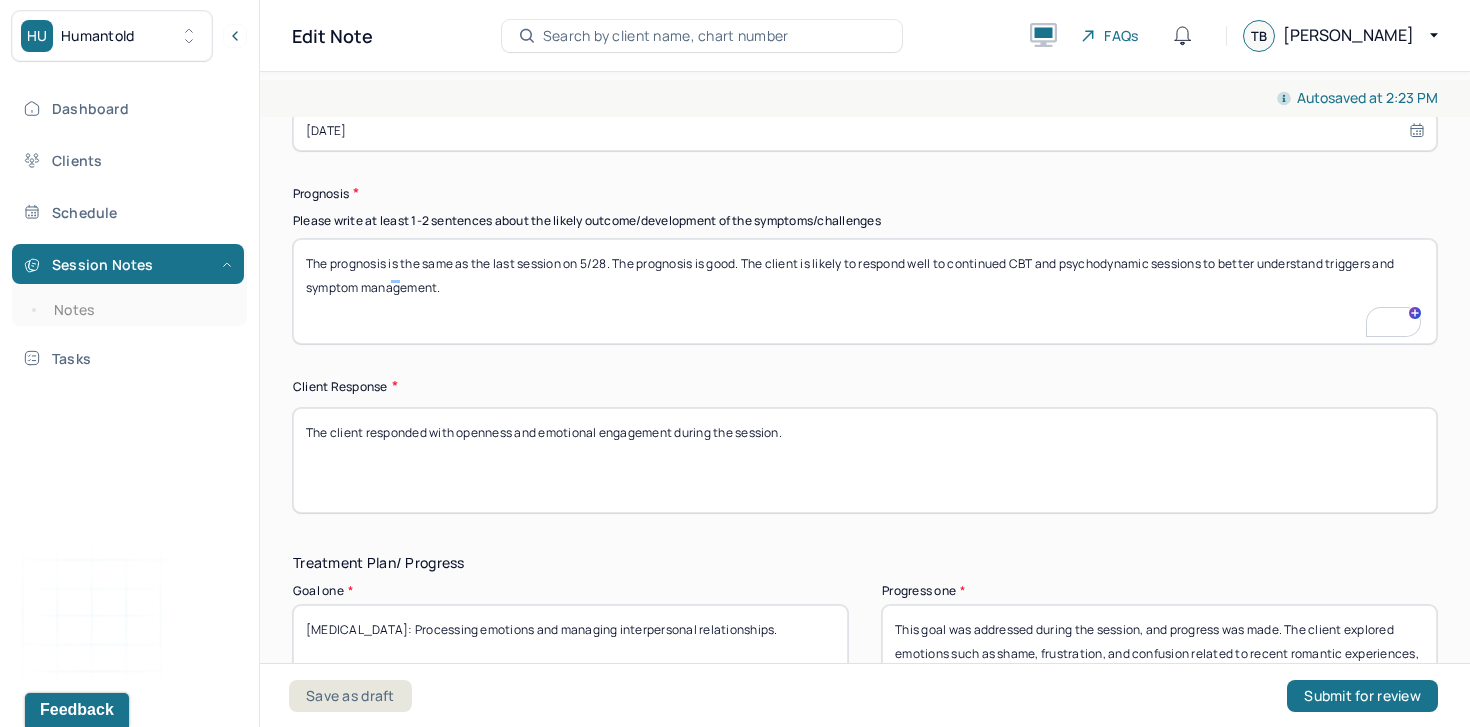 scroll, scrollTop: 2651, scrollLeft: 0, axis: vertical 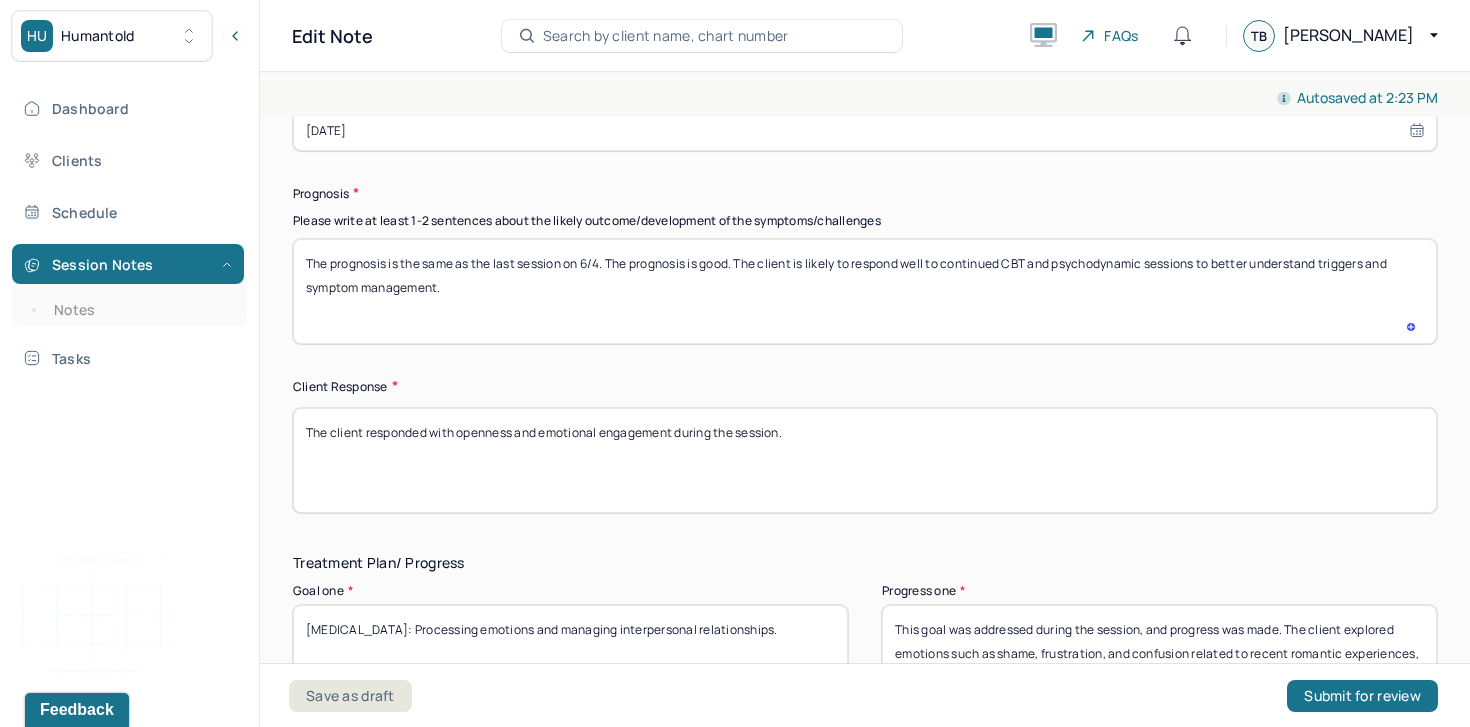 type on "The prognosis is the same as the last session on 6/4. The prognosis is good. The client is likely to respond well to continued CBT and psychodynamic sessions to better understand triggers and symptom management." 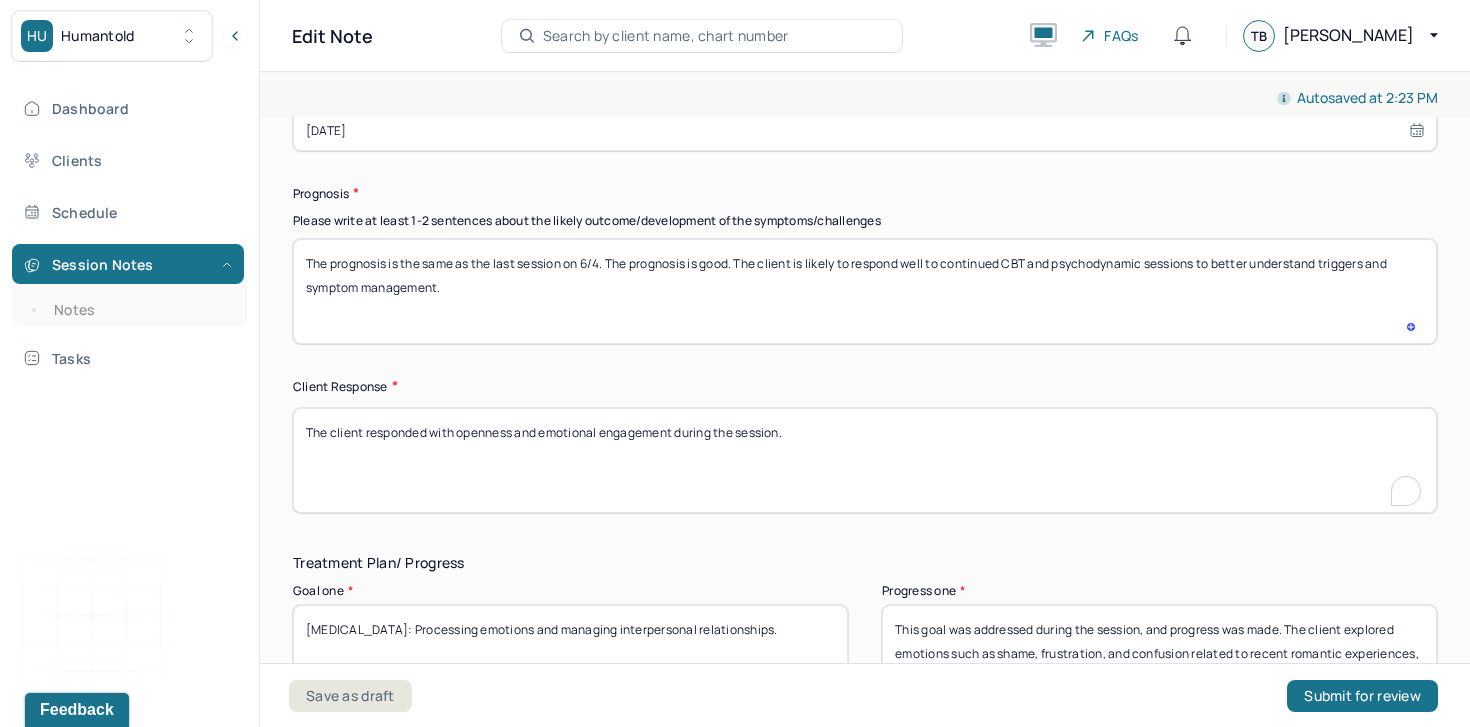 click on "The client responded with openness and emotional engagement during the session." at bounding box center [865, 460] 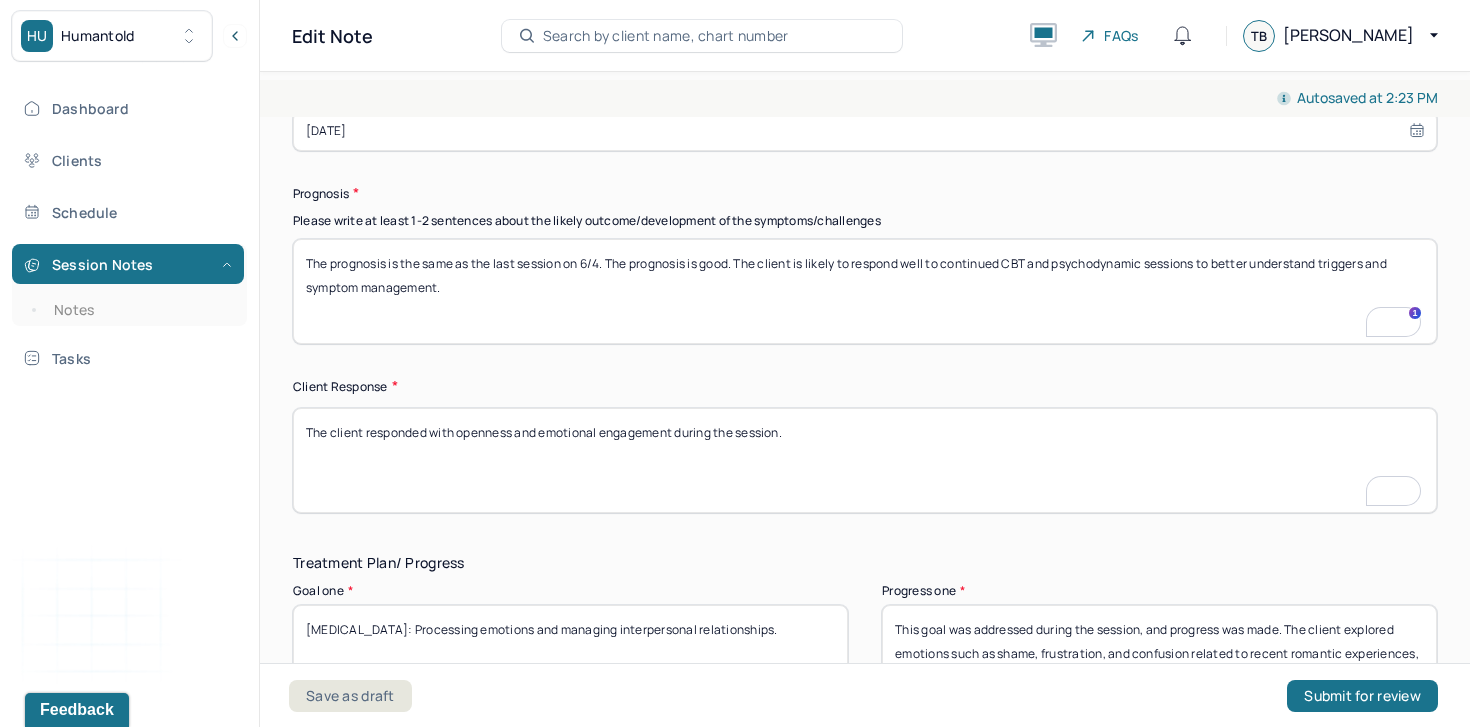 click on "The client responded with openness and emotional engagement during the session." at bounding box center (865, 460) 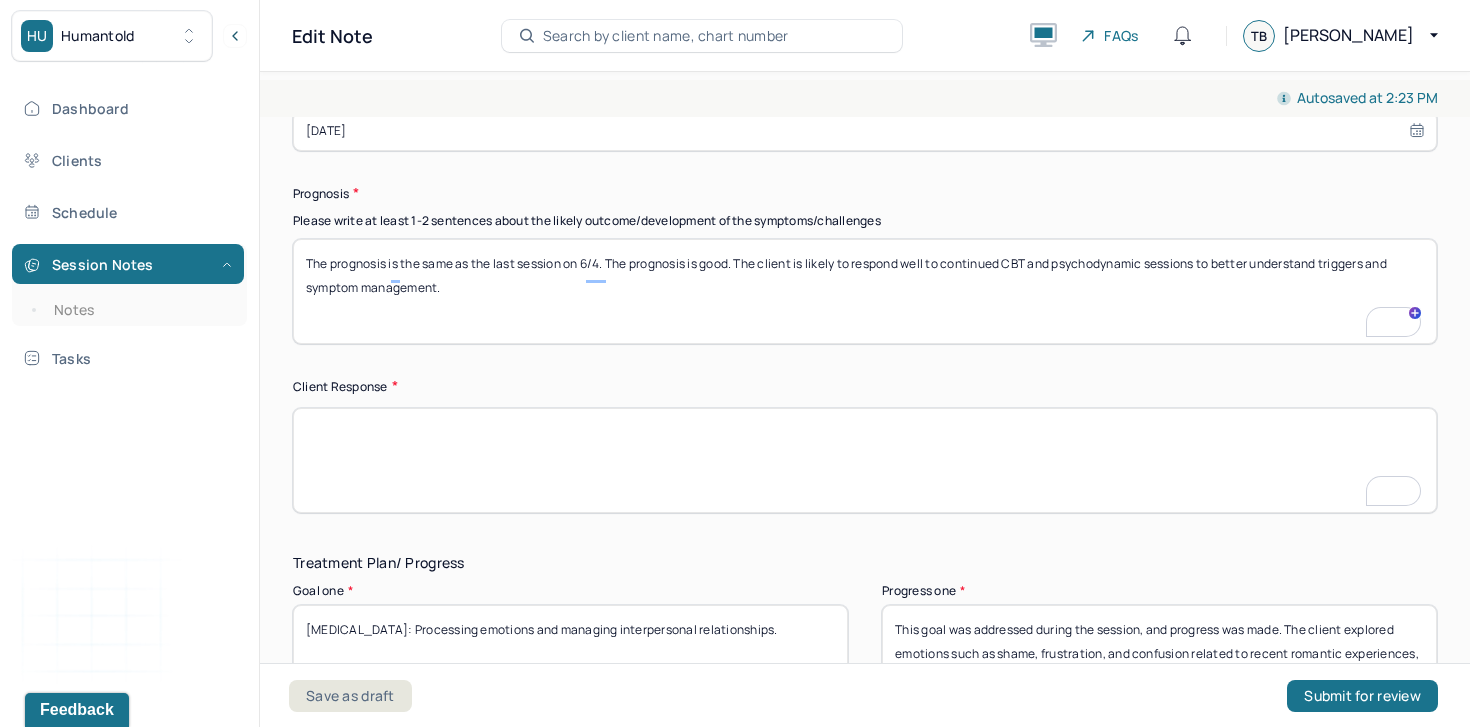 scroll, scrollTop: 2651, scrollLeft: 0, axis: vertical 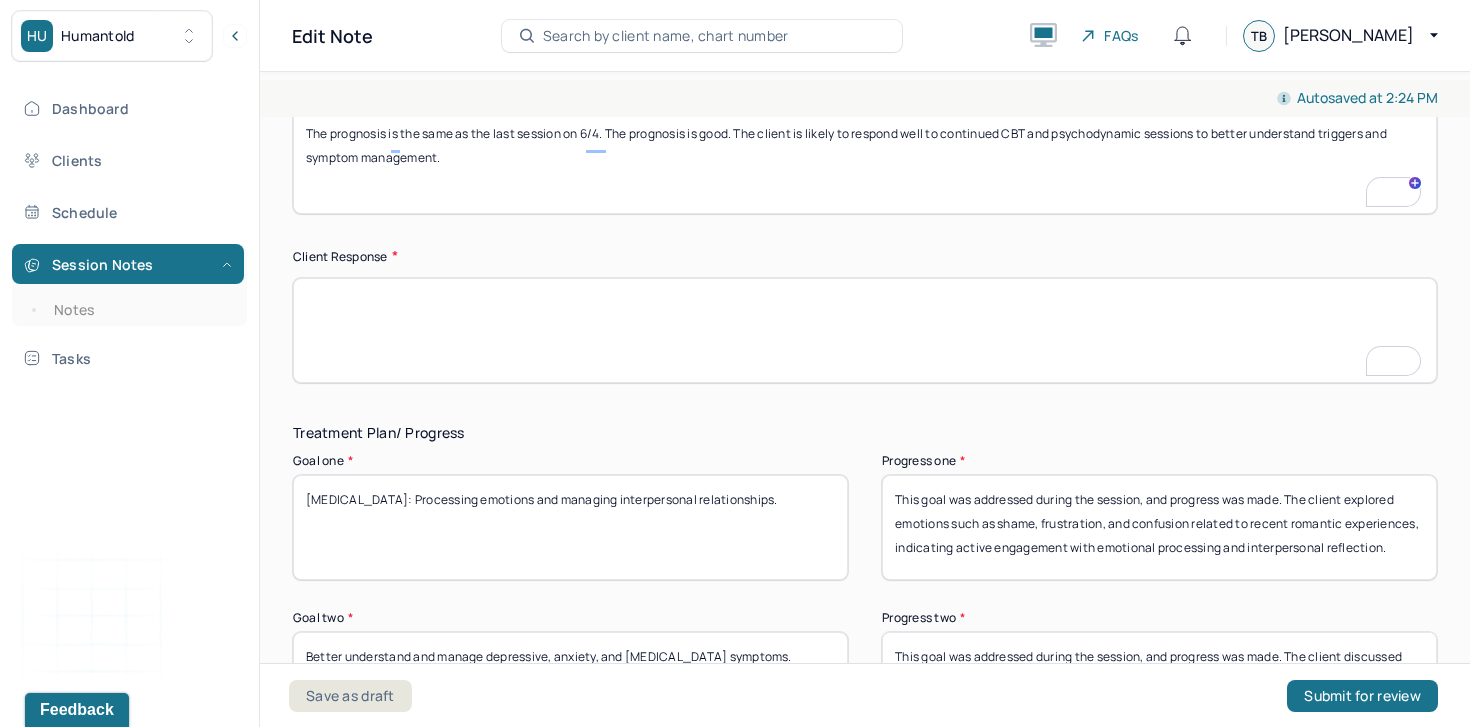 type 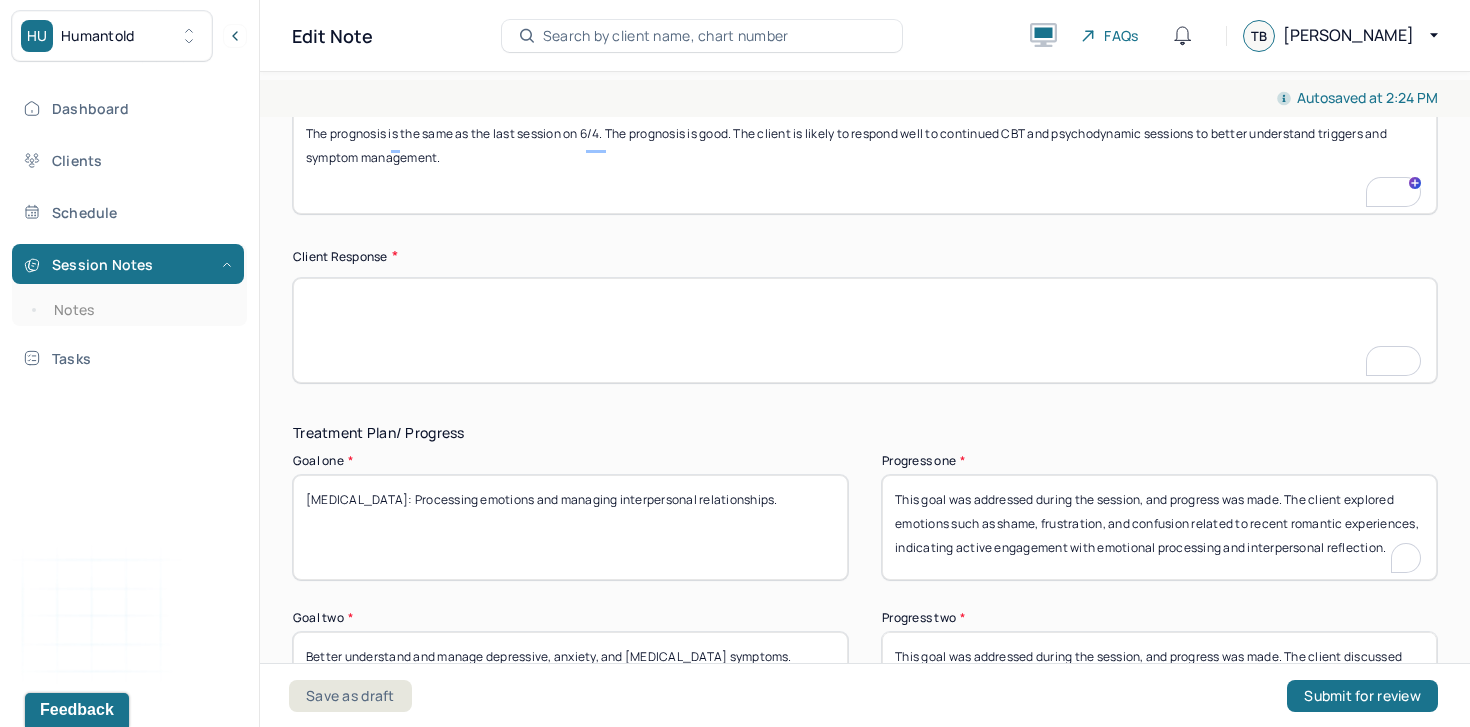 click on "This goal was addressed during the session, and progress was made. The client explored emotions such as shame, frustration, and confusion related to recent romantic experiences, indicating active engagement with emotional processing and interpersonal reflection." at bounding box center (1159, 527) 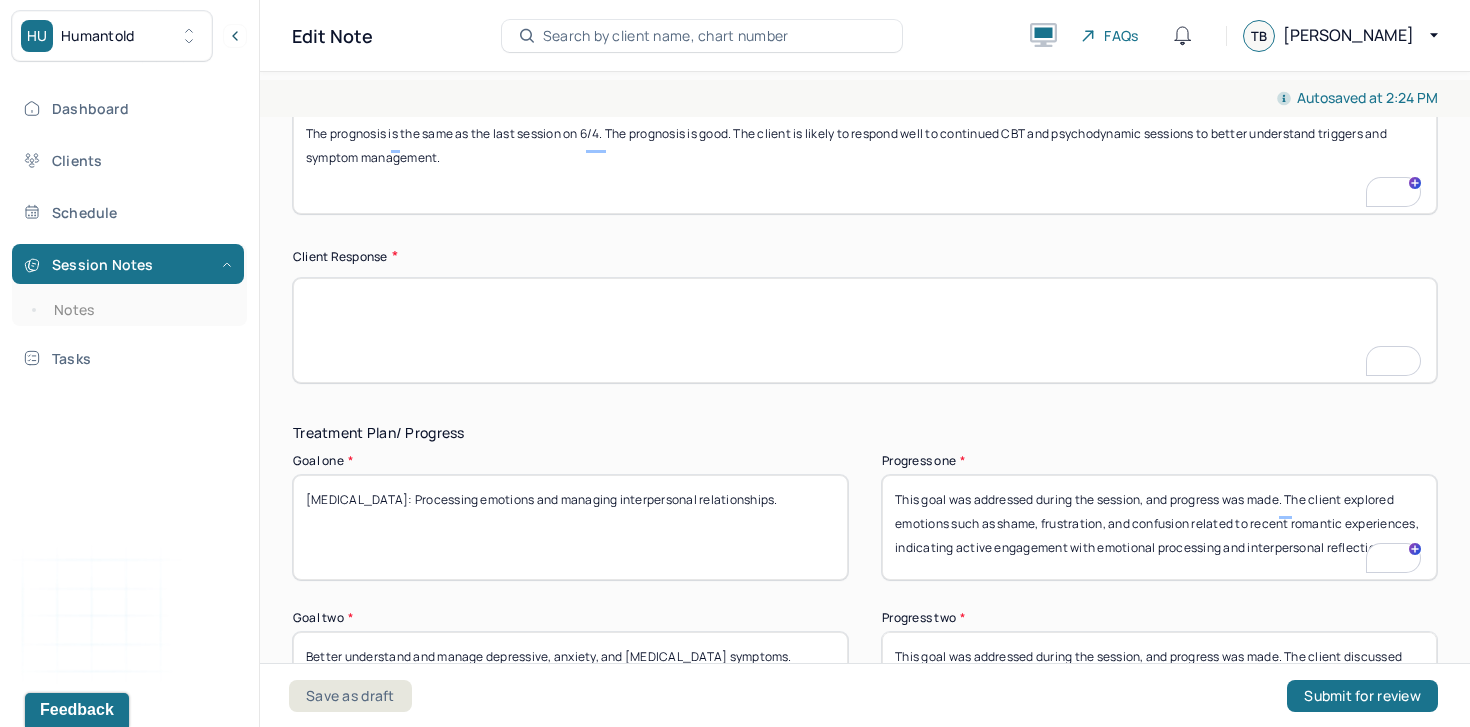 click on "This goal was addressed during the session, and progress was made. The client explored emotions such as shame, frustration, and confusion related to recent romantic experiences, indicating active engagement with emotional processing and interpersonal reflection." at bounding box center [1159, 527] 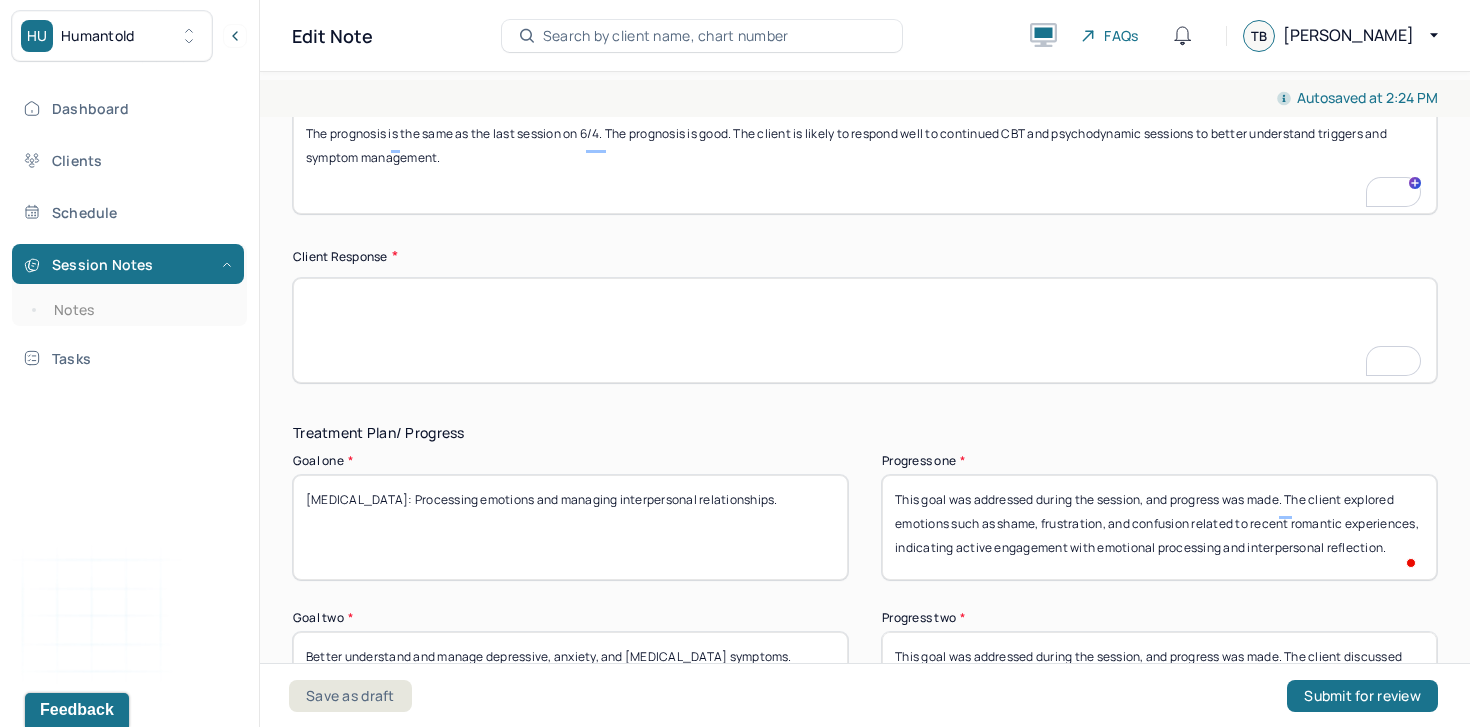 click on "This goal was addressed during the session, and progress was made. The client explored emotions such as shame, frustration, and confusion related to recent romantic experiences, indicating active engagement with emotional processing and interpersonal reflection." at bounding box center [1159, 527] 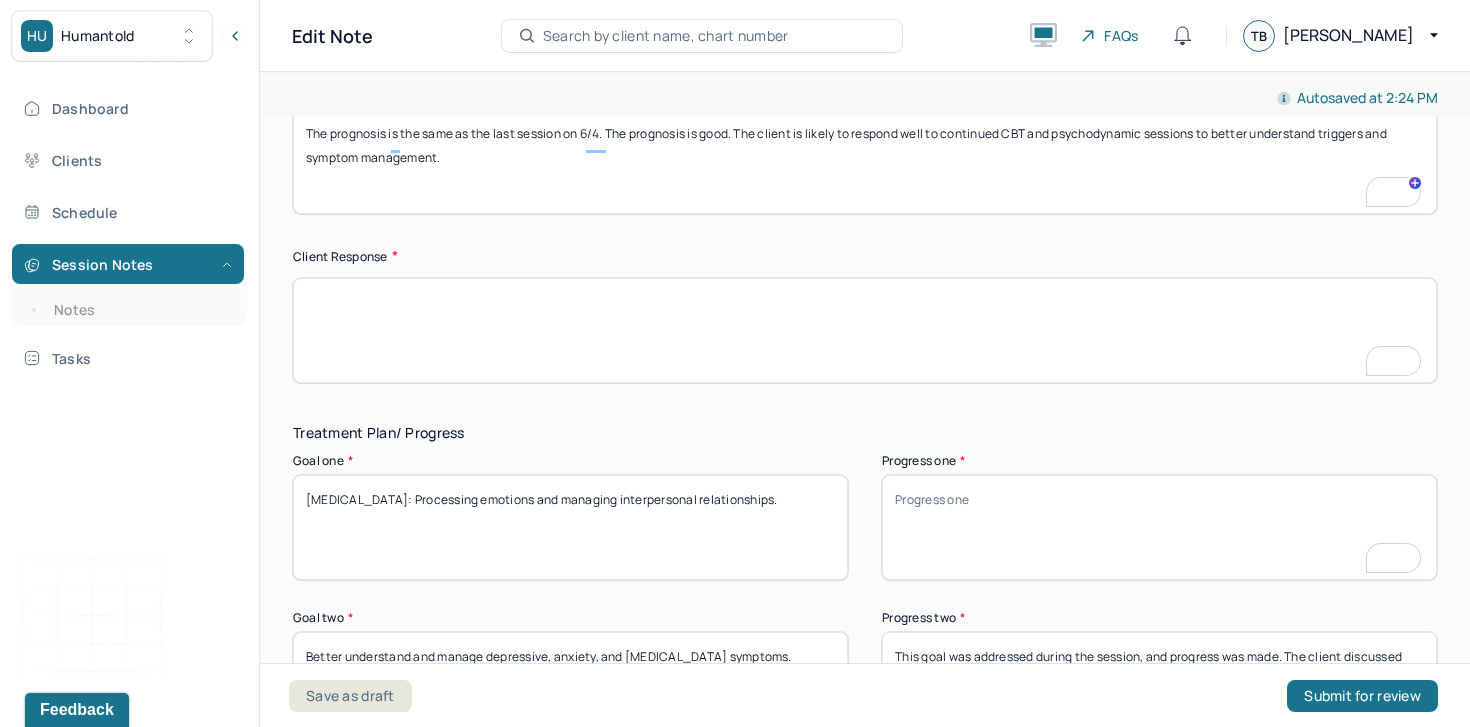 scroll, scrollTop: 2809, scrollLeft: 0, axis: vertical 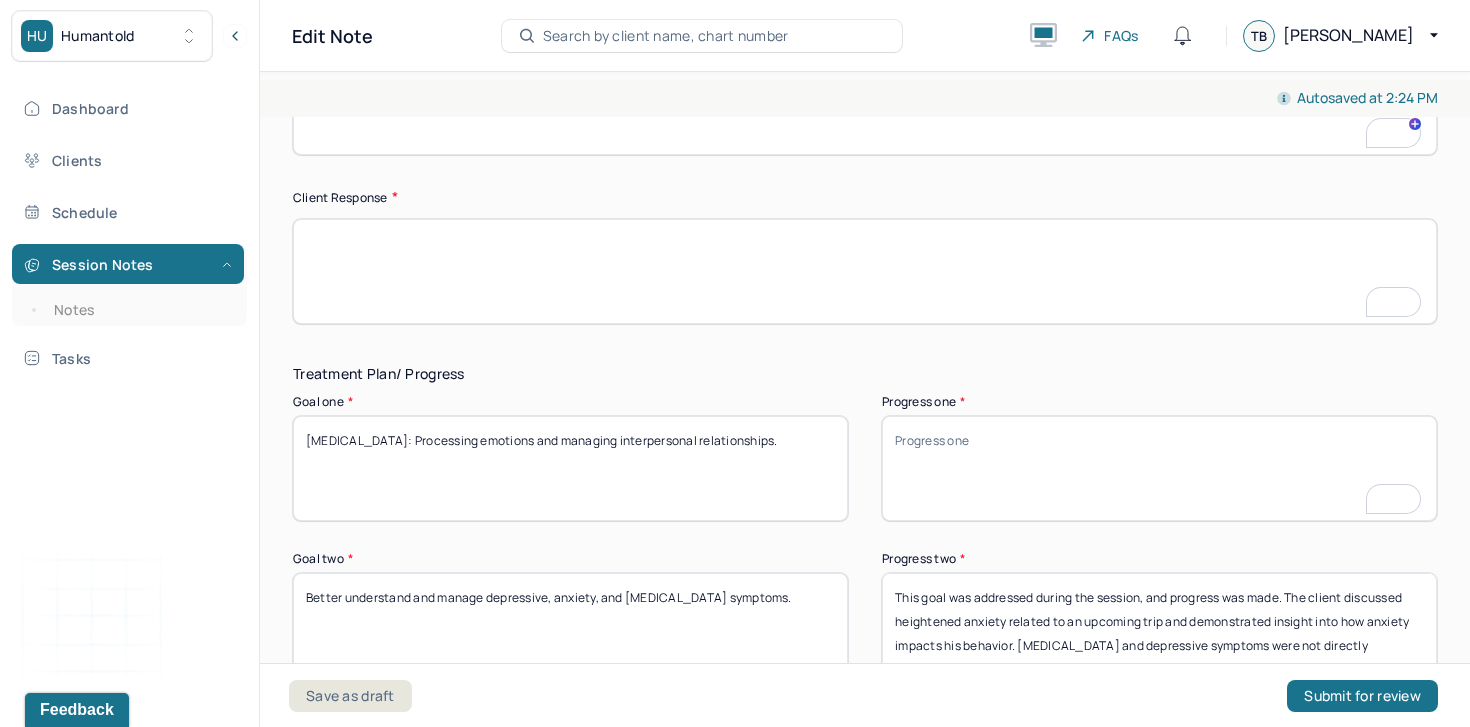 type 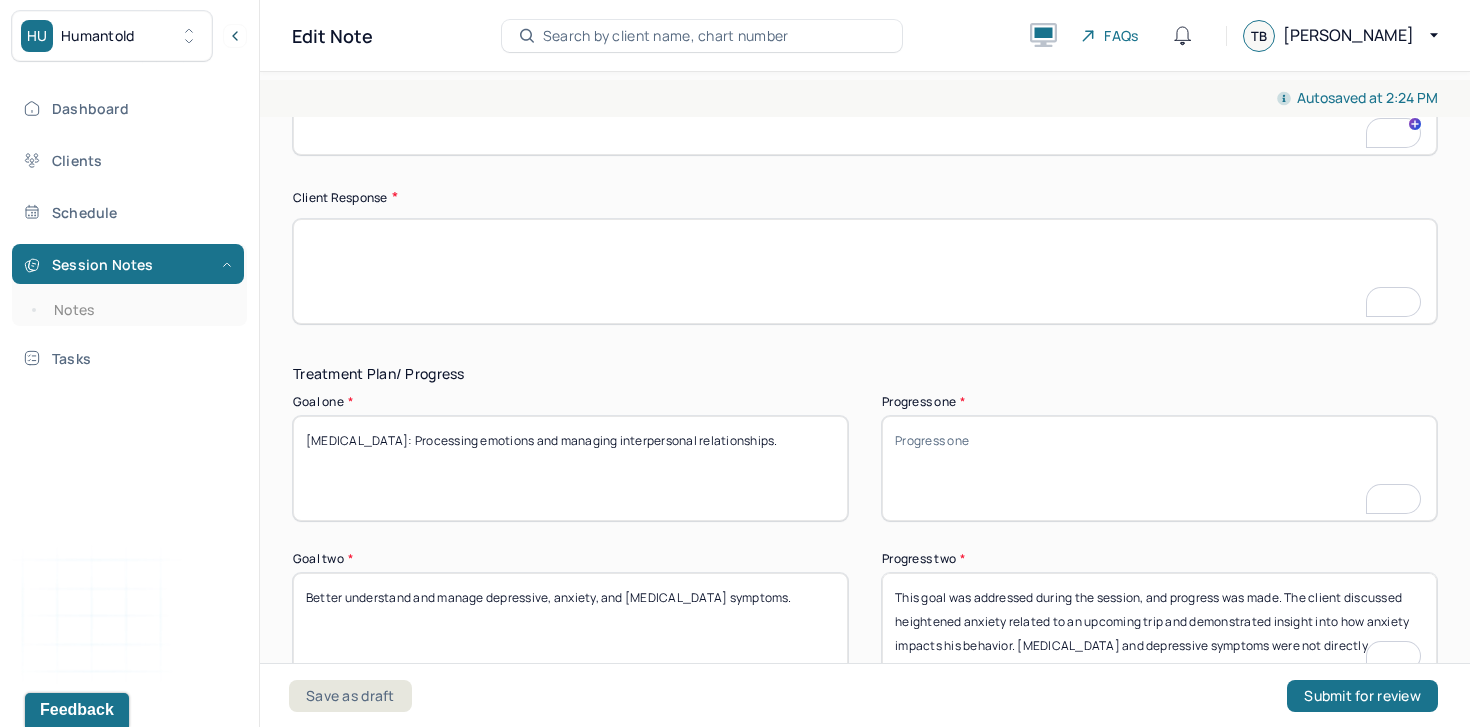 click on "This goal was addressed during the session, and progress was made. The client discussed heightened anxiety related to an upcoming trip and demonstrated insight into how anxiety impacts his behavior. ADHD and depressive symptoms were not directly discussed." at bounding box center (1159, 625) 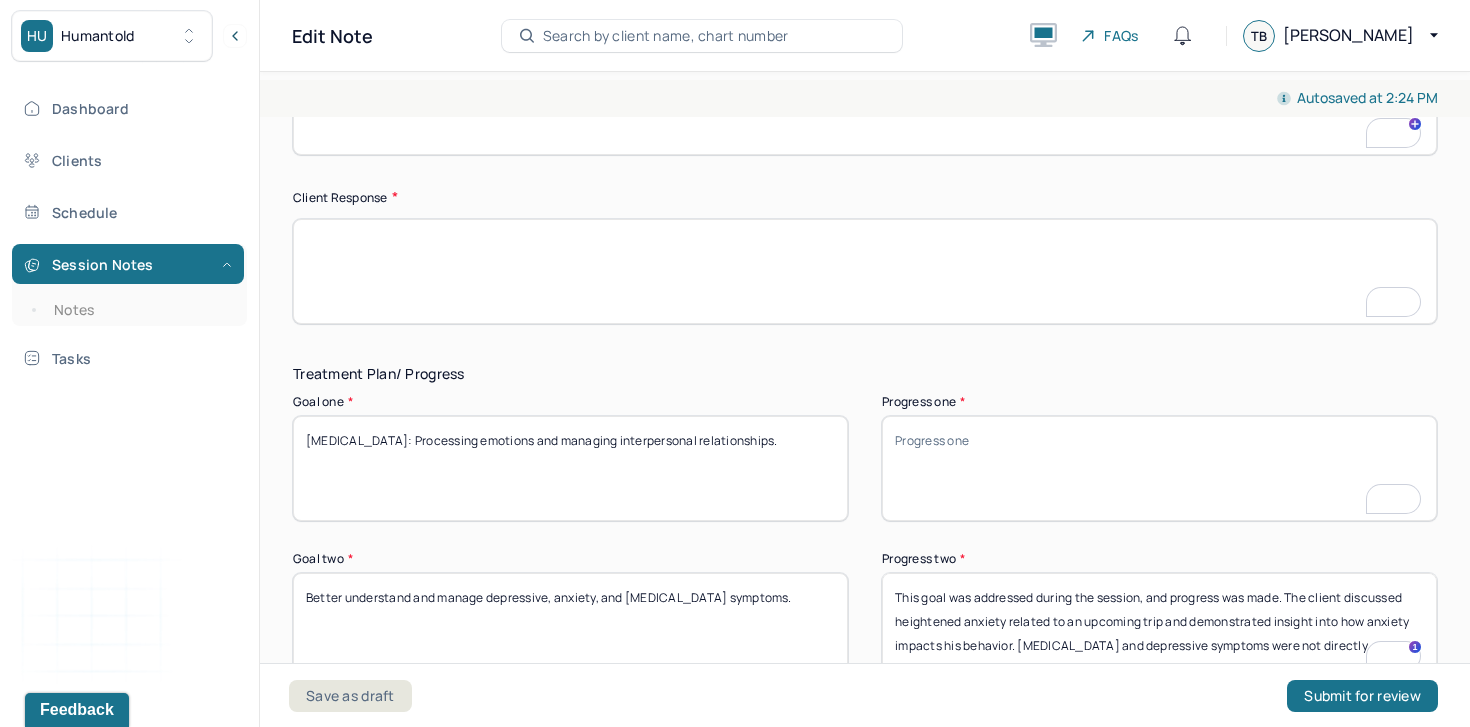 click on "This goal was addressed during the session, and progress was made. The client discussed heightened anxiety related to an upcoming trip and demonstrated insight into how anxiety impacts his behavior. ADHD and depressive symptoms were not directly discussed." at bounding box center (1159, 625) 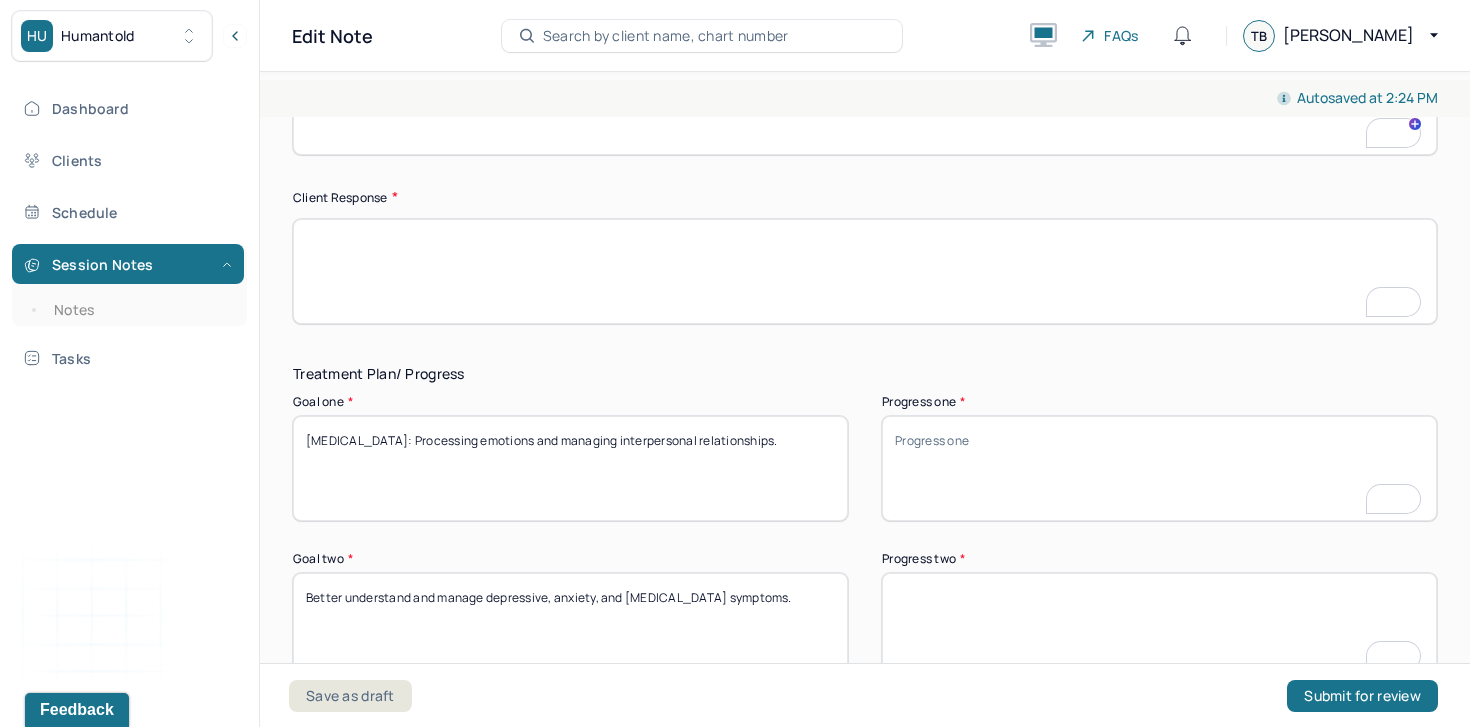 scroll, scrollTop: 2932, scrollLeft: 0, axis: vertical 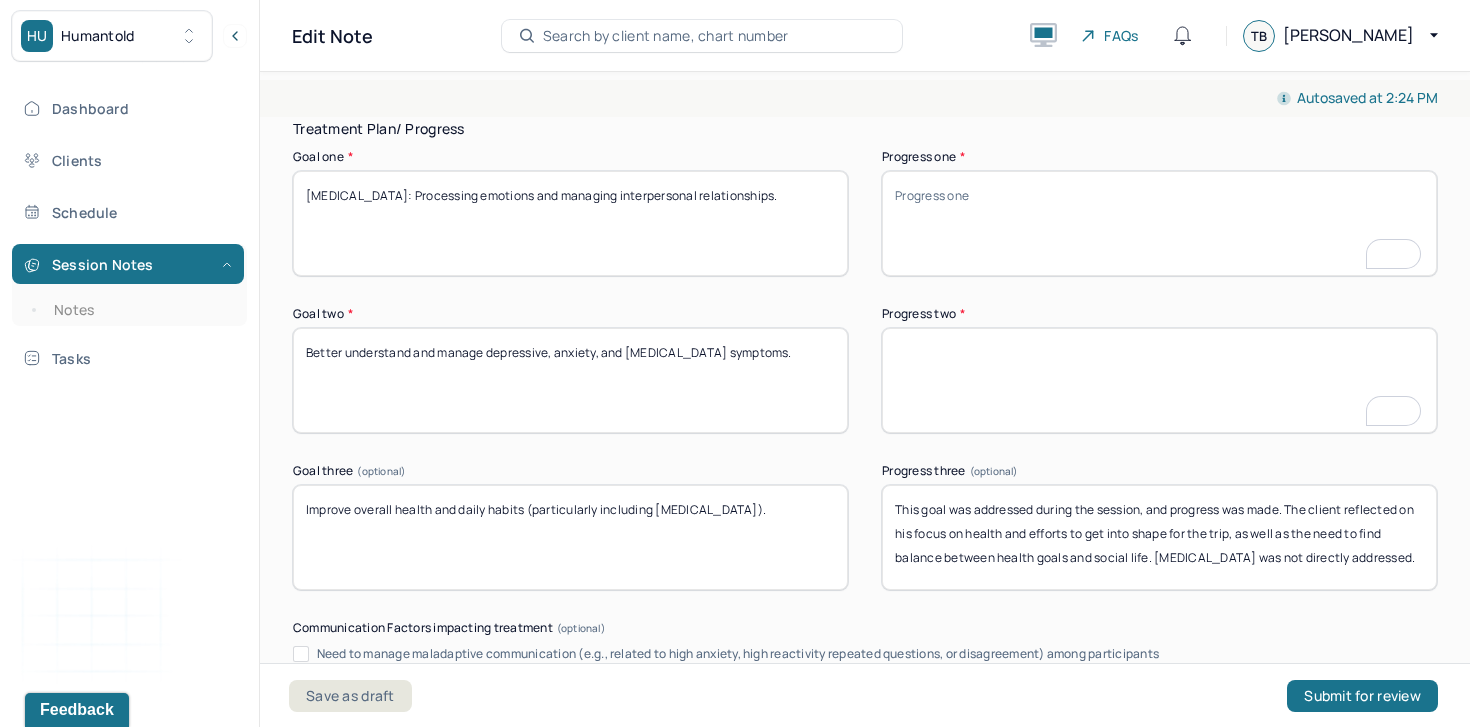 type 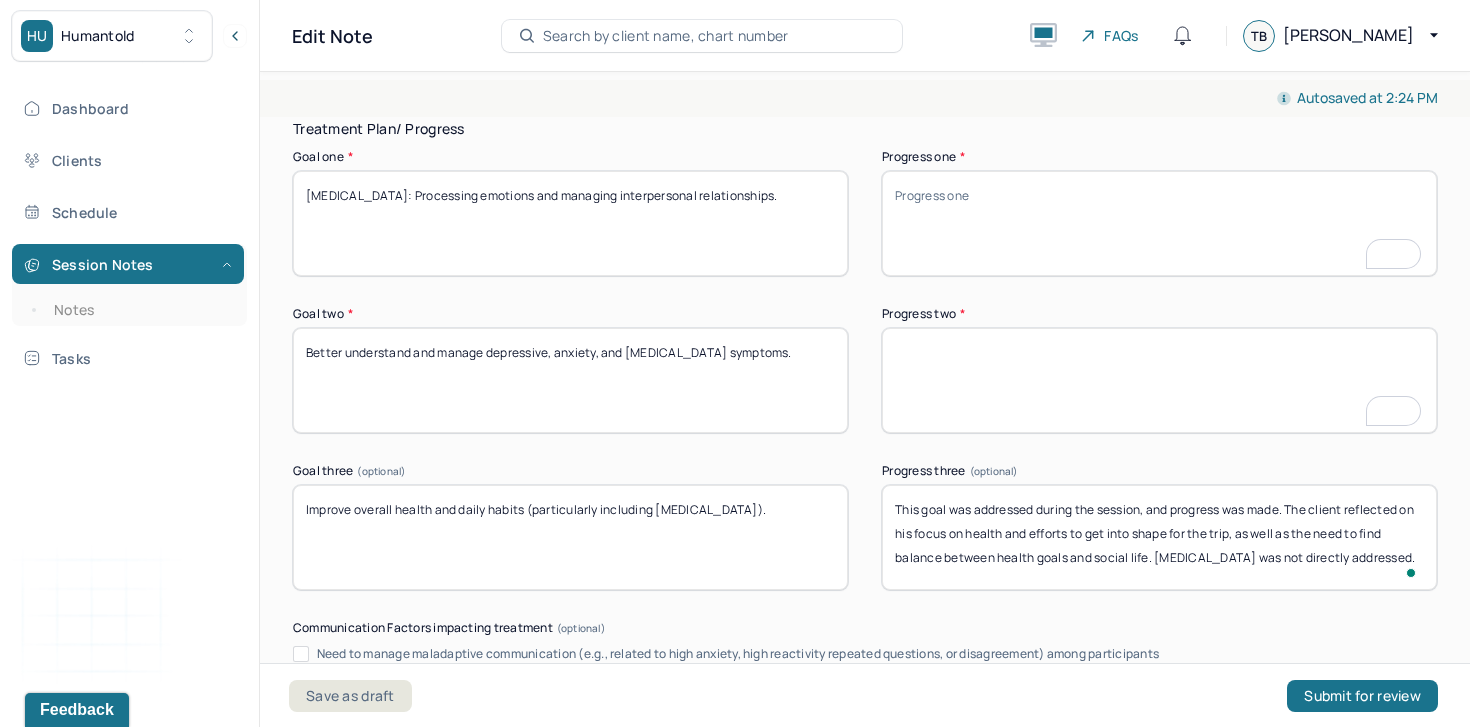 click on "This goal was addressed during the session, and progress was made. The client reflected on his focus on health and efforts to get into shape for the trip, as well as the need to find balance between health goals and social life. Sleep hygiene was not directly addressed." at bounding box center [1159, 537] 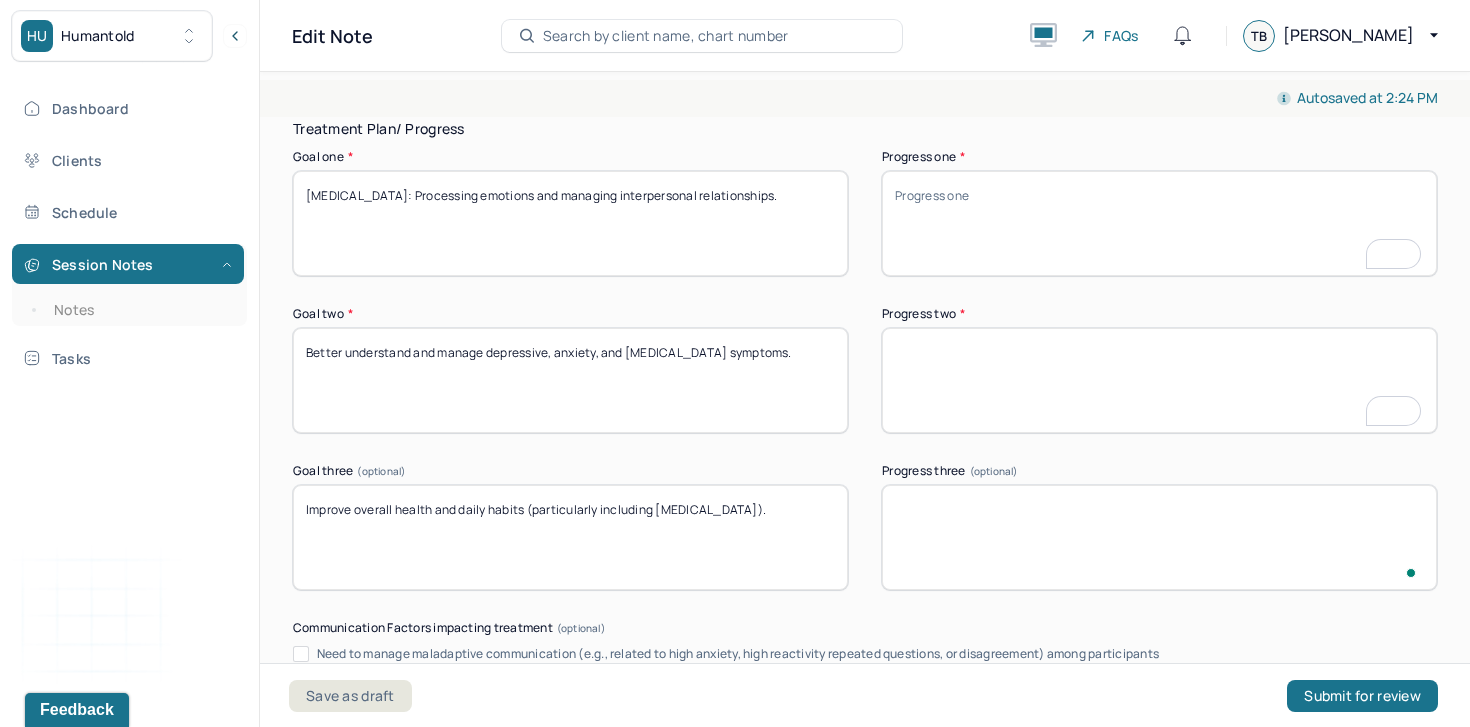 scroll, scrollTop: 2766, scrollLeft: 0, axis: vertical 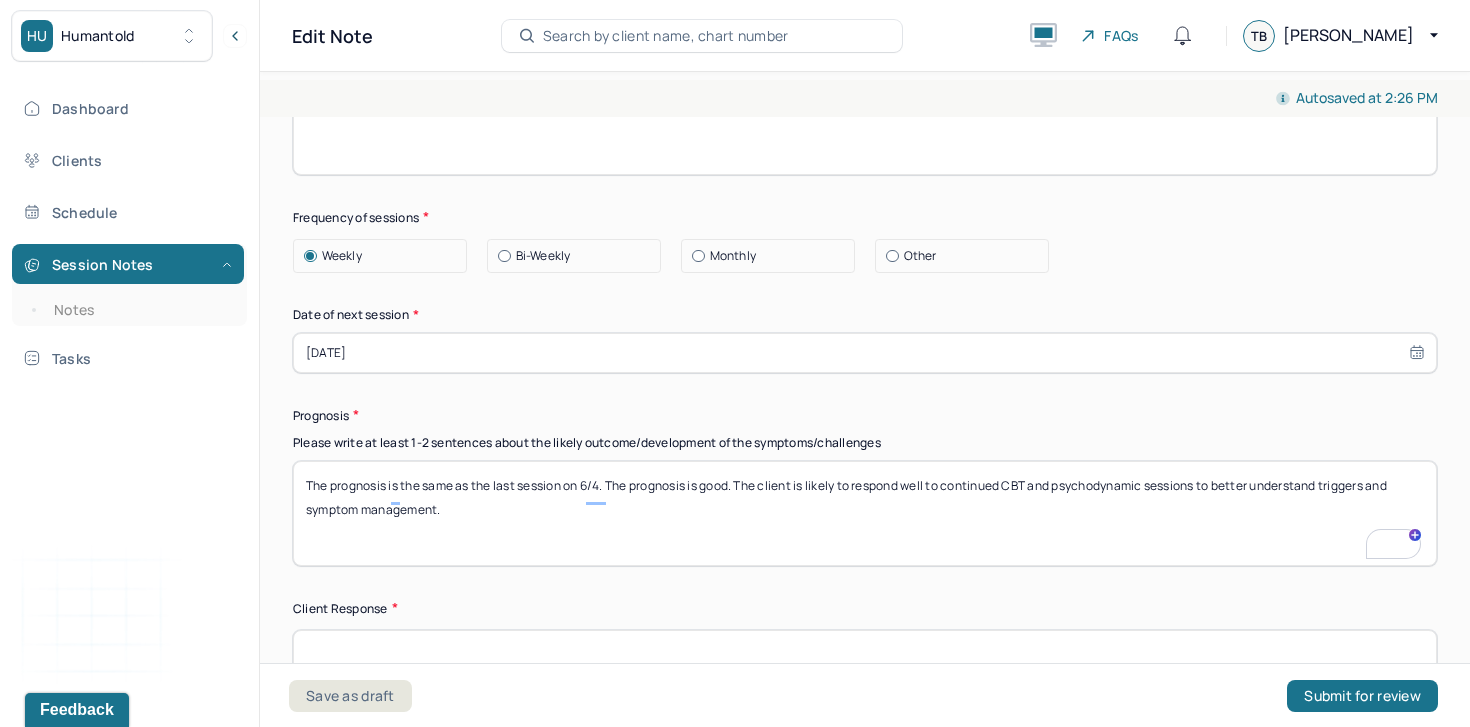 type 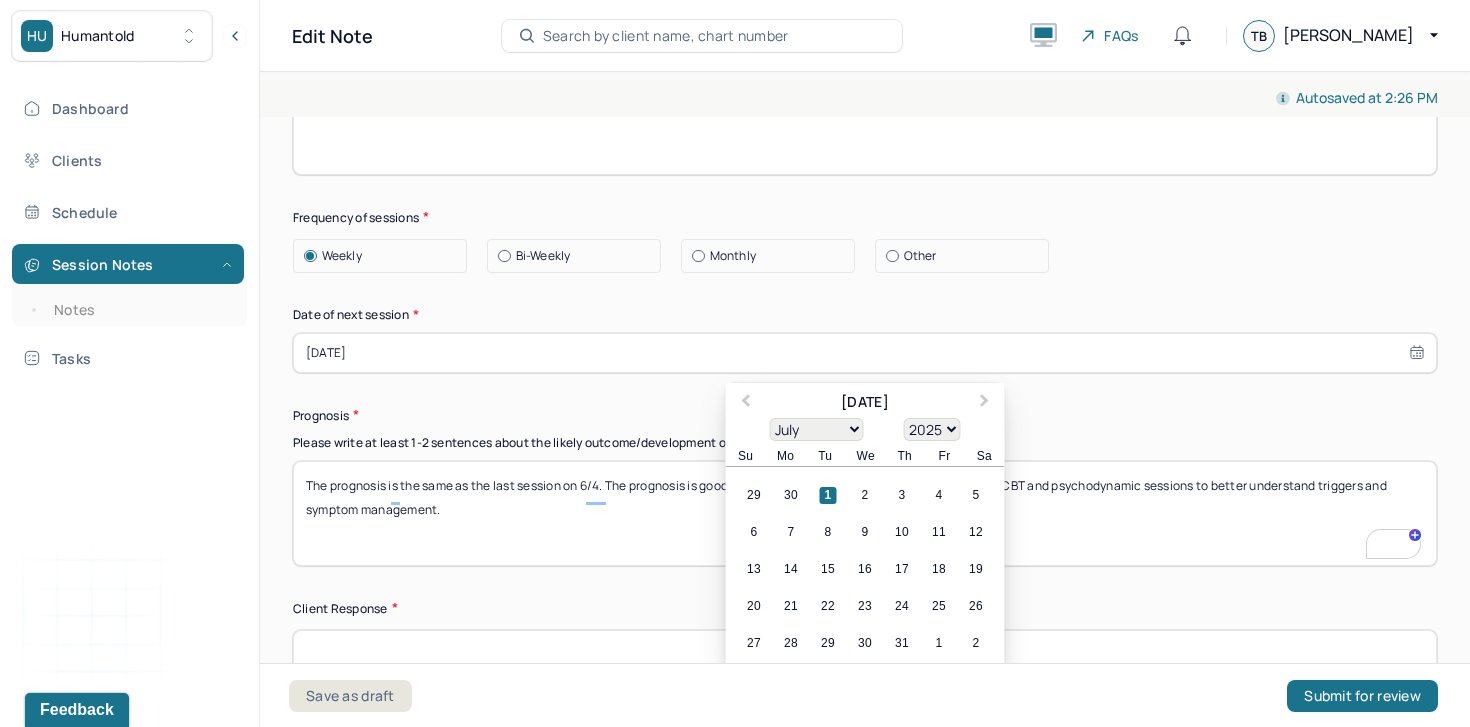 click on "07/02/2025" at bounding box center [865, 353] 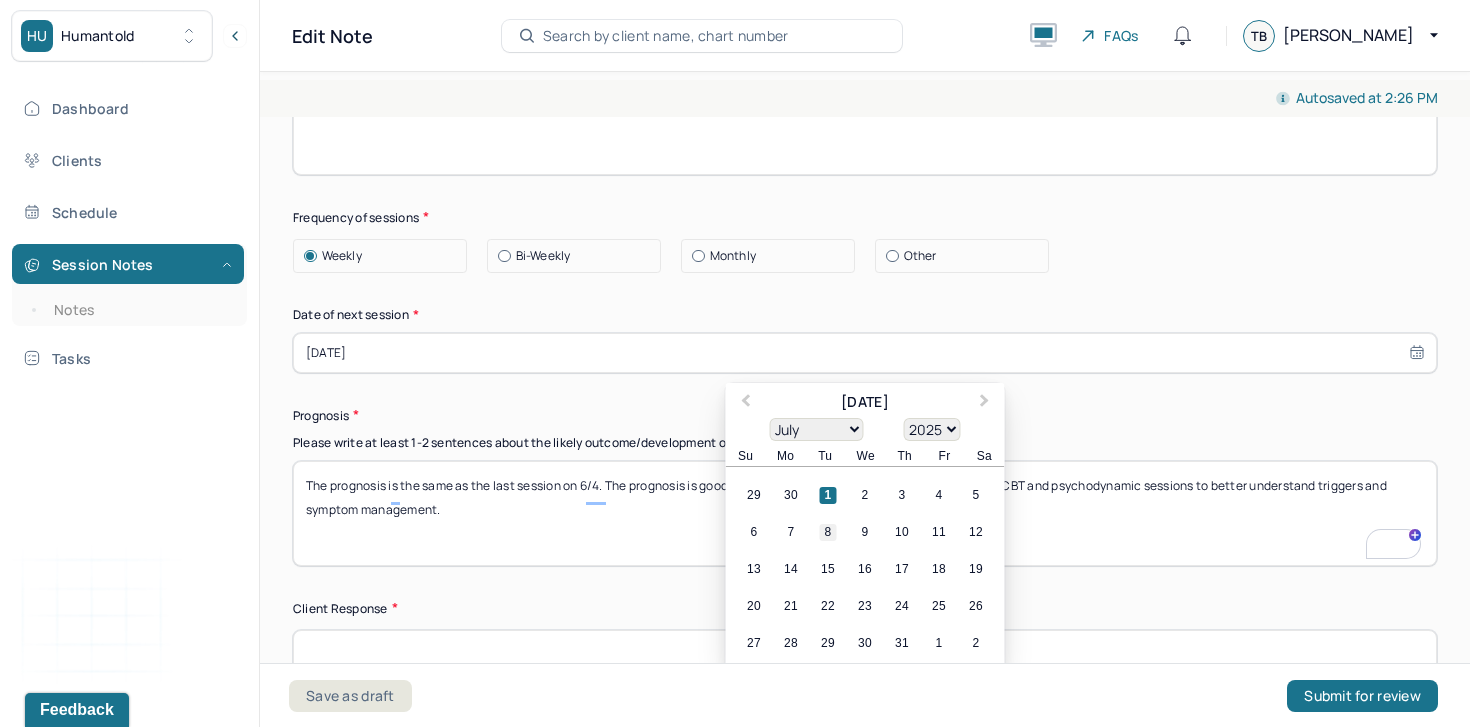 click on "8" at bounding box center [828, 532] 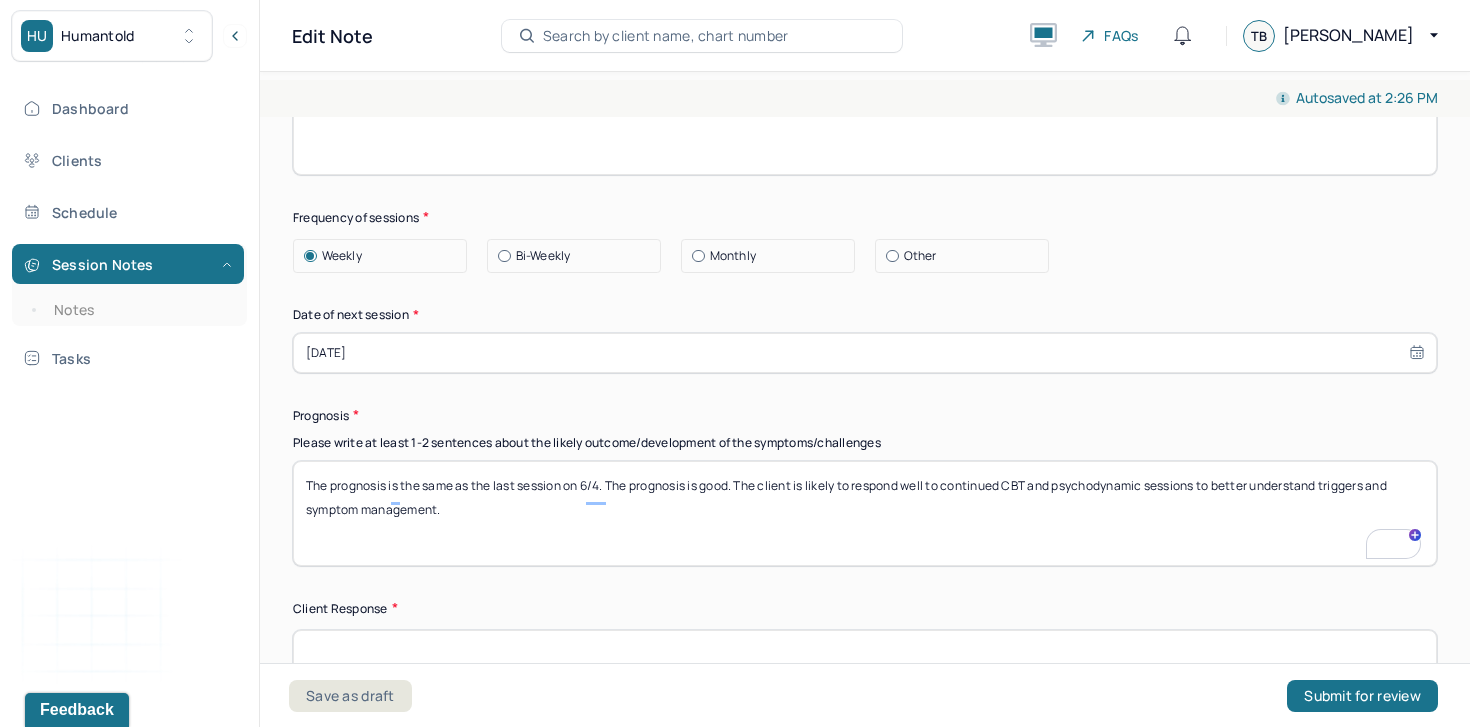 scroll, scrollTop: 2361, scrollLeft: 0, axis: vertical 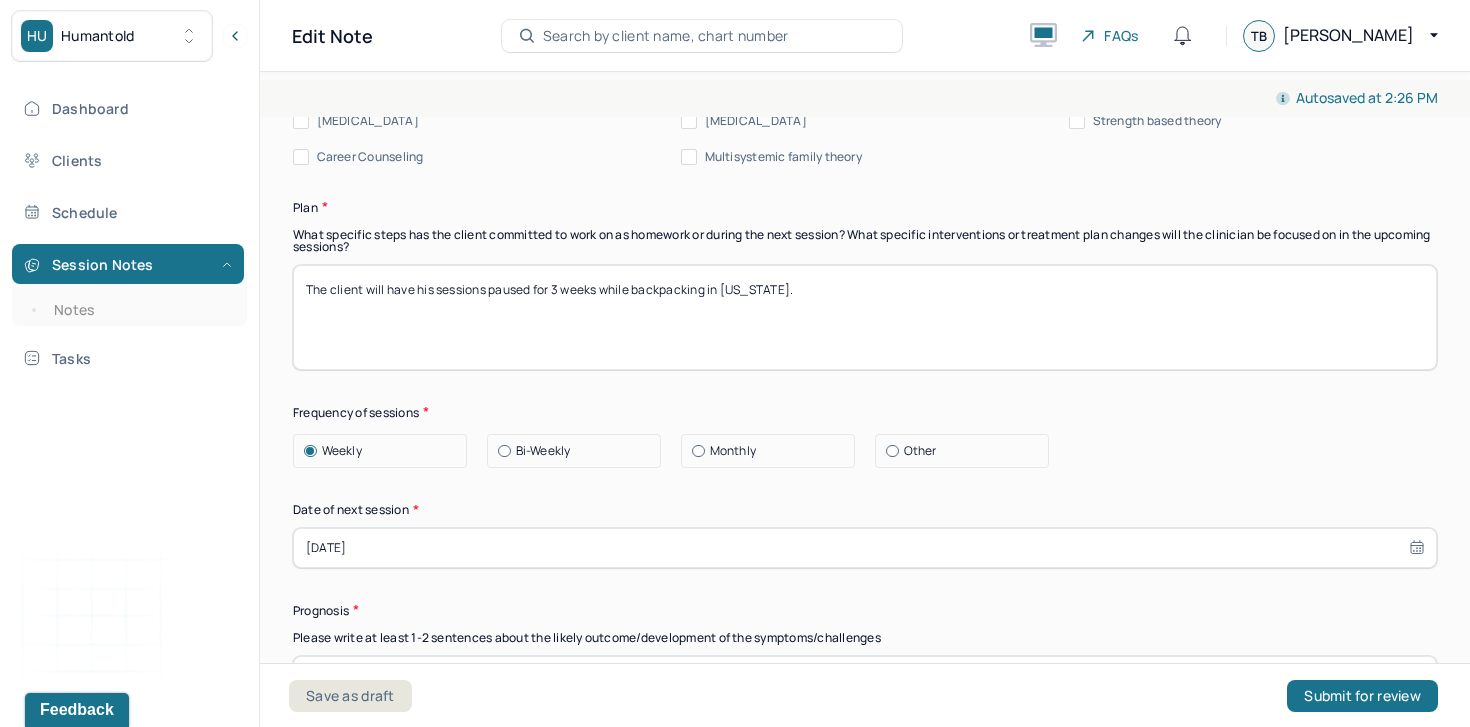 click on "07/08/2025" at bounding box center [865, 548] 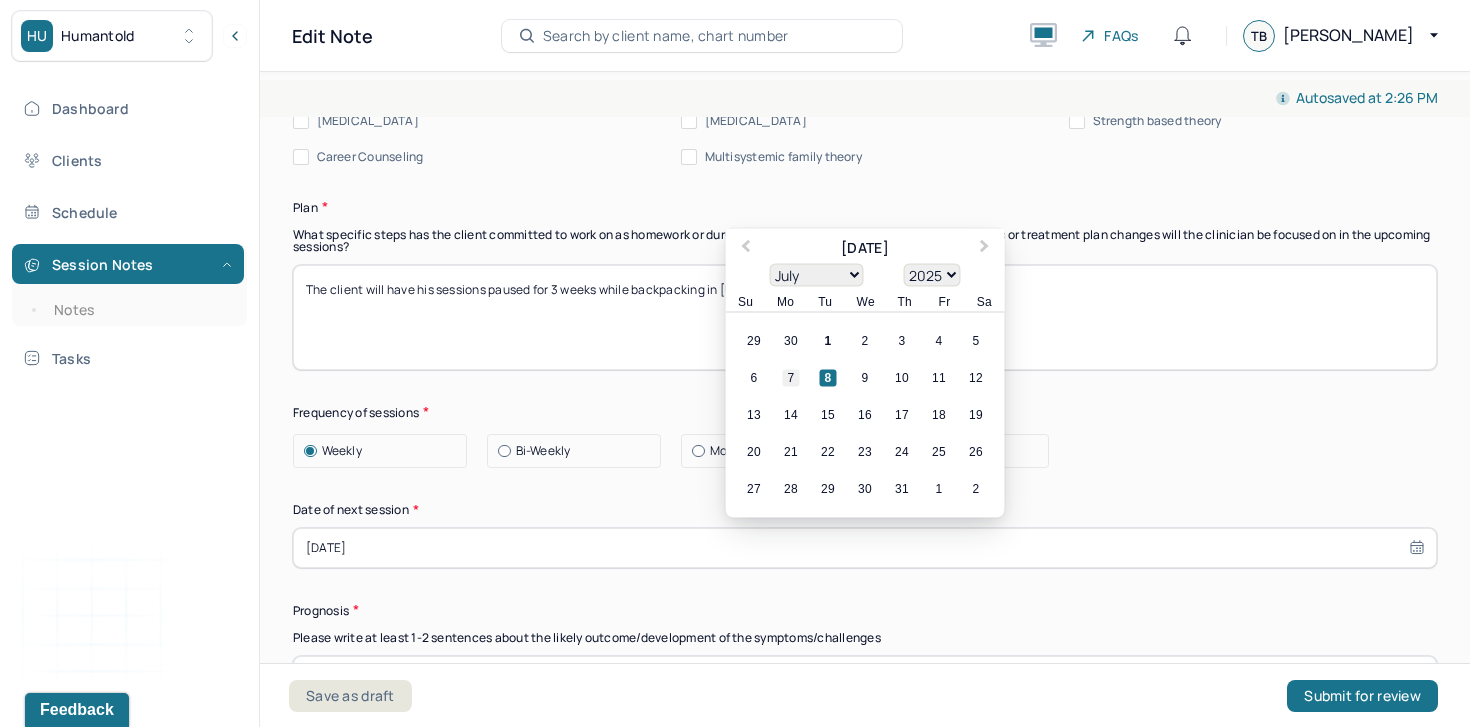 click on "7" at bounding box center (791, 377) 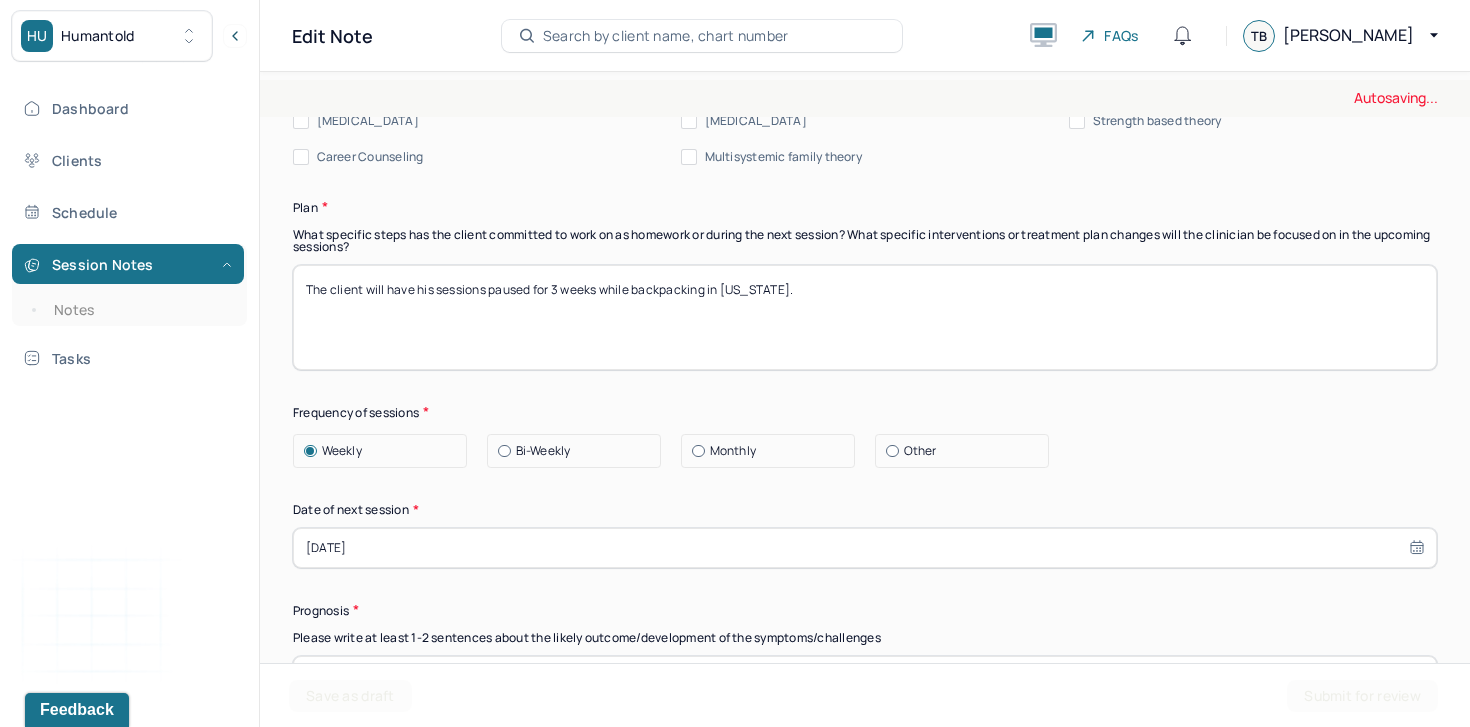 click on "The client will have his sessions paused for 3 weeks while backpacking in Alaska." at bounding box center [865, 317] 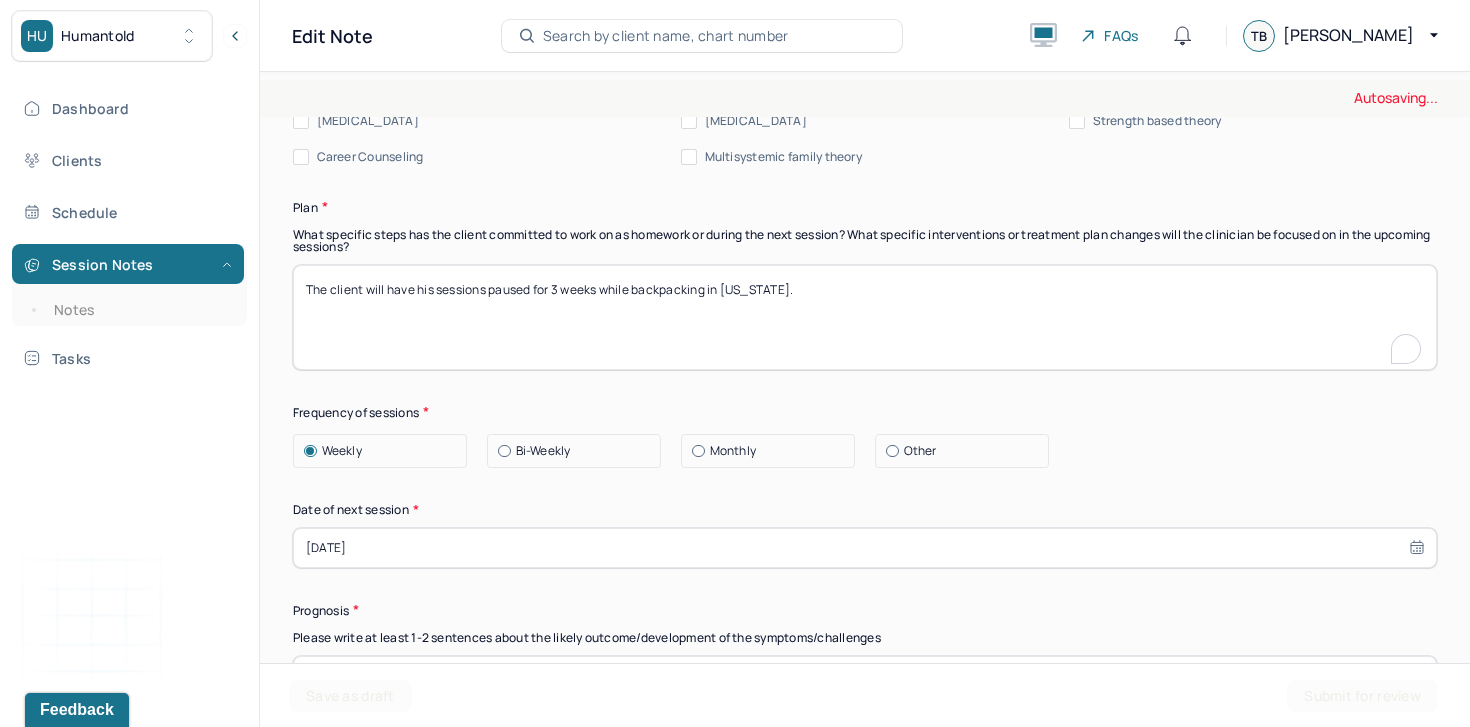 click on "The client will have his sessions paused for 3 weeks while backpacking in Alaska." at bounding box center (865, 317) 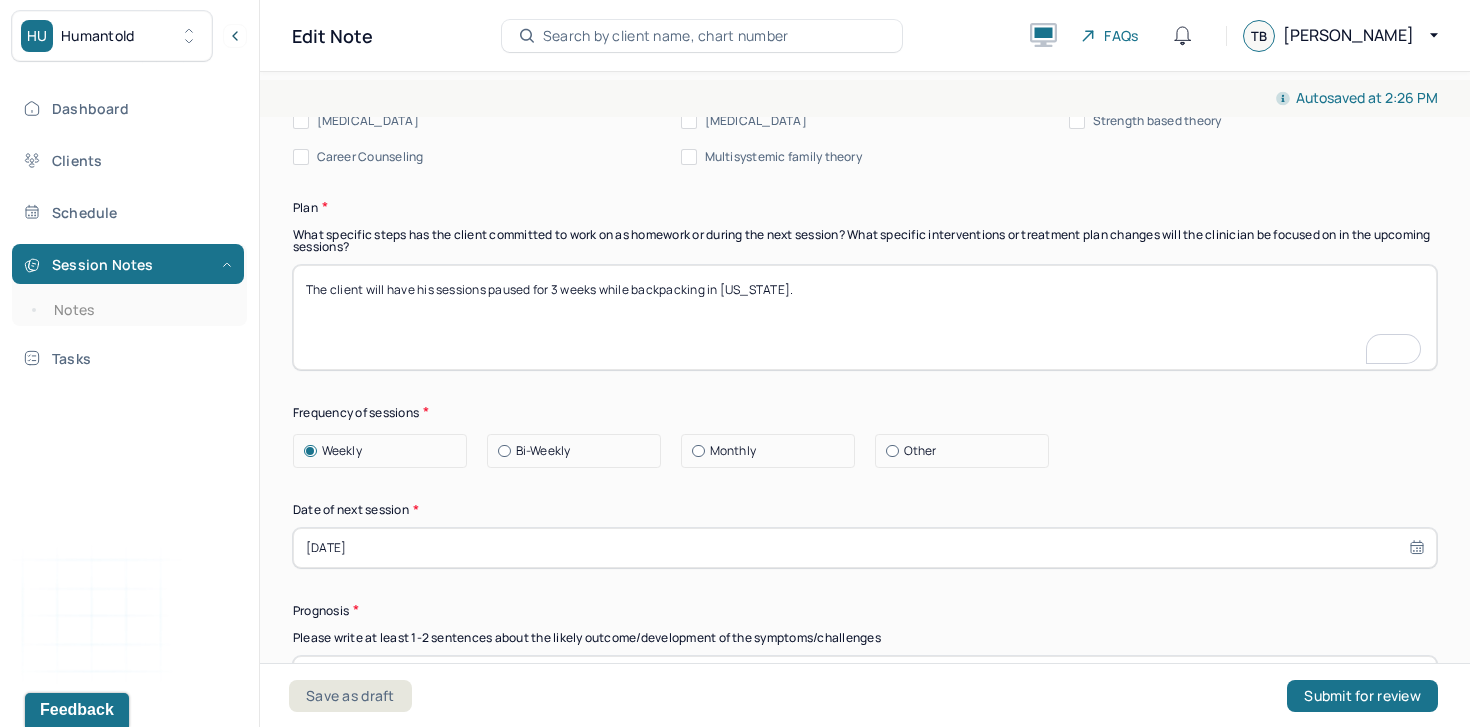 click on "The client will have his sessions paused for 3 weeks while backpacking in Alaska." at bounding box center [865, 317] 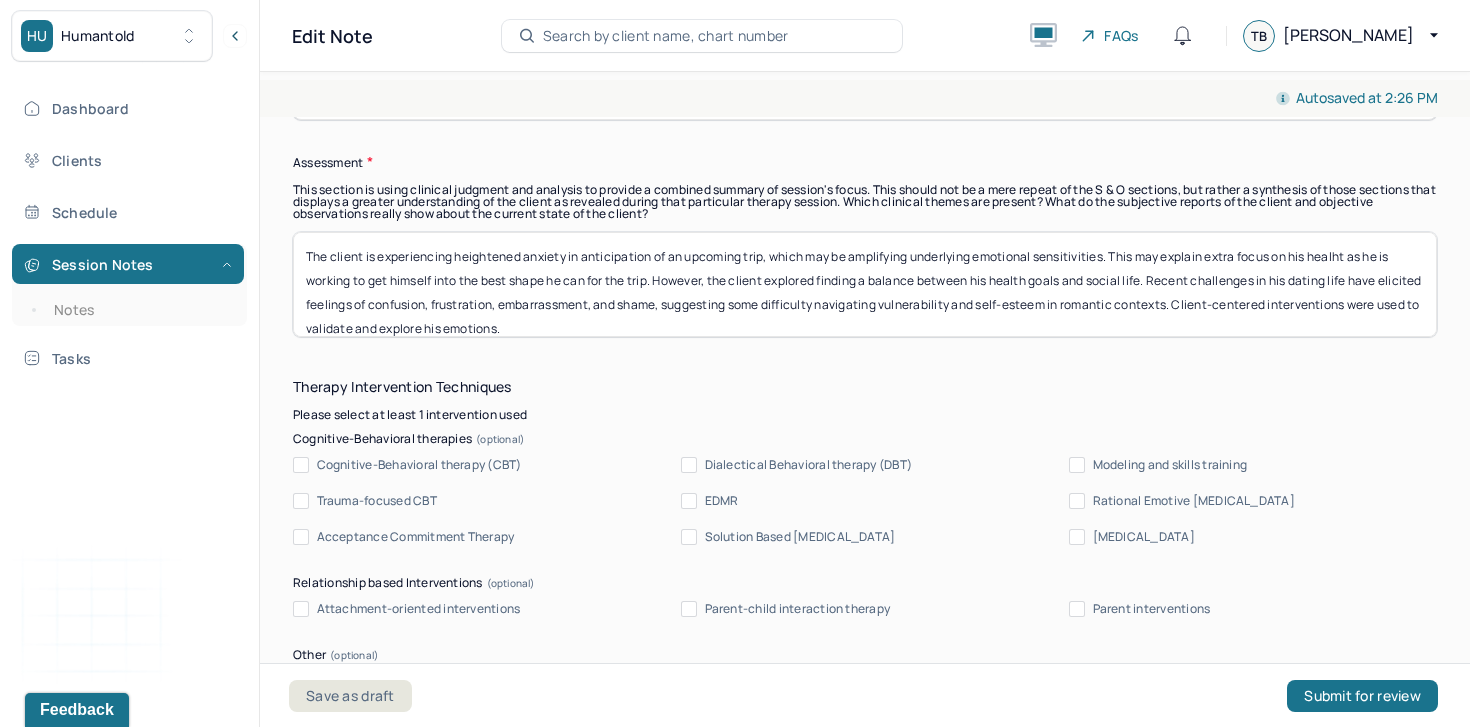 type 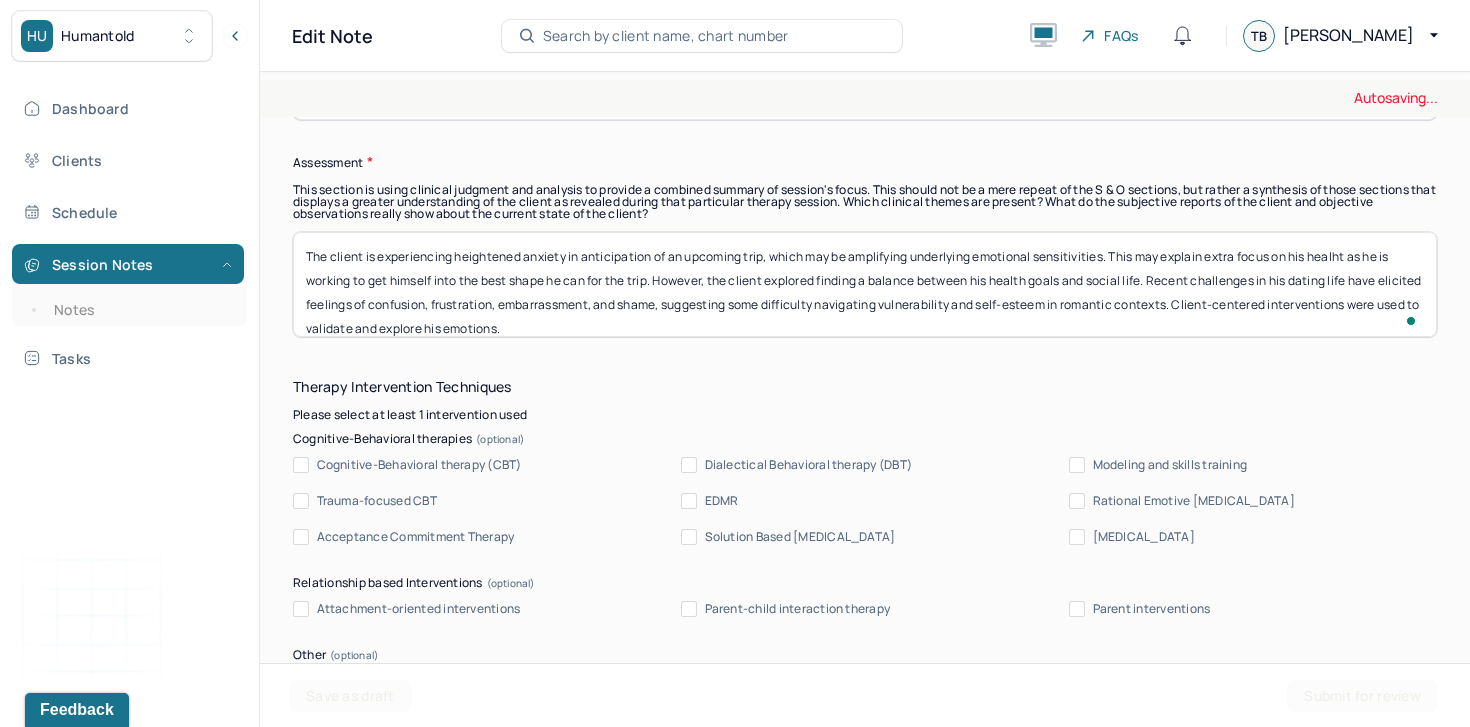 click on "The client is experiencing heightened anxiety in anticipation of an upcoming trip, which may be amplifying underlying emotional sensitivities. This may explain extra focus on his healht as he is working to get himself into the best shape he can for the trip. However, the client explored finding a balance between his health goals and social life. Recent challenges in his dating life have elicited feelings of confusion, frustration, embarrassment, and shame, suggesting some difficulty navigating vulnerability and self-esteem in romantic contexts. Client-centered interventions were used to validate and explore his emotions." at bounding box center (865, 284) 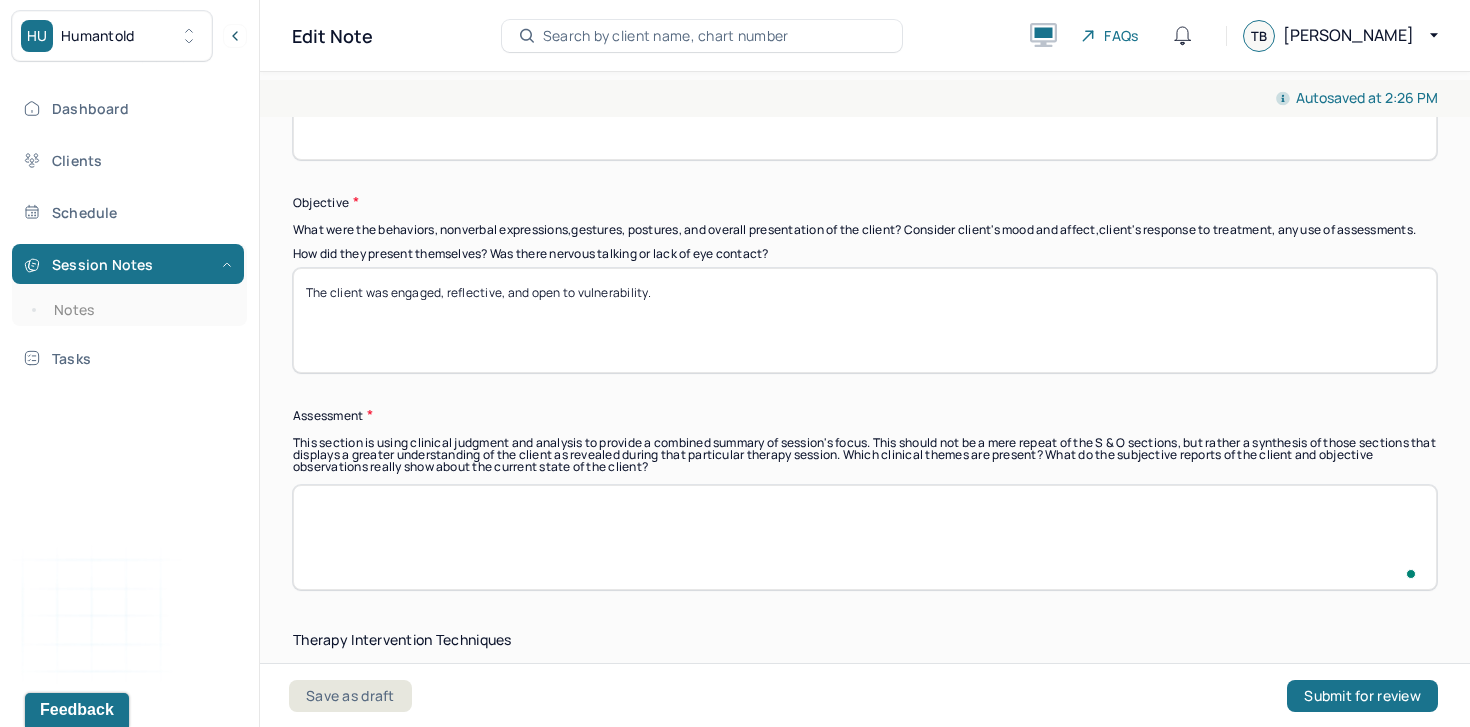 type 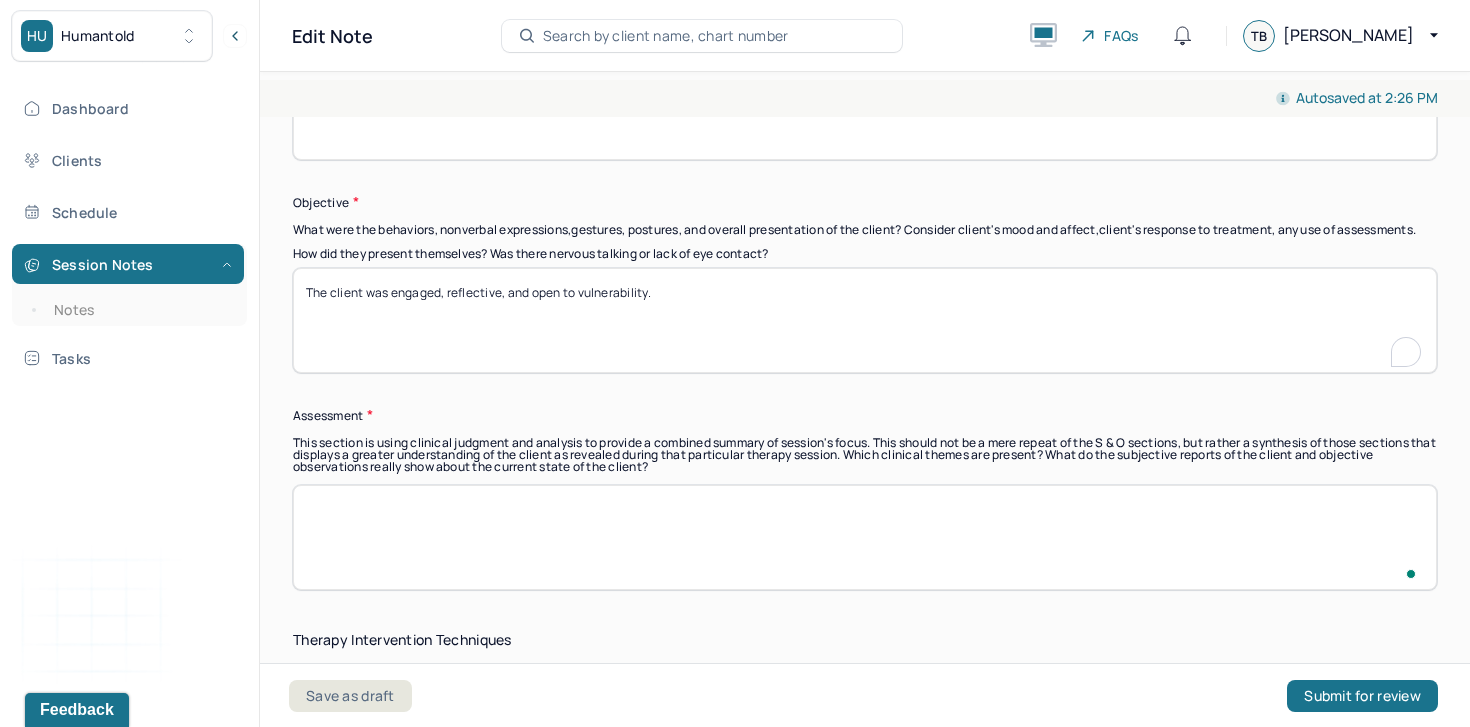 click on "The client was engaged, reflective, and open to vulnerability." at bounding box center (865, 320) 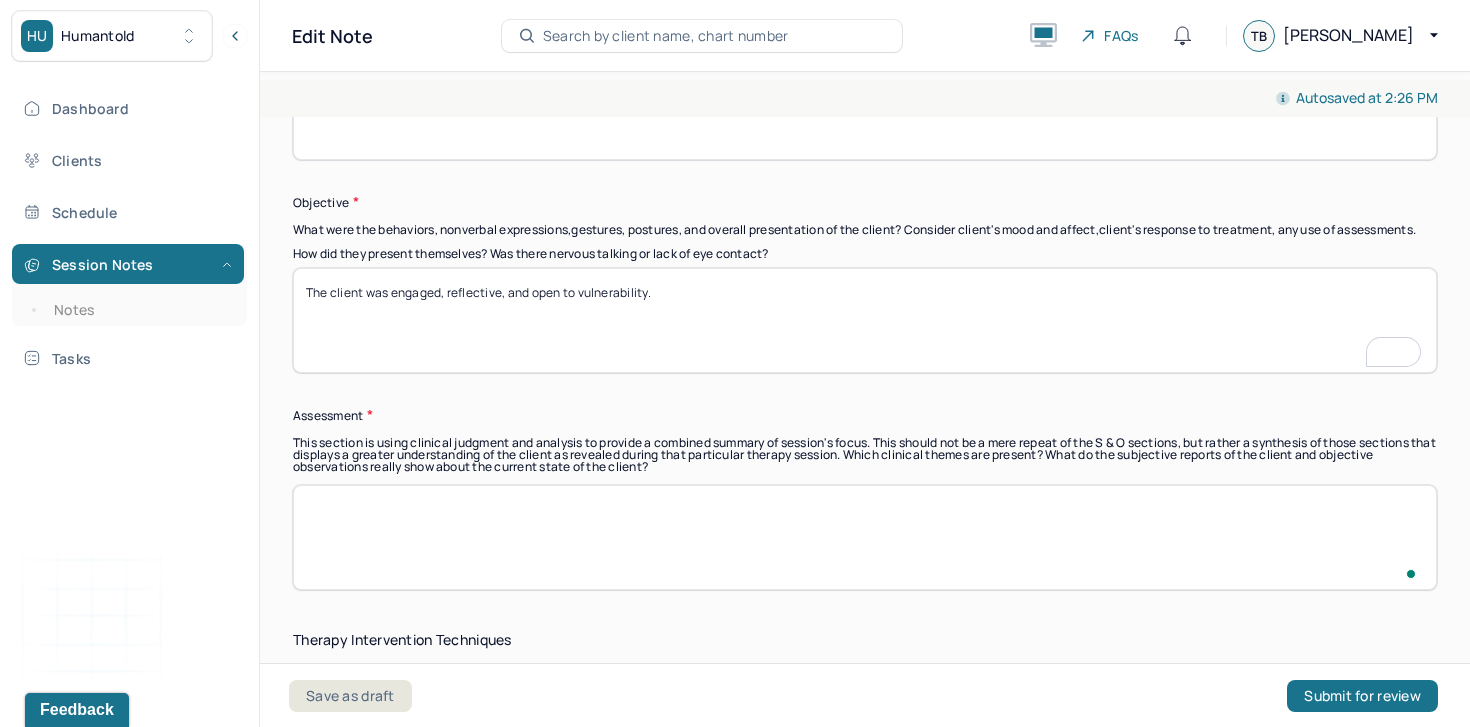 click on "The client was engaged, reflective, and open to vulnerability." at bounding box center (865, 320) 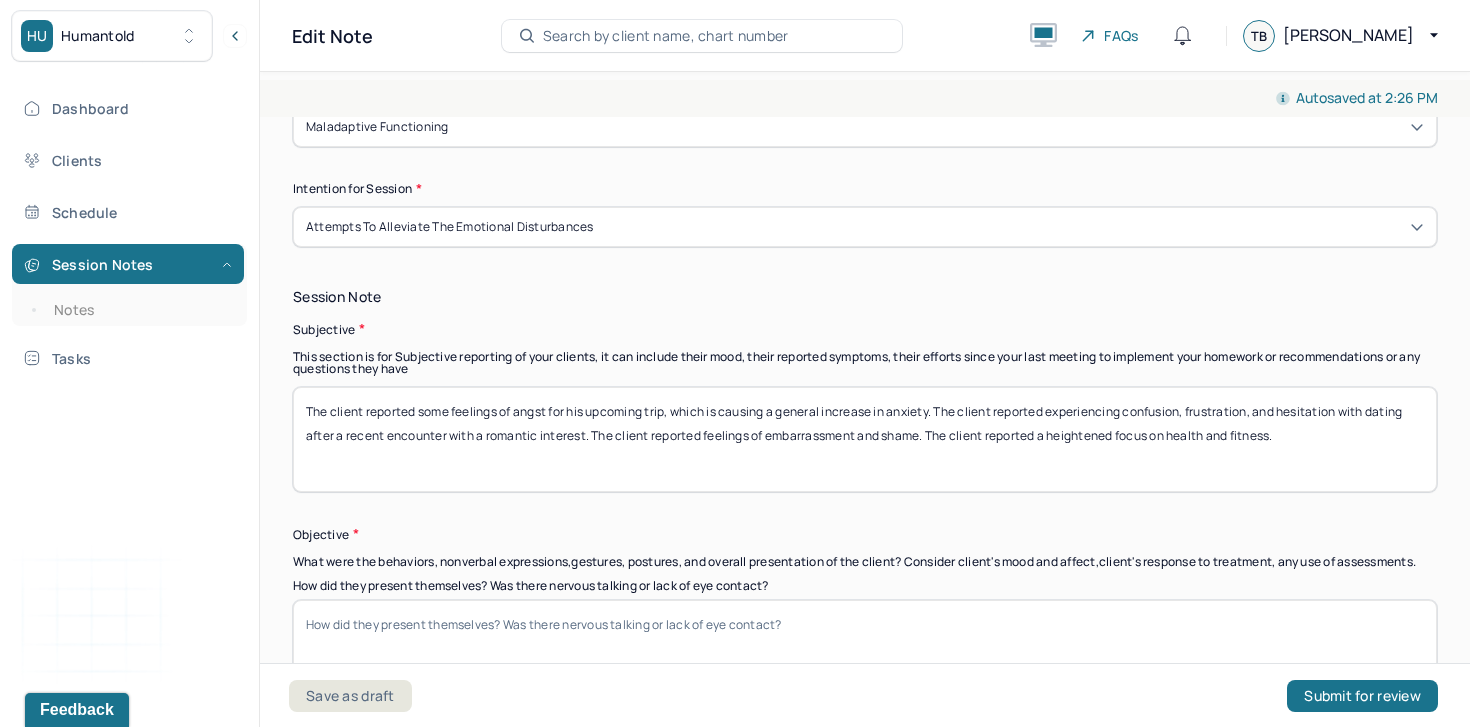 type 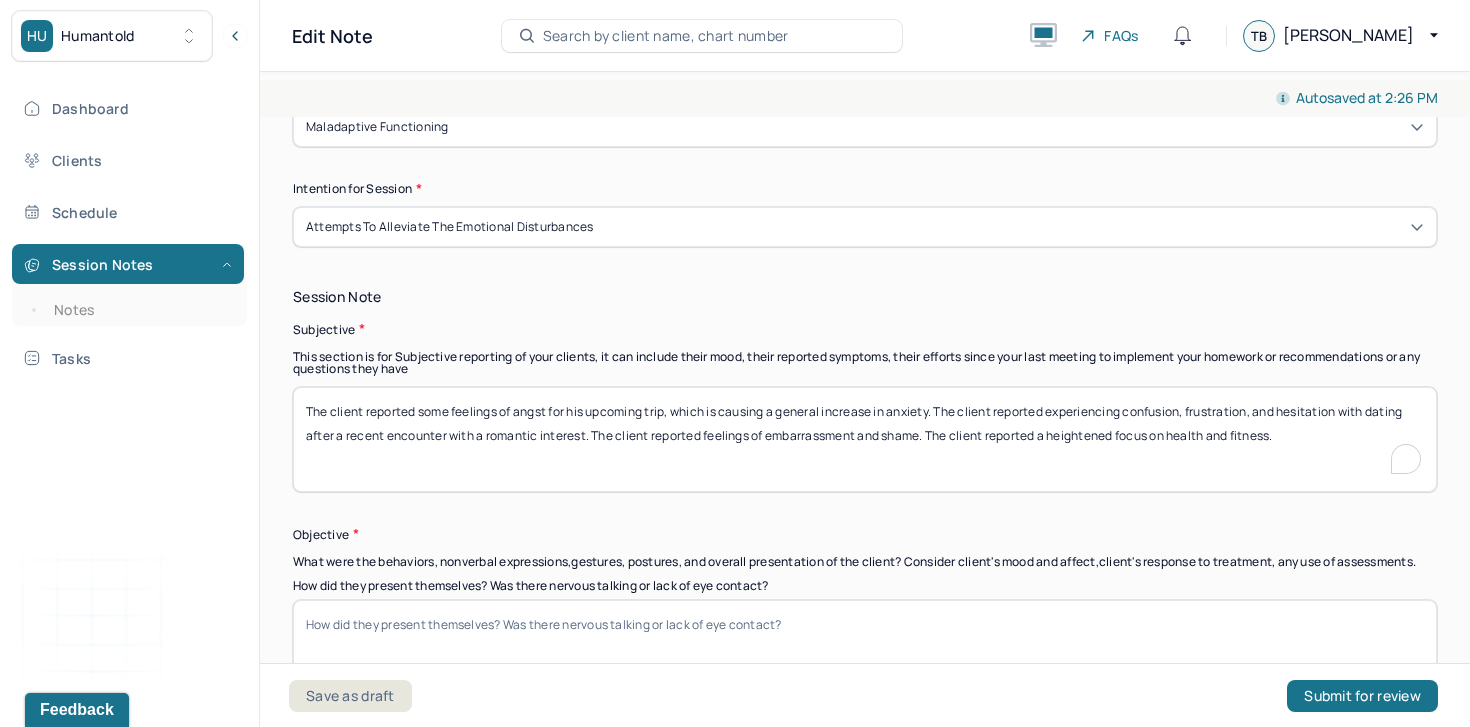 click on "The client reported some feelings of angst for his upcoming trip, which is causing a general increase in anxiety. The client reported experiencing confusion, frustration, and hesitation with dating after a recent encounter with a romantic interest. The client reported feelings of embarrassment and shame. The client reported a heightened focus on health and fitness." at bounding box center [865, 439] 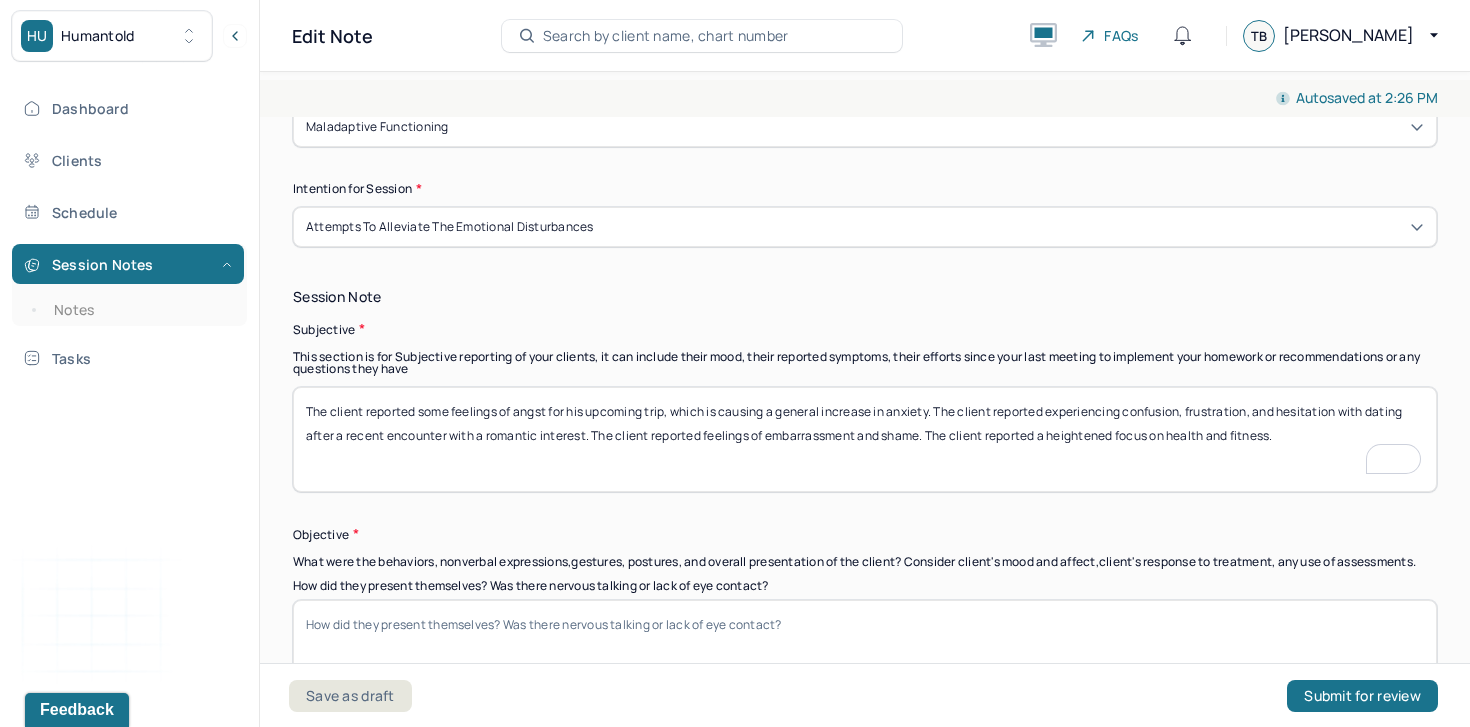 click on "The client reported some feelings of angst for his upcoming trip, which is causing a general increase in anxiety. The client reported experiencing confusion, frustration, and hesitation with dating after a recent encounter with a romantic interest. The client reported feelings of embarrassment and shame. The client reported a heightened focus on health and fitness." at bounding box center (865, 439) 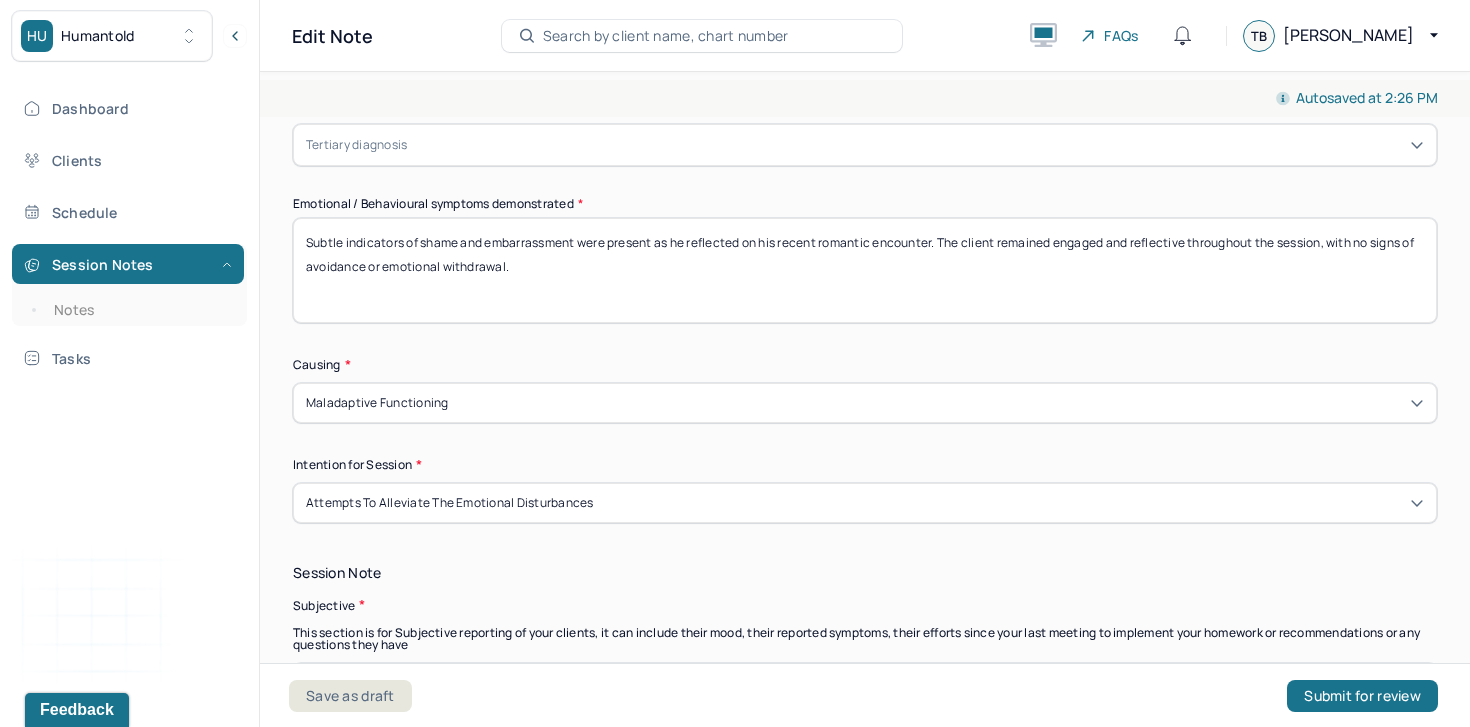 type 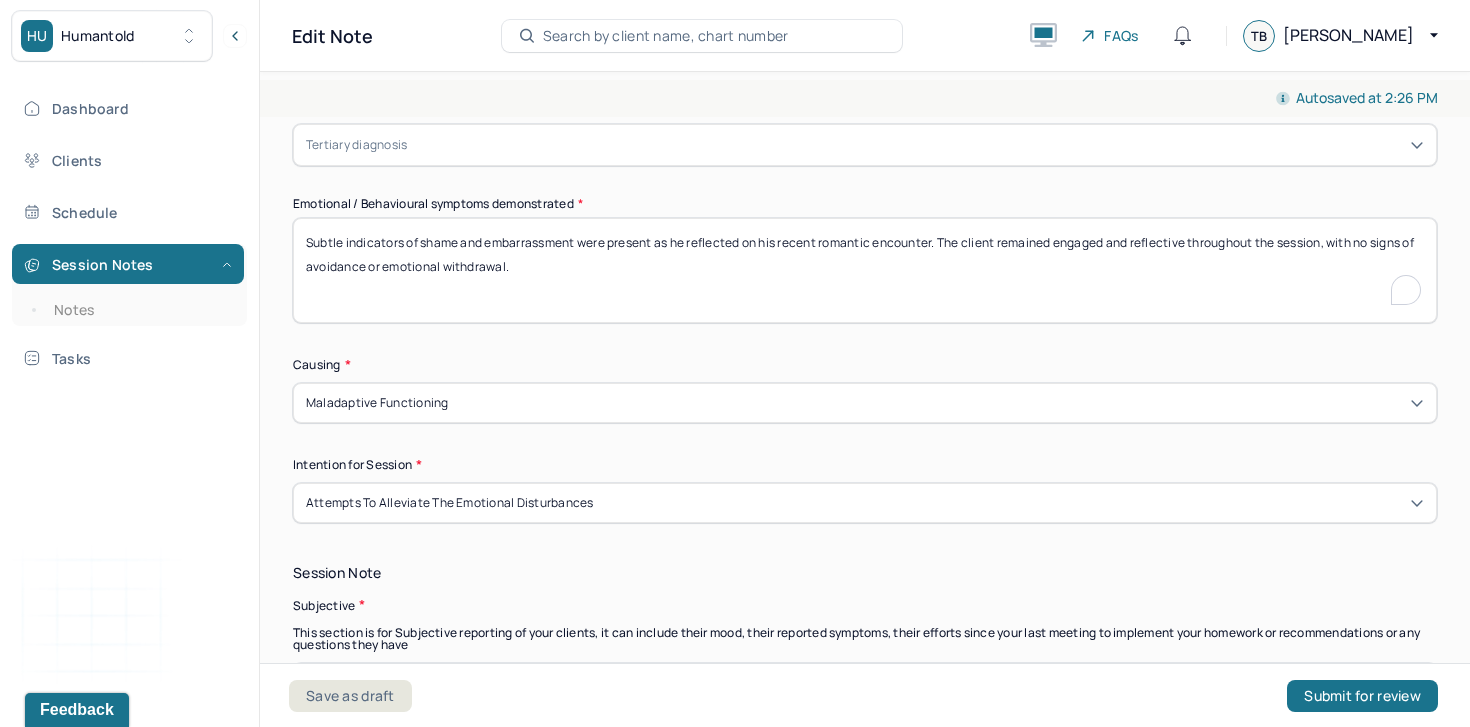click on "Subtle indicators of shame and embarrassment were present as he reflected on his recent romantic encounter. The client remained engaged and reflective throughout the session, with no signs of avoidance or emotional withdrawal." at bounding box center [865, 270] 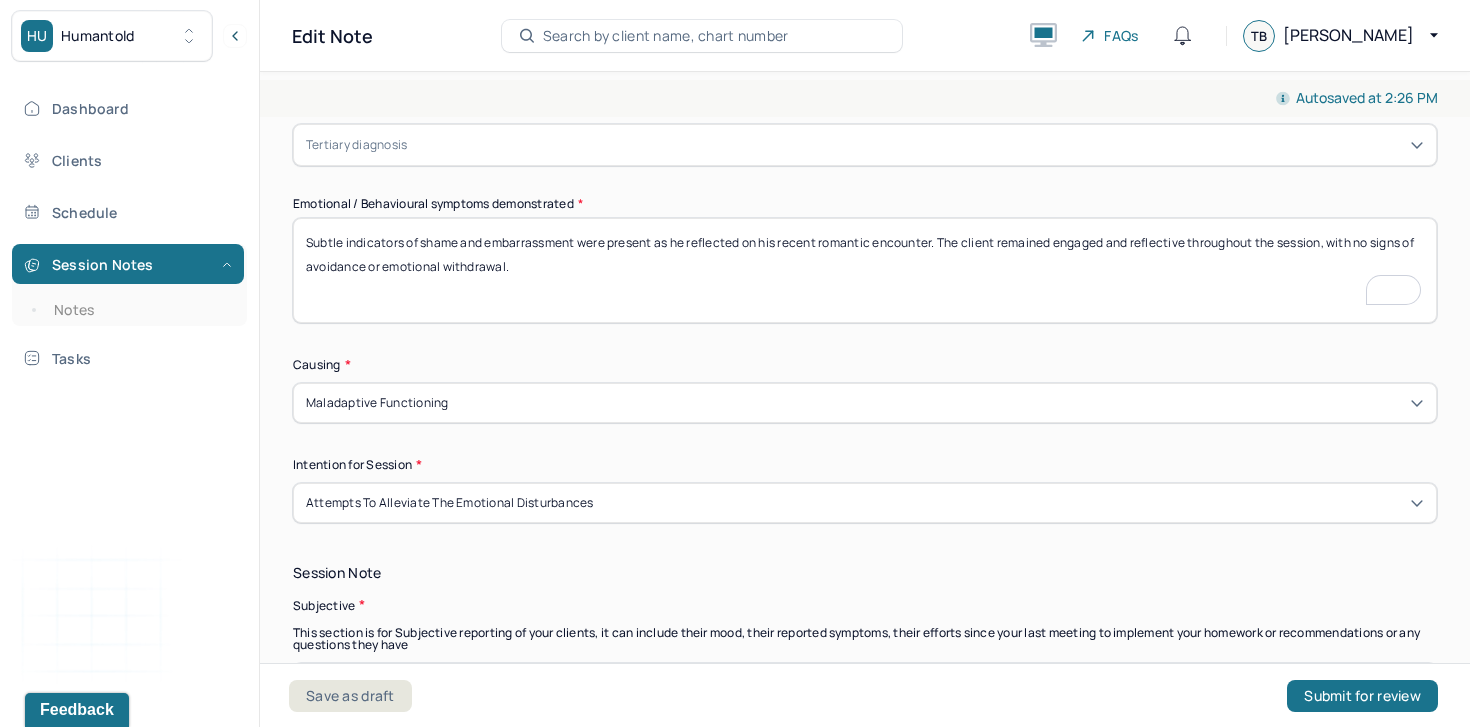 click on "Subtle indicators of shame and embarrassment were present as he reflected on his recent romantic encounter. The client remained engaged and reflective throughout the session, with no signs of avoidance or emotional withdrawal." at bounding box center (865, 270) 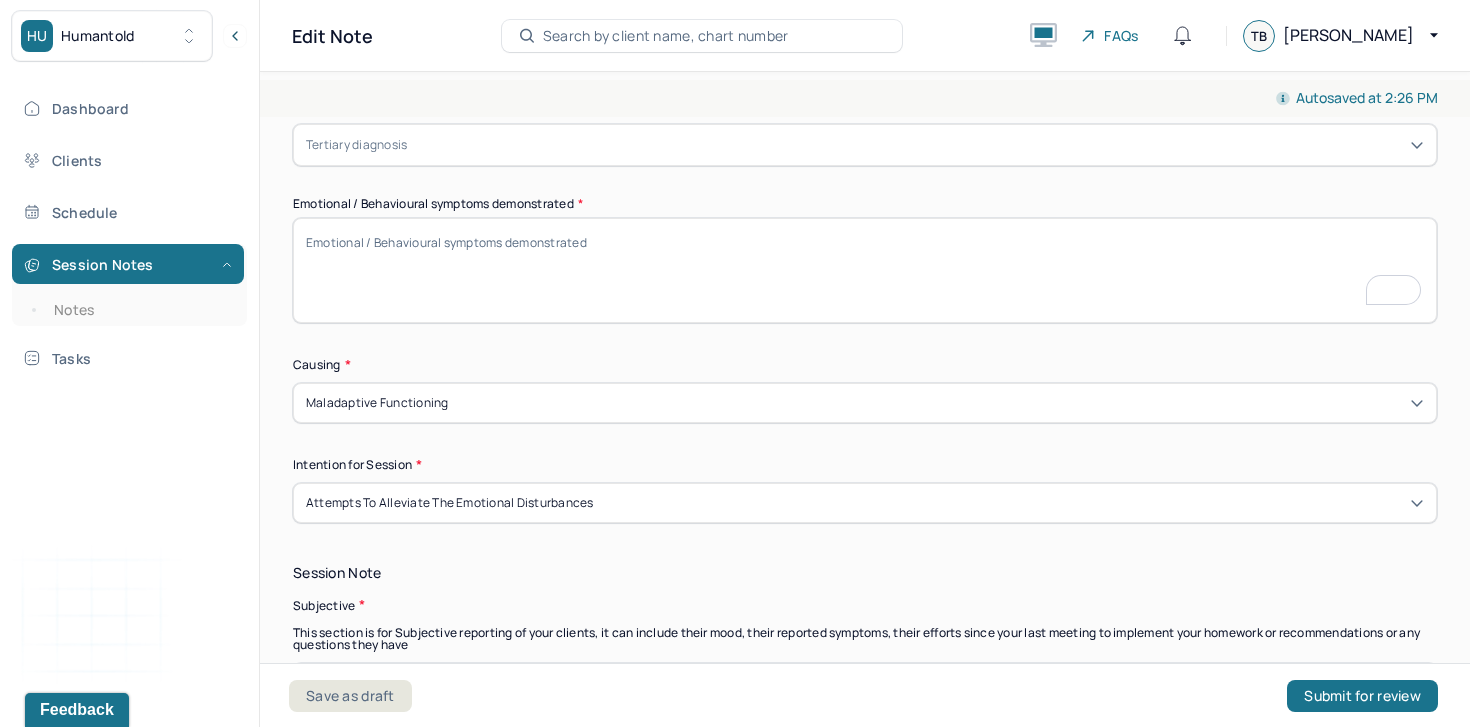 type 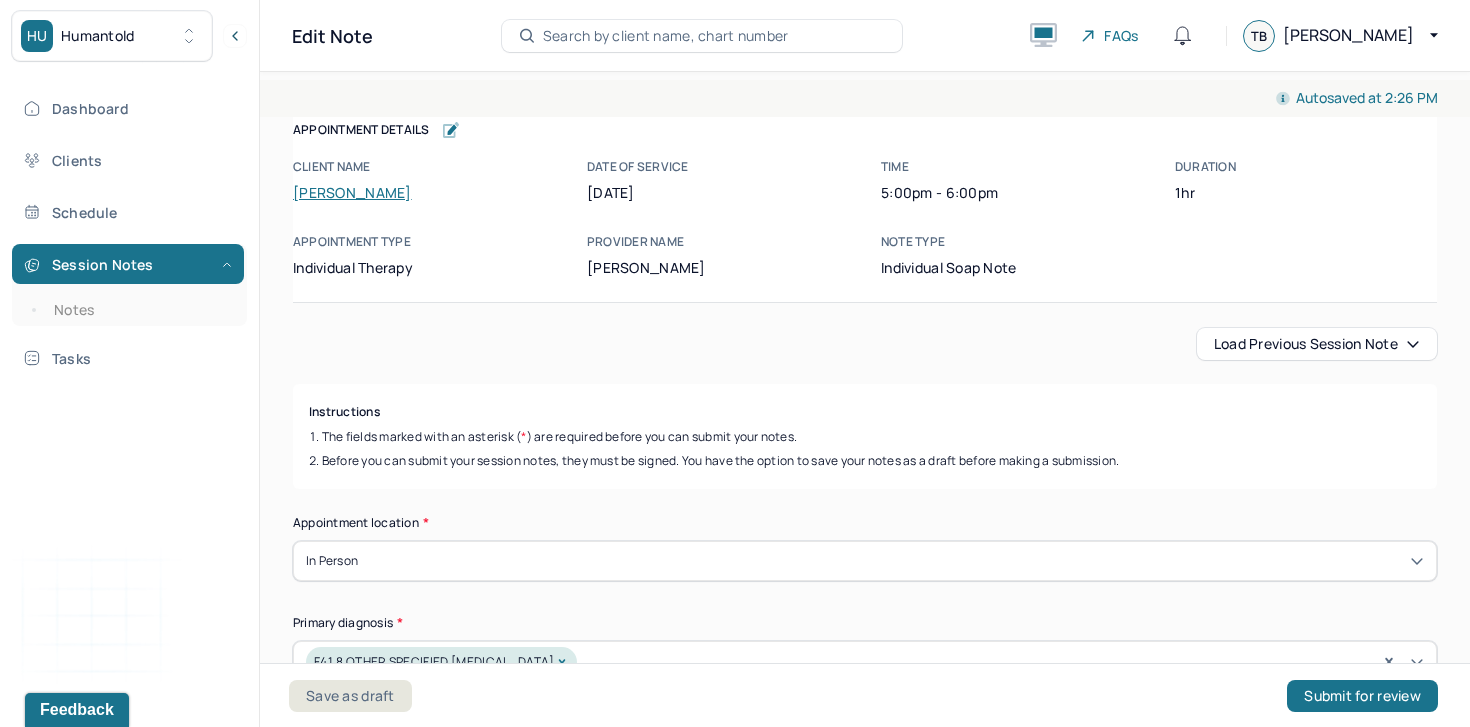 scroll, scrollTop: 0, scrollLeft: 0, axis: both 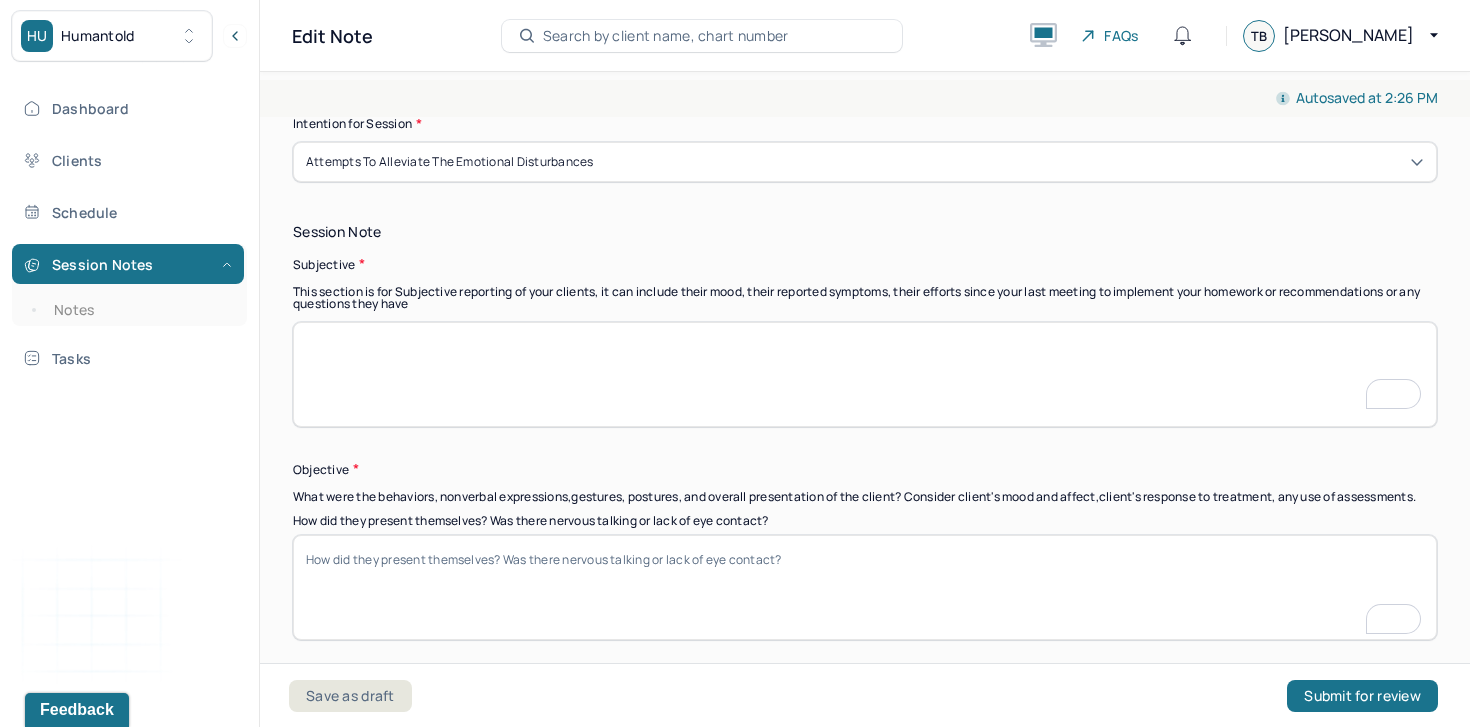 click at bounding box center [865, 374] 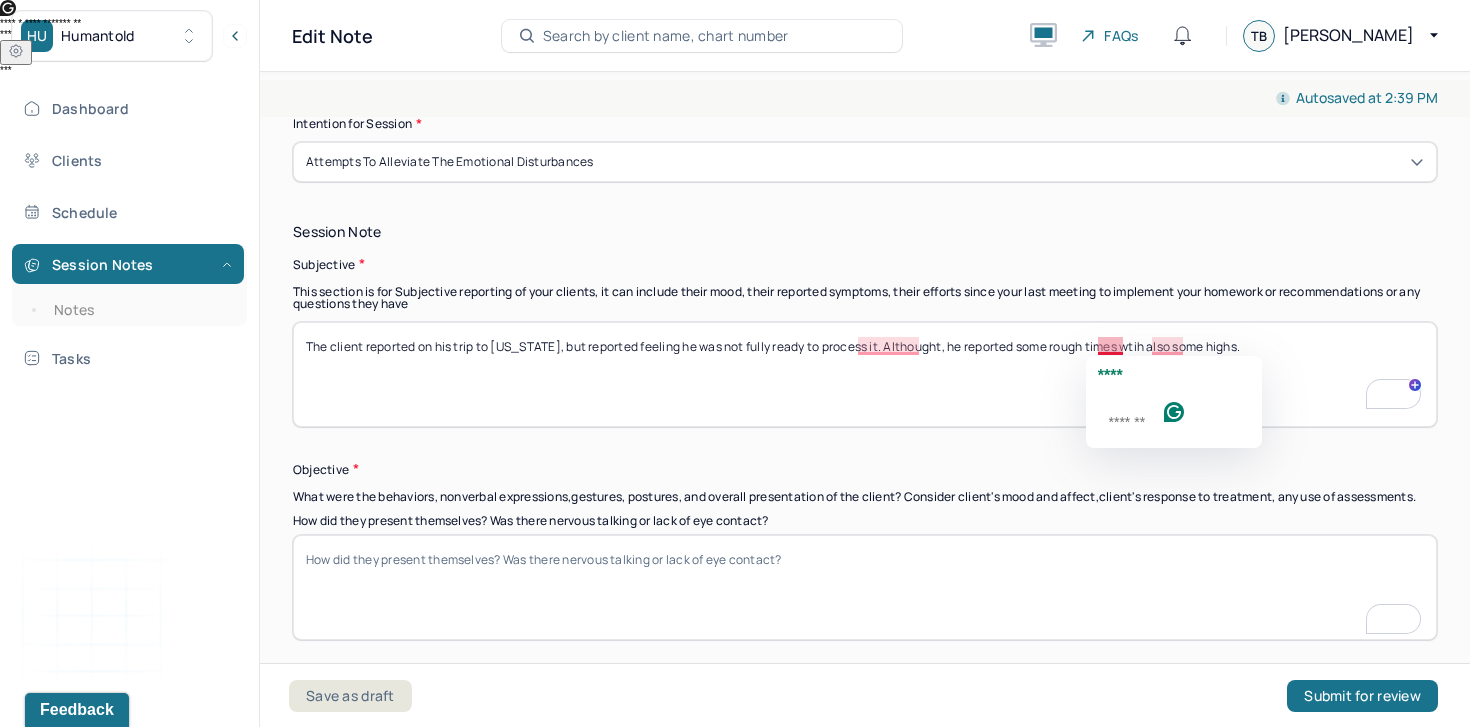 click on "The client reported" at bounding box center (865, 374) 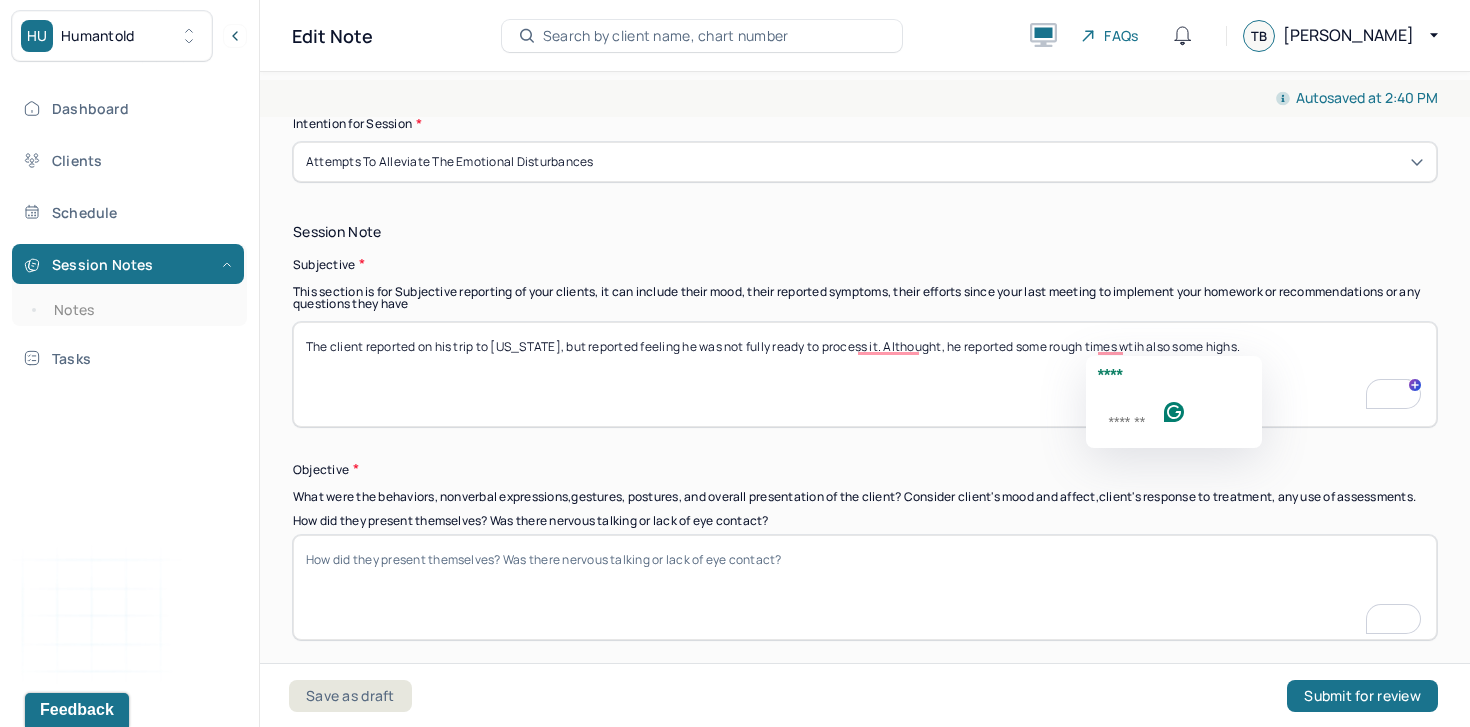 click on "The client reported on his trip to [US_STATE], but reported feeling he was not fully ready to process it. Althought, he reported some rough times wtih also some highs." at bounding box center (865, 374) 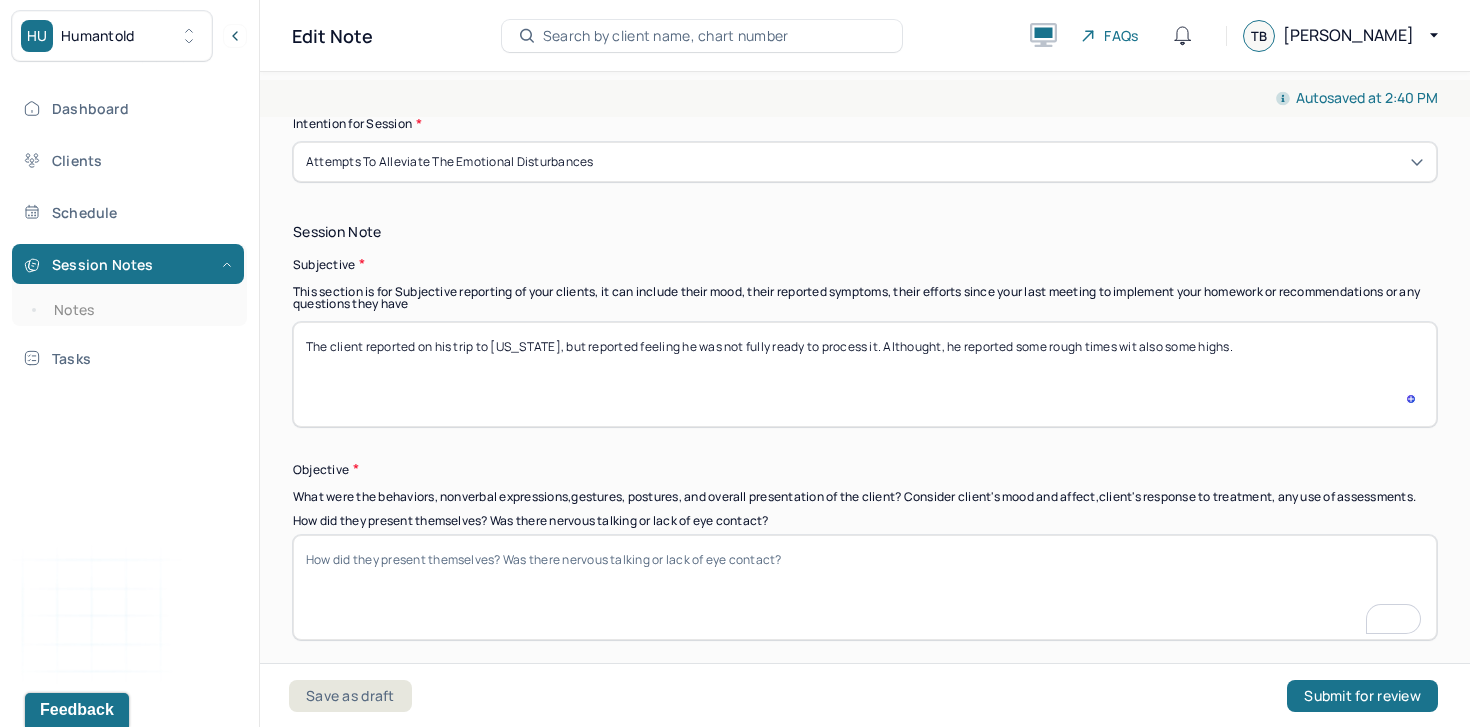 type on "The client reported on his trip to [US_STATE], but reported feeling he was not fully ready to process it. Althought, he reported some rough times with also some highs." 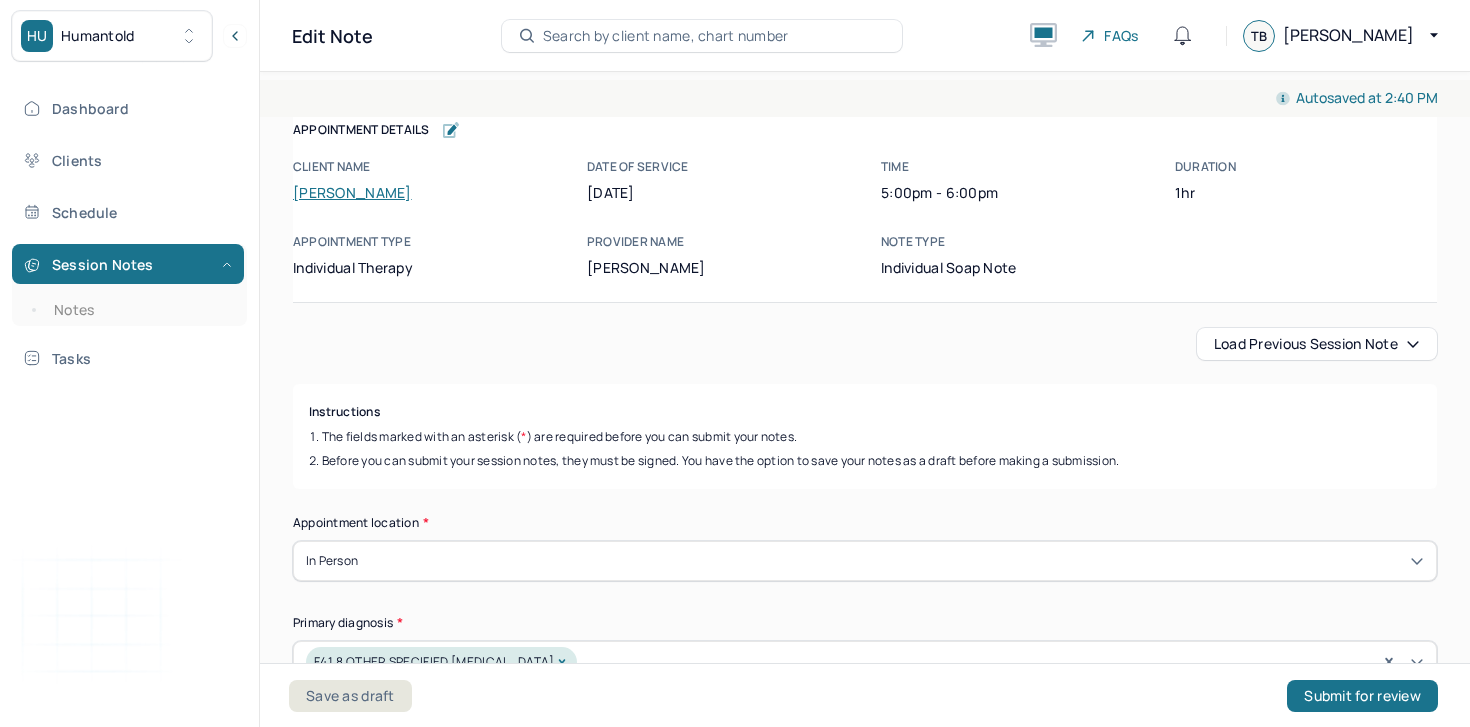 scroll, scrollTop: 0, scrollLeft: 0, axis: both 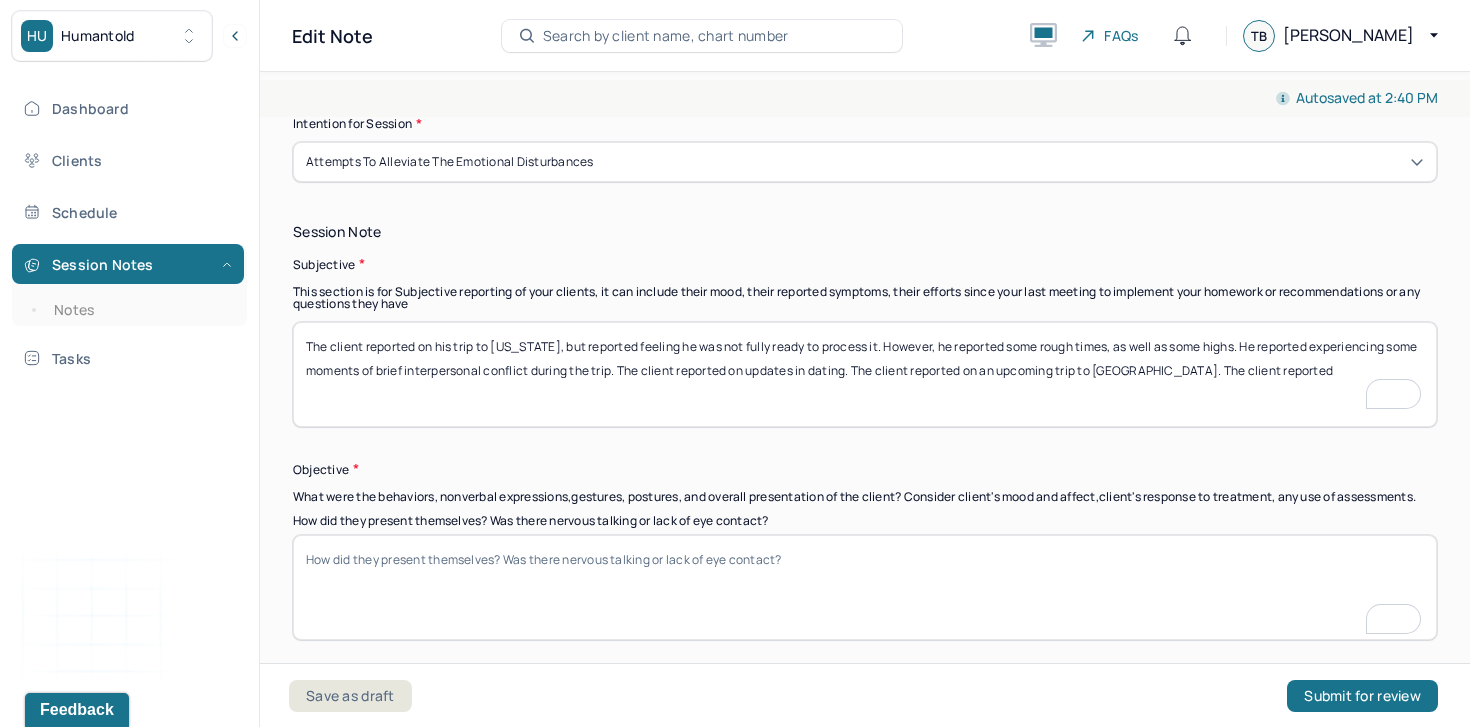 click on "The client reported on his trip to [US_STATE], but reported feeling he was not fully ready to process it. However, he reported some rough times, as well as some highs. He reported some moments of brief interpersonal conflict while on the trip. The client reported on updates in dating. The client reported on an upcoming trip to [GEOGRAPHIC_DATA]. The client reported" at bounding box center [865, 374] 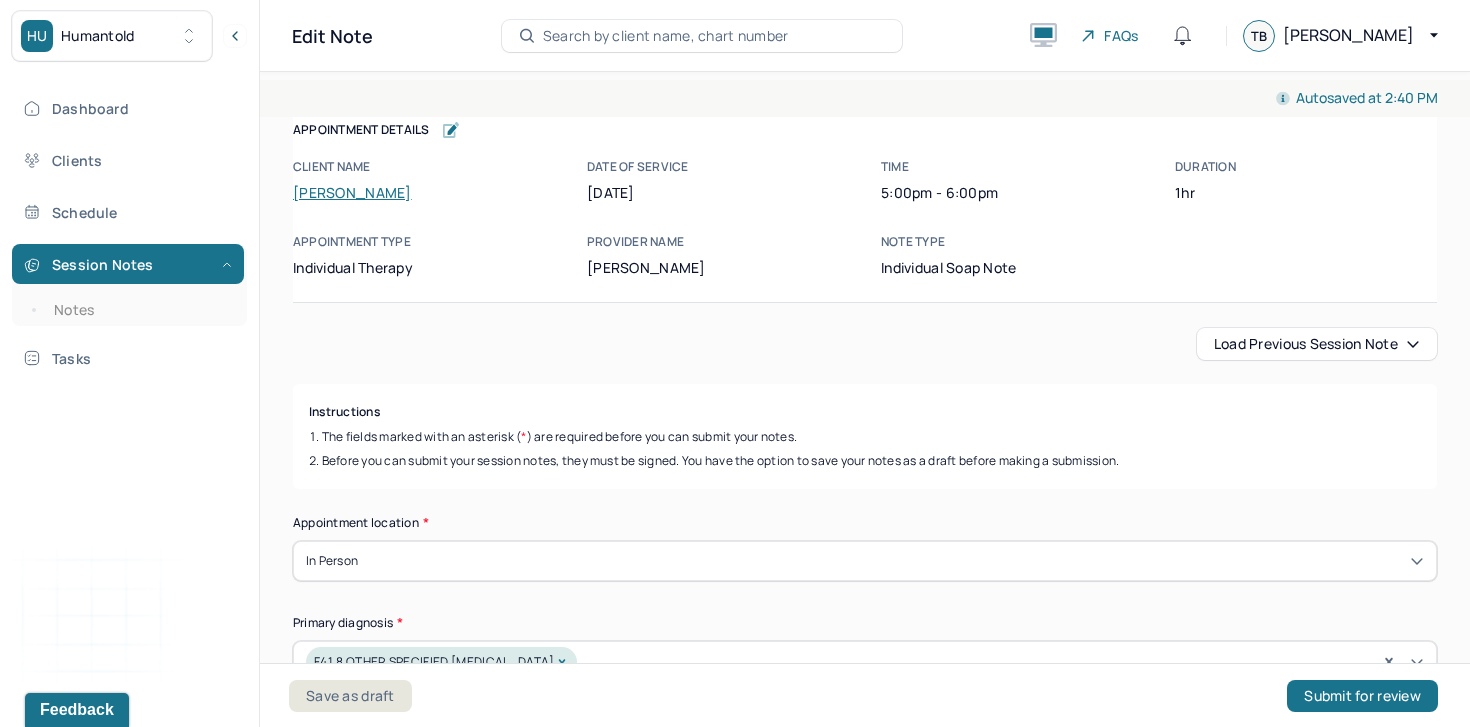 scroll, scrollTop: 0, scrollLeft: 0, axis: both 